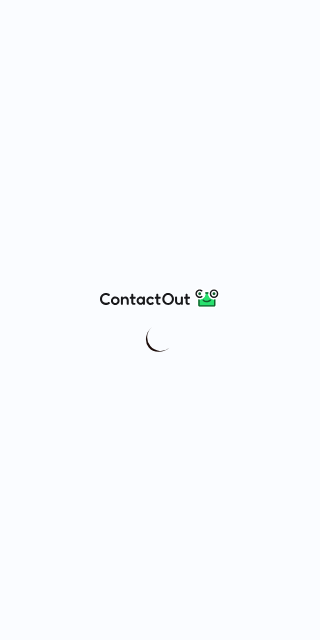 scroll, scrollTop: 0, scrollLeft: 0, axis: both 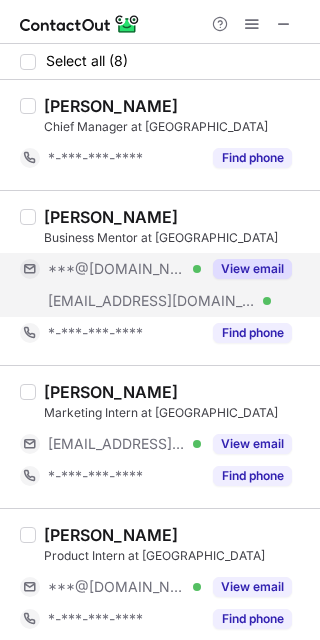 click on "View email" at bounding box center (252, 269) 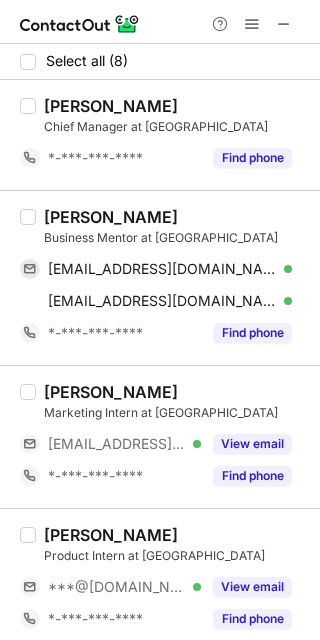 click on "Subhabrata Basu" at bounding box center (111, 217) 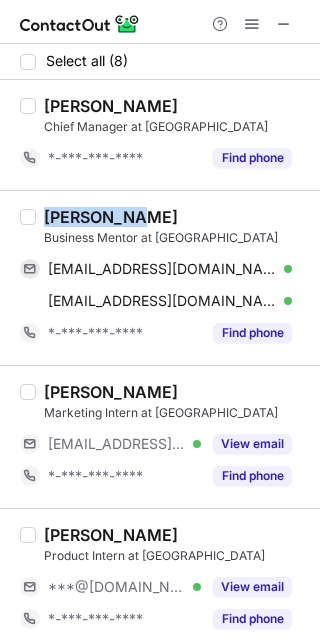 click on "Subhabrata Basu" at bounding box center (111, 217) 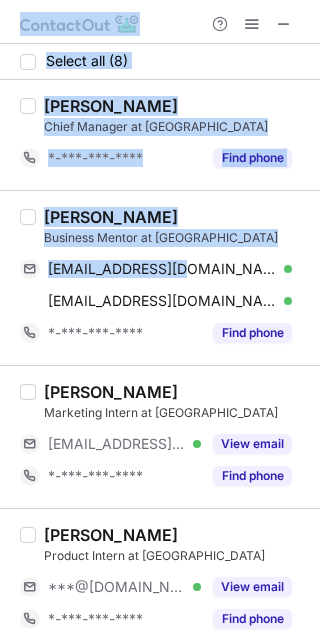 drag, startPoint x: 187, startPoint y: 271, endPoint x: 367, endPoint y: 120, distance: 234.94893 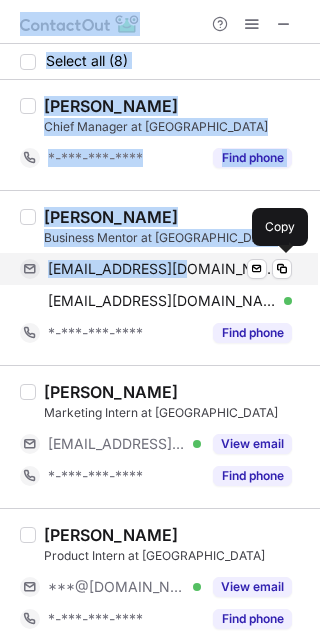 click on "sbbasu08@gmail.com Verified Send email Copy" at bounding box center [156, 269] 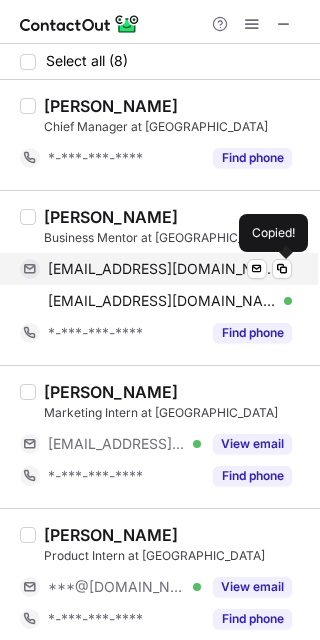 click on "sbbasu08@gmail.com Verified Send email Copied!" at bounding box center (156, 269) 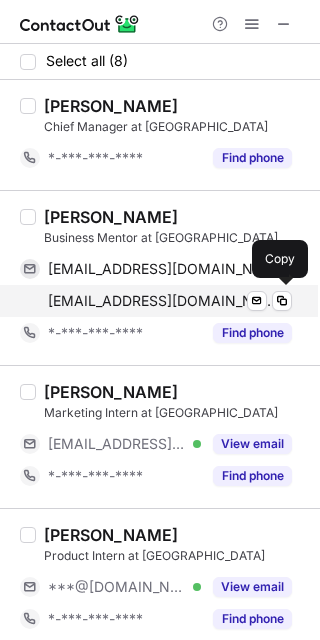 click on "sbasu1971@rediffmail.com" at bounding box center (162, 301) 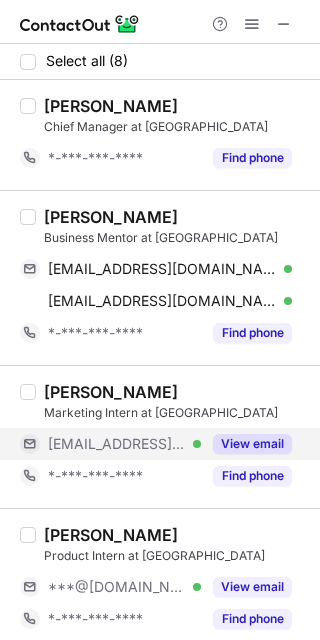 click on "View email" at bounding box center [252, 444] 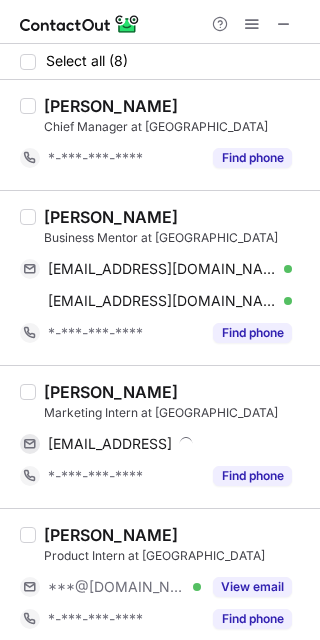 click on "Yash Singh" at bounding box center [111, 392] 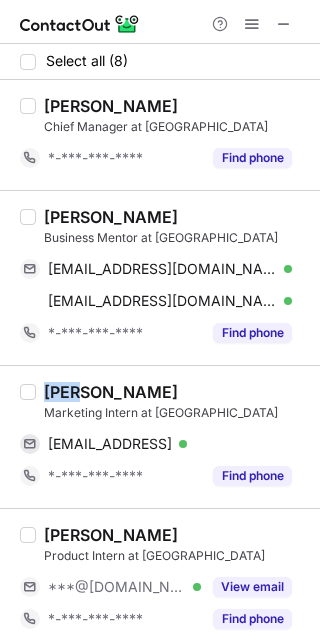 click on "Yash Singh" at bounding box center [111, 392] 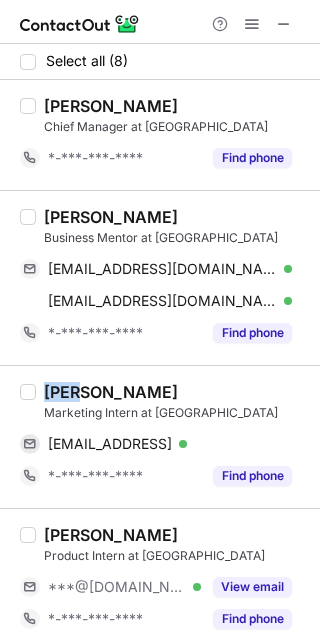 copy on "Yash" 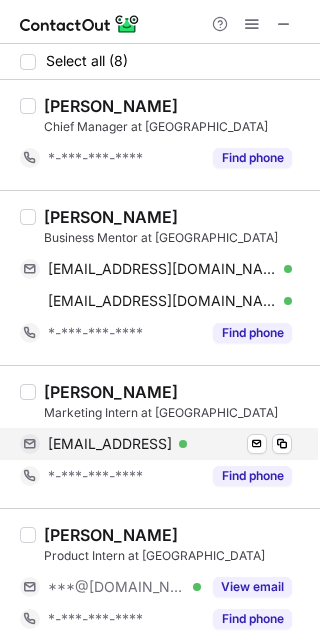 click on "yashsingh@vmentor.ai Verified Send email Copy" at bounding box center (156, 444) 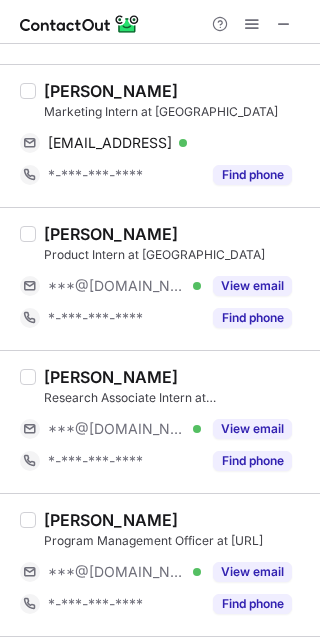 scroll, scrollTop: 305, scrollLeft: 0, axis: vertical 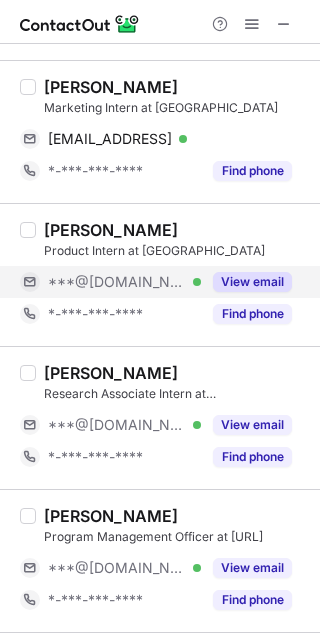 click on "View email" at bounding box center [252, 282] 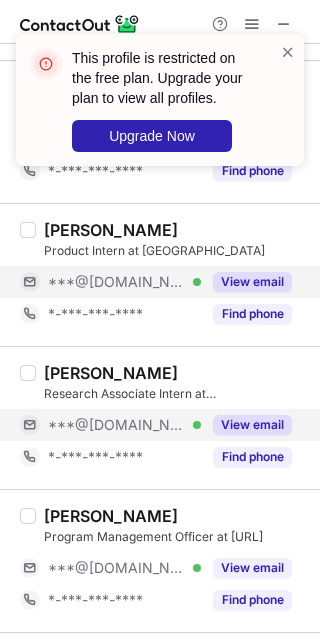 click on "View email" at bounding box center (252, 425) 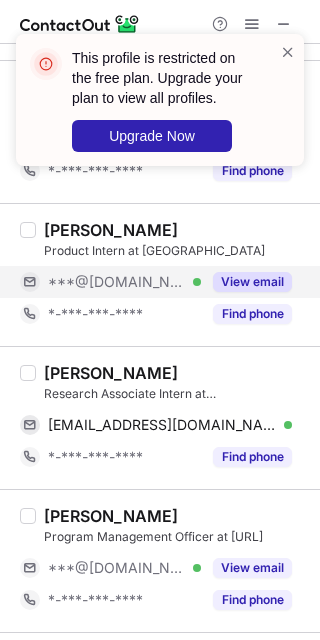 click on "Satya Saran" at bounding box center (111, 373) 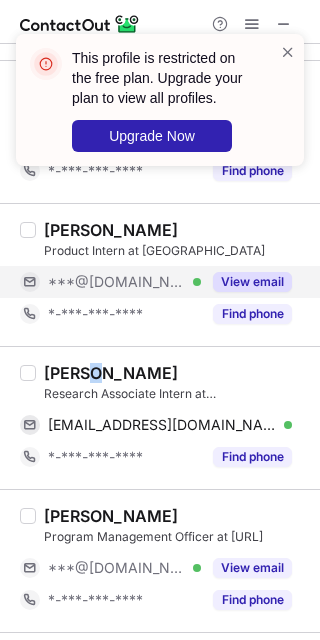 click on "Satya Saran" at bounding box center [111, 373] 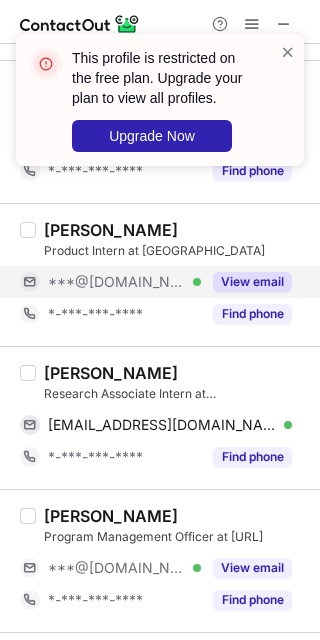 click on "Satya Saran" at bounding box center [111, 373] 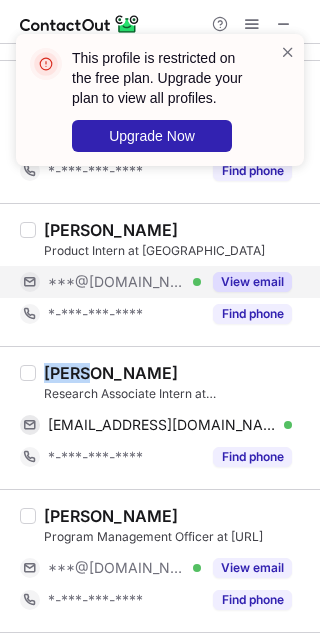 click on "Satya Saran" at bounding box center [111, 373] 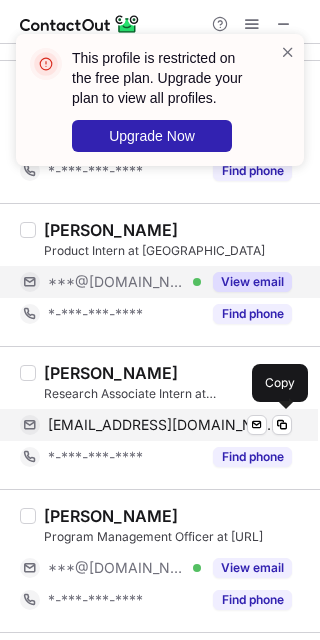 click on "satyasaran40@gmail.com Verified Send email Copy" at bounding box center [156, 425] 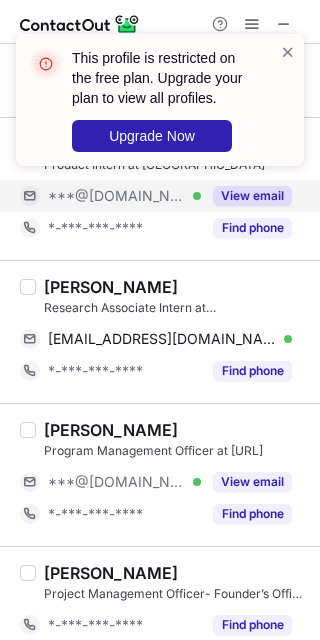 scroll, scrollTop: 393, scrollLeft: 0, axis: vertical 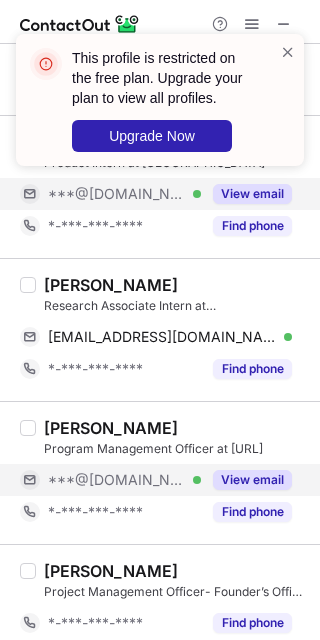 click on "View email" at bounding box center (246, 480) 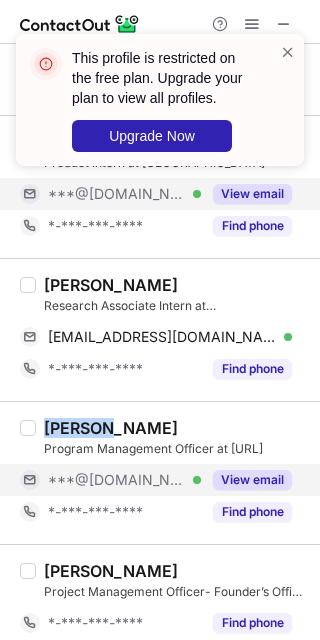 click on "Mrigesh Agarwal" at bounding box center [111, 428] 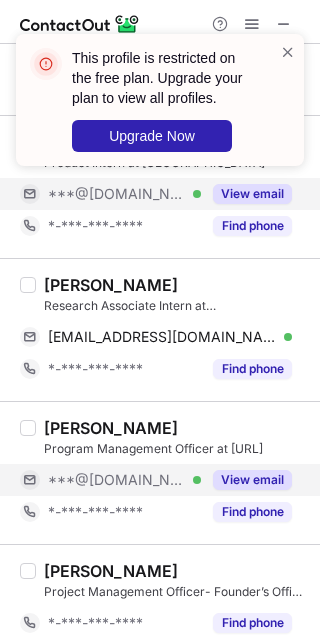 click on "***@gmail.com Verified" at bounding box center [124, 480] 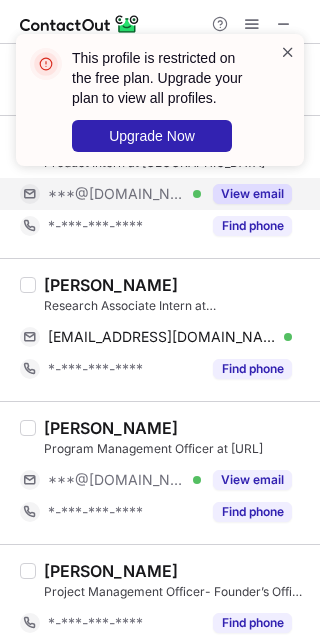 click at bounding box center (288, 52) 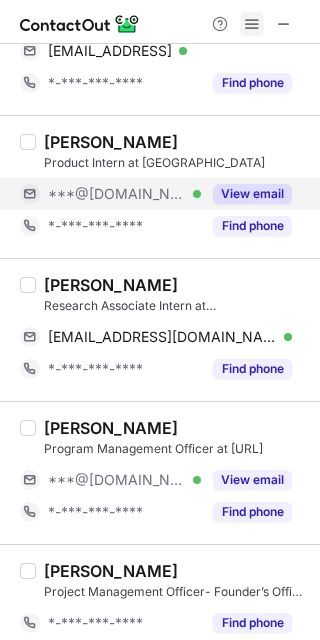 click at bounding box center (252, 24) 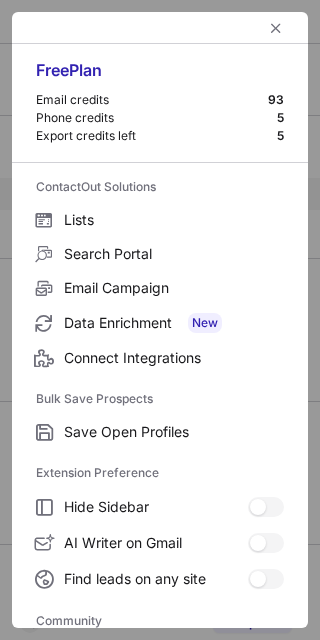 scroll, scrollTop: 266, scrollLeft: 0, axis: vertical 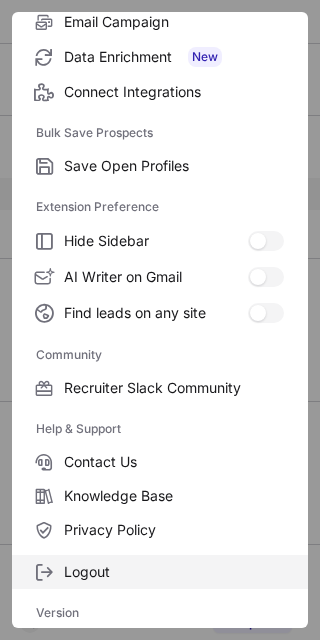 click on "Logout" at bounding box center [174, 572] 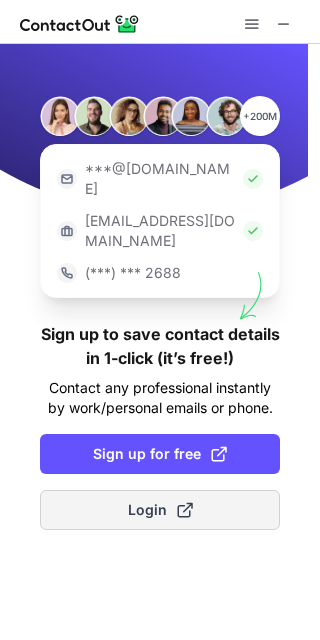 click on "Login" at bounding box center [160, 510] 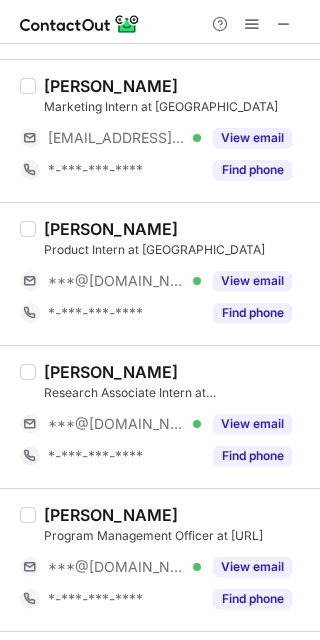 scroll, scrollTop: 308, scrollLeft: 0, axis: vertical 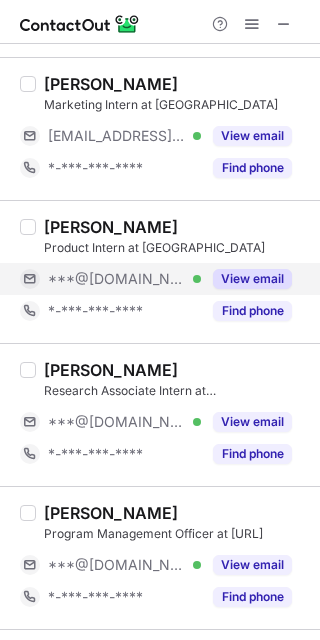 click on "View email" at bounding box center (252, 279) 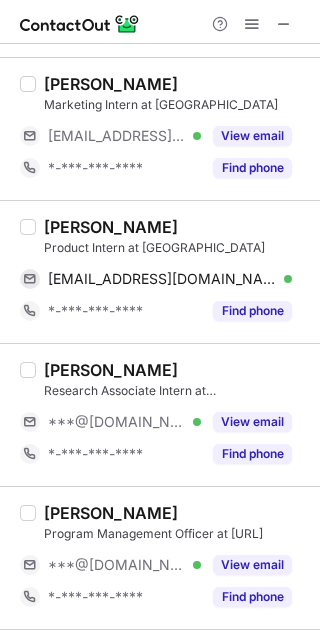 click on "Shreyas Patel" at bounding box center (111, 227) 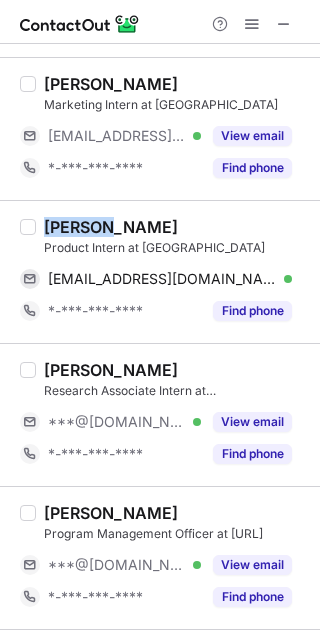 click on "Shreyas Patel" at bounding box center [111, 227] 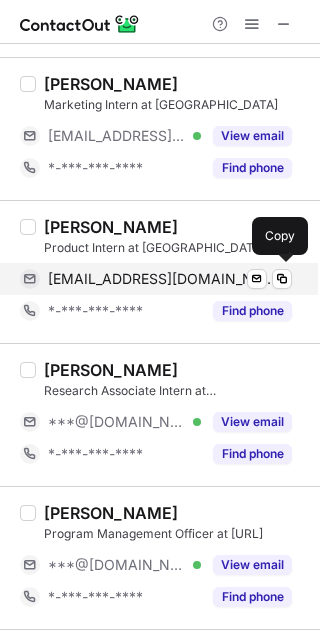 click on "shreyas151217@gmail.com" at bounding box center (162, 279) 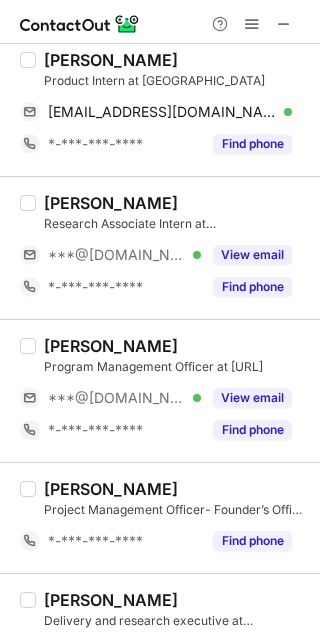 scroll, scrollTop: 480, scrollLeft: 0, axis: vertical 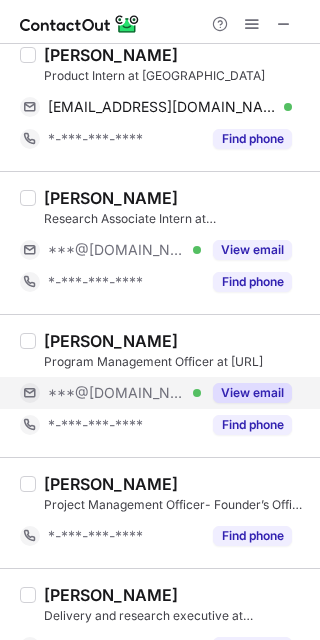 click on "View email" at bounding box center (252, 393) 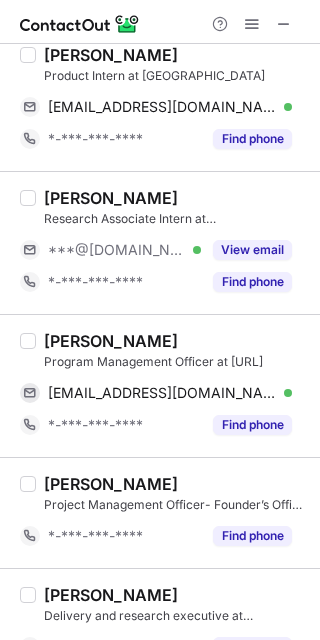 click on "Mrigesh Agarwal" at bounding box center [111, 341] 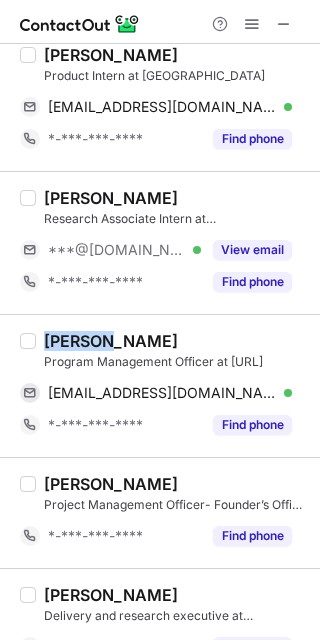 click on "Mrigesh Agarwal" at bounding box center (111, 341) 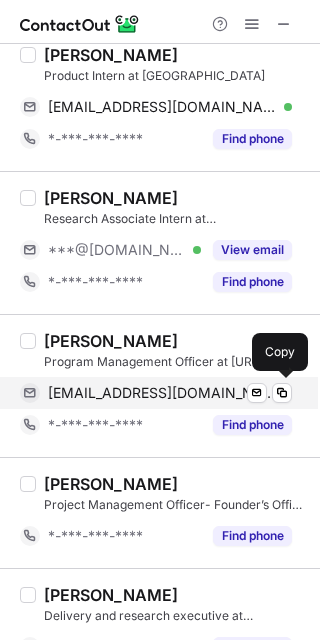 click on "mrigeshagarwal2003@gmail.com" at bounding box center [162, 393] 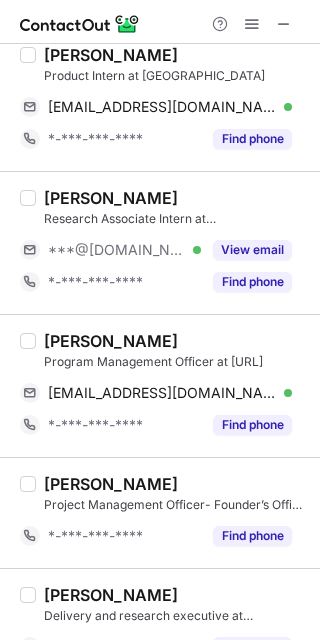 scroll, scrollTop: 552, scrollLeft: 0, axis: vertical 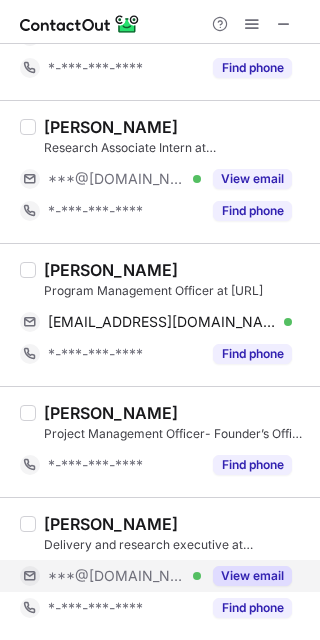 click on "View email" at bounding box center [252, 576] 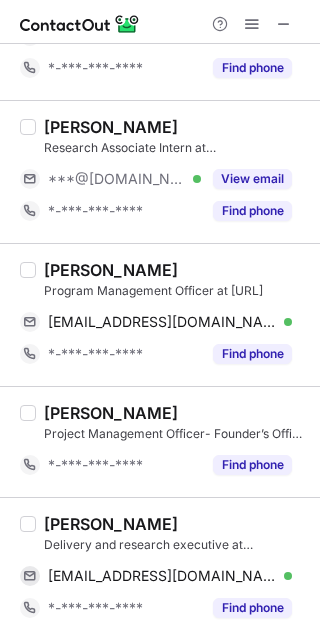 click on "Riya Patil" at bounding box center (111, 524) 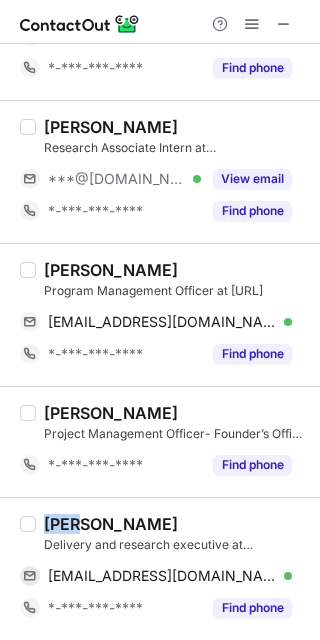 click on "Riya Patil" at bounding box center [111, 524] 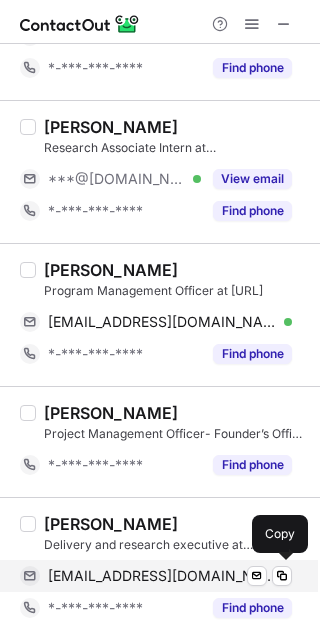 click on "126riyapatil@gmail.com Verified Send email Copy" at bounding box center (156, 576) 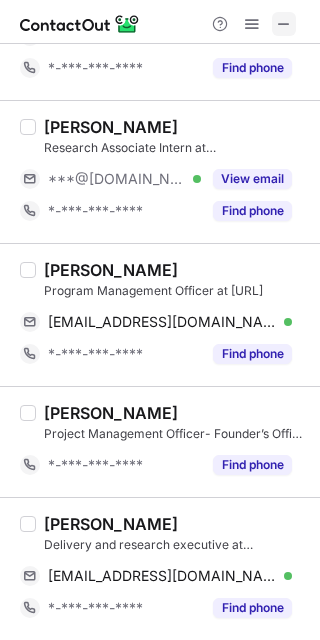 click at bounding box center [284, 24] 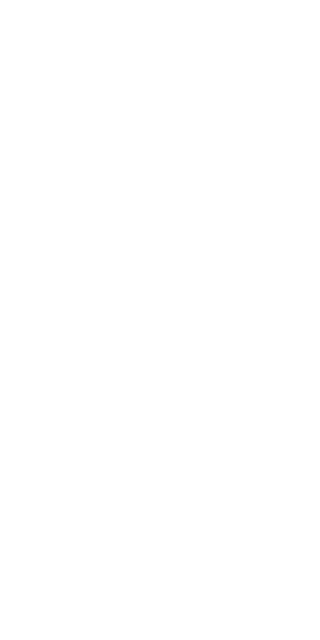 scroll, scrollTop: 0, scrollLeft: 0, axis: both 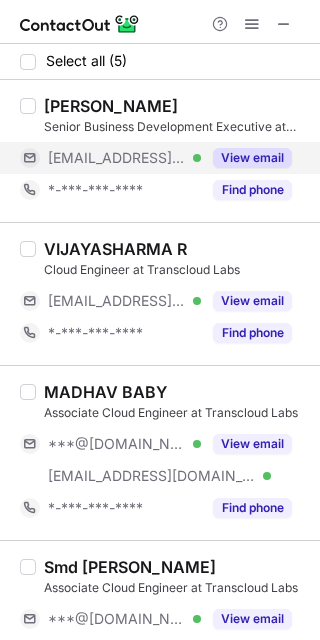 click on "View email" at bounding box center [252, 158] 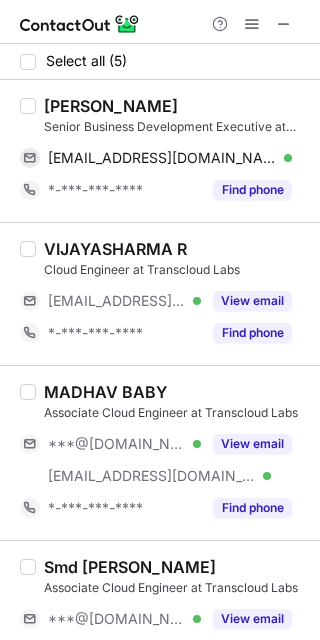 click on "Aditya Tyagi" at bounding box center (111, 106) 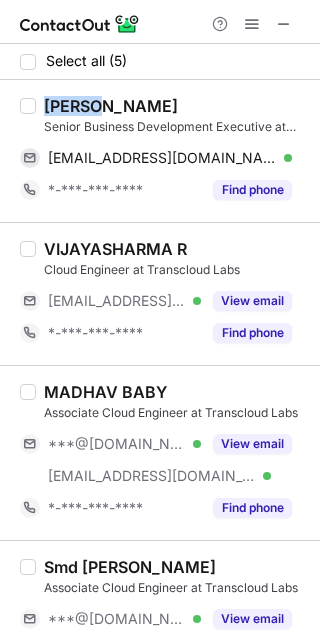 click on "Aditya Tyagi" at bounding box center [111, 106] 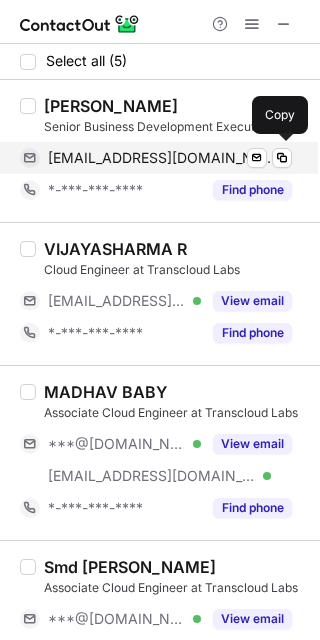 click on "aditya@wetranscloud.com" at bounding box center (162, 158) 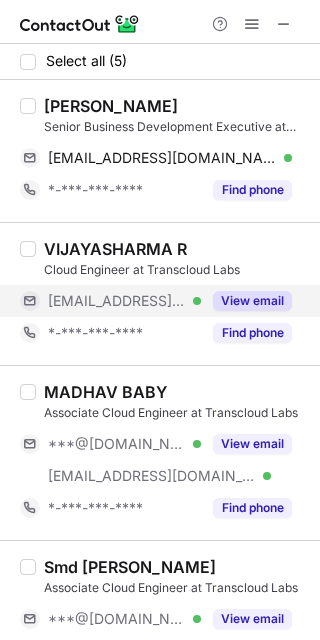 click on "View email" at bounding box center [252, 301] 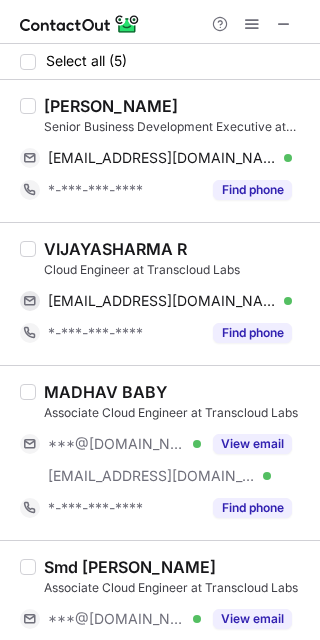 click on "VIJAYASHARMA R Cloud Engineer at Transcloud Labs vijayasharma@wetranscloud.com Verified Send email Copy *-***-***-**** Find phone" at bounding box center (160, 293) 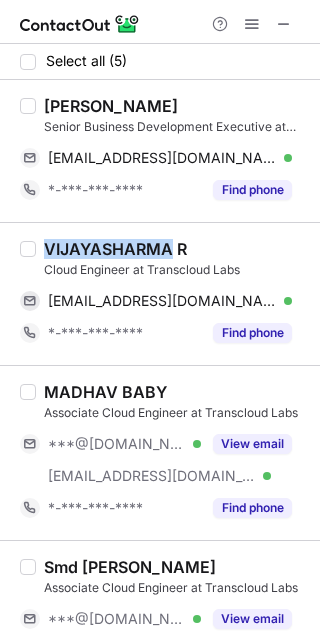click on "VIJAYASHARMA R Cloud Engineer at Transcloud Labs vijayasharma@wetranscloud.com Verified Send email Copy *-***-***-**** Find phone" at bounding box center (160, 293) 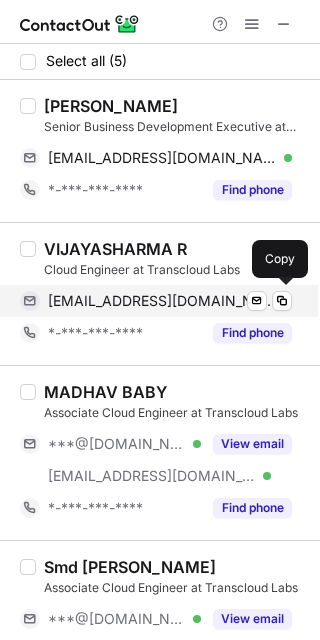 click on "vijayasharma@wetranscloud.com" at bounding box center (162, 301) 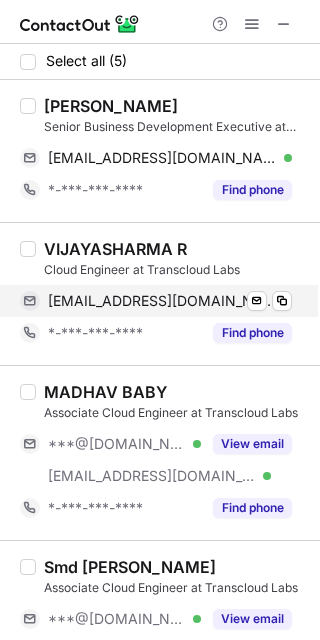 click on "vijayasharma@wetranscloud.com" at bounding box center [162, 301] 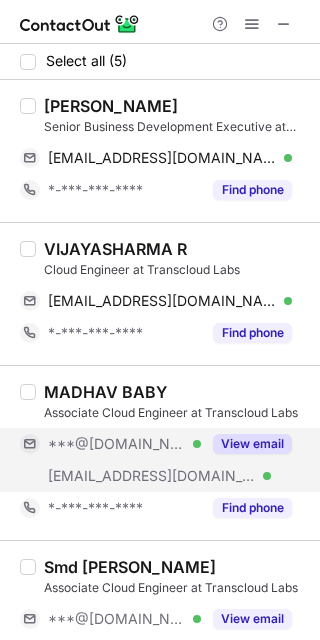 click on "View email" at bounding box center (246, 444) 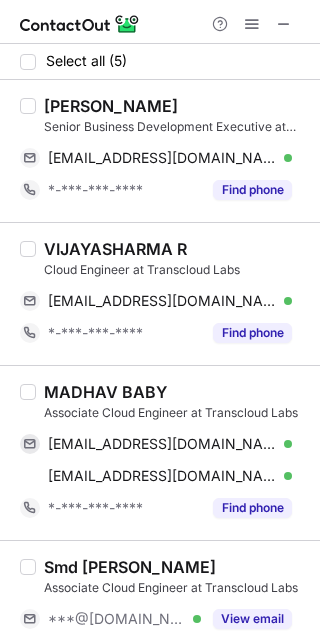 click on "MADHAV BABY" at bounding box center (105, 392) 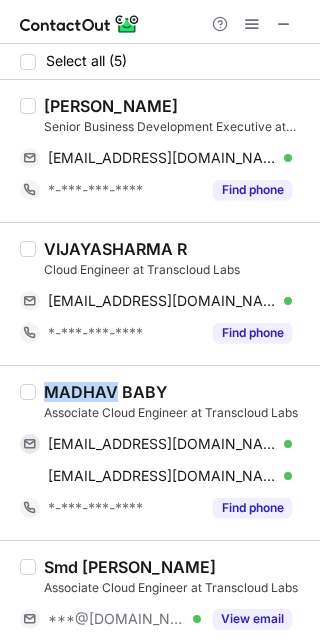 click on "MADHAV BABY" at bounding box center (105, 392) 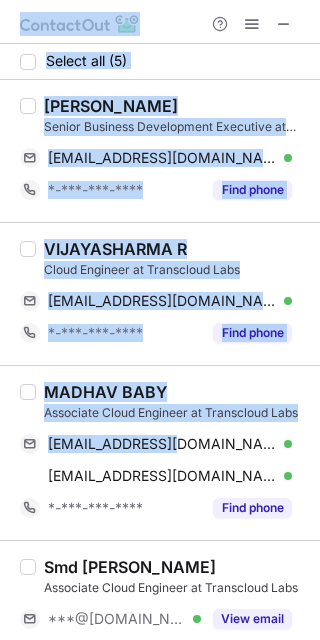 drag, startPoint x: 197, startPoint y: 438, endPoint x: 366, endPoint y: 221, distance: 275.04544 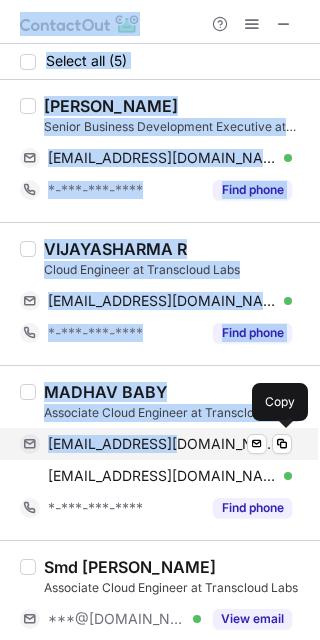 click on "madhavbaby4444@gmail.com" at bounding box center (162, 444) 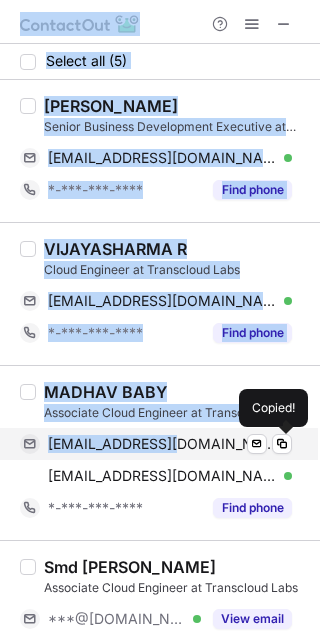 click on "madhavbaby4444@gmail.com" at bounding box center [162, 444] 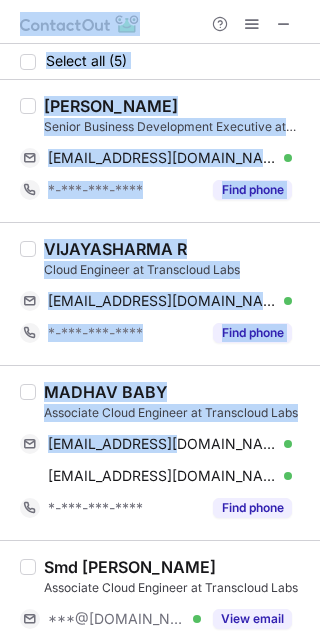 click on "MADHAV BABY Associate Cloud Engineer at Transcloud Labs madhavbaby4444@gmail.com Verified Send email Copy madhav@wetranscloud.com Verified Send email Copy *-***-***-**** Find phone" at bounding box center [160, 452] 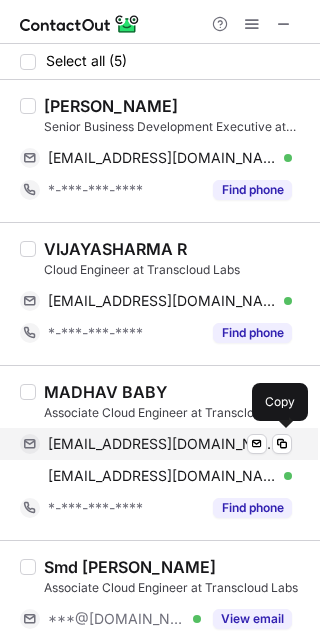 click on "madhavbaby4444@gmail.com Verified Send email Copy" at bounding box center [156, 444] 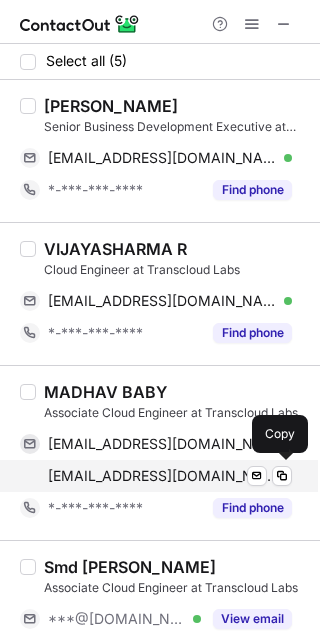 click on "madhav@wetranscloud.com" at bounding box center [162, 476] 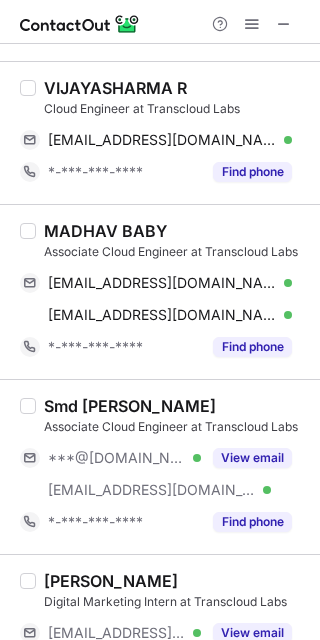 scroll, scrollTop: 218, scrollLeft: 0, axis: vertical 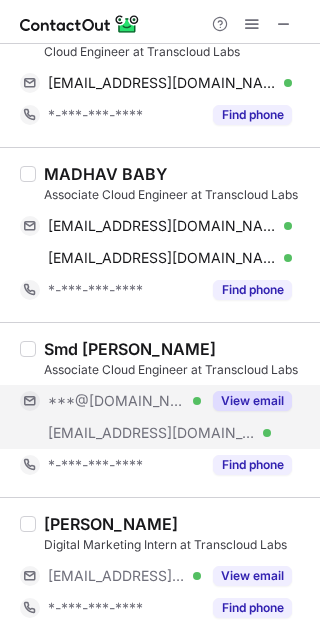 click on "View email" at bounding box center [252, 401] 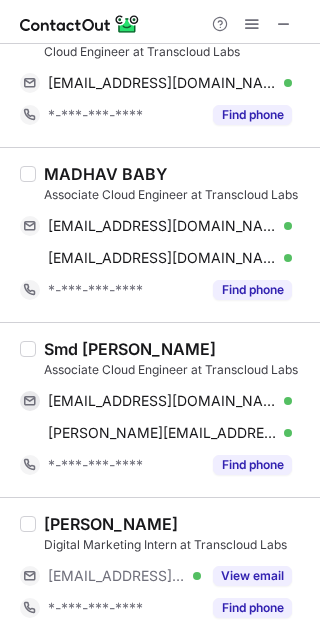 click on "Smd Sohail" at bounding box center [130, 349] 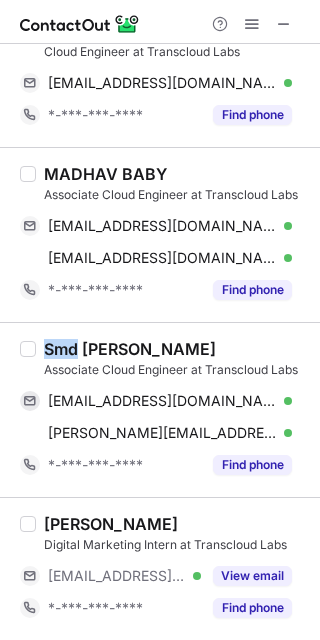 click on "Smd Sohail" at bounding box center [130, 349] 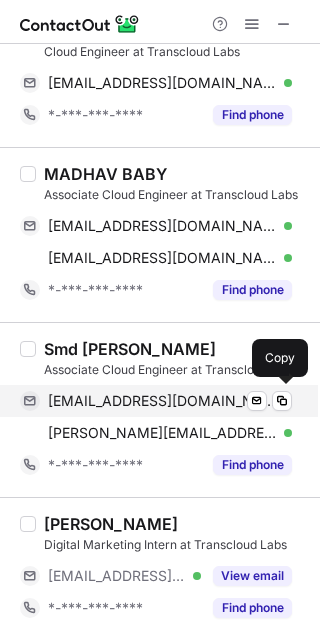 click on "sohailsmd3131@gmail.com" at bounding box center (162, 401) 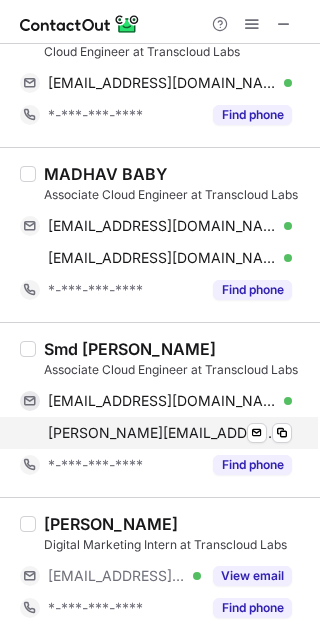 click on "sohail@wetranscloud.com" at bounding box center [162, 433] 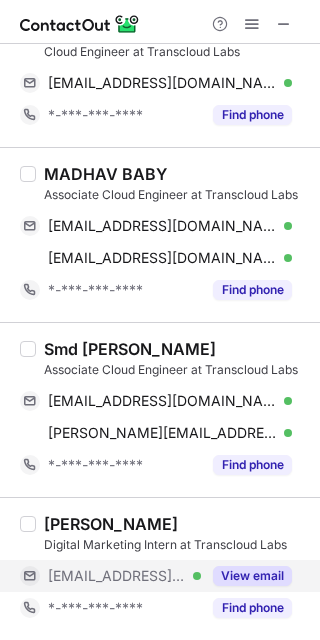click on "View email" at bounding box center [252, 576] 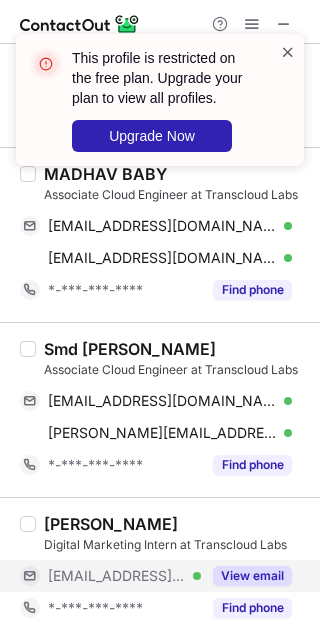 click at bounding box center (288, 52) 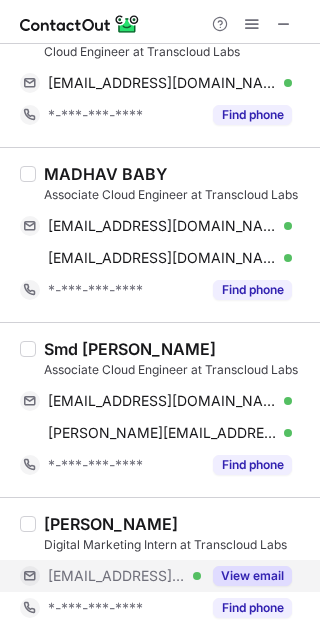 click on "This profile is restricted on the free plan. Upgrade your plan to view all profiles. Upgrade Now" at bounding box center [160, 108] 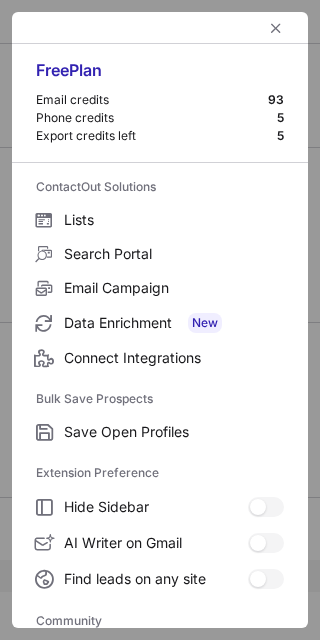 scroll, scrollTop: 266, scrollLeft: 0, axis: vertical 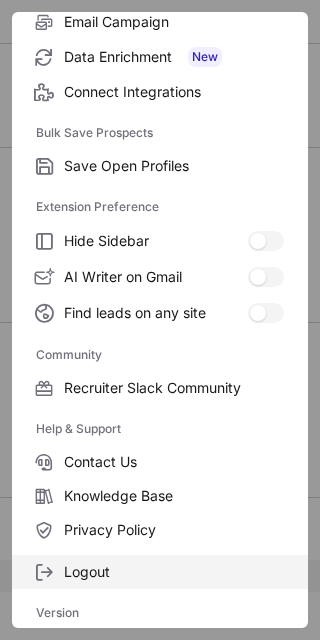 click on "Logout" at bounding box center (160, 572) 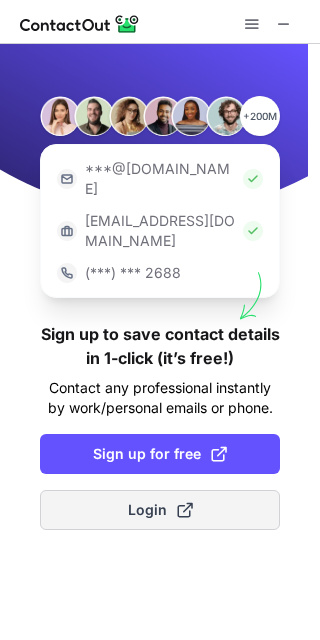click on "Login" at bounding box center (160, 510) 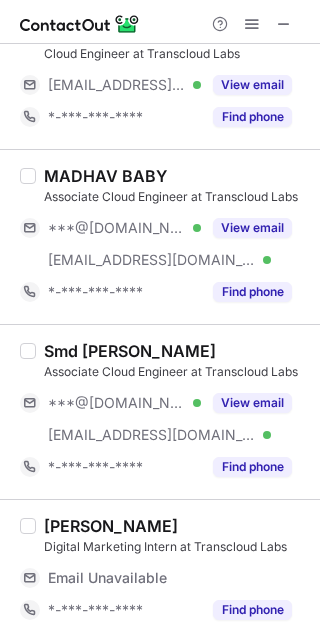 scroll, scrollTop: 218, scrollLeft: 0, axis: vertical 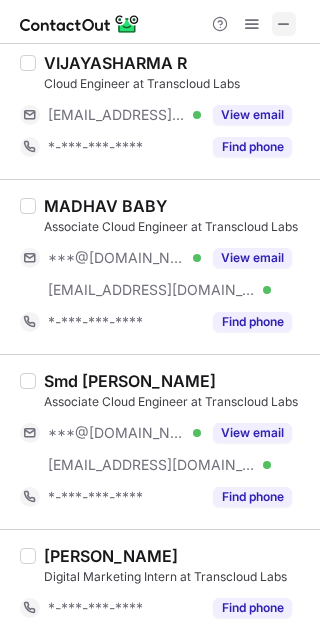 click at bounding box center (284, 24) 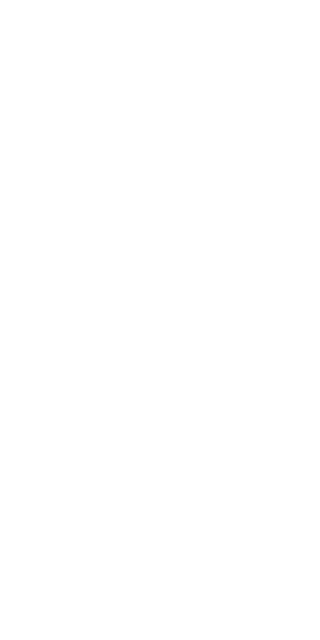 scroll, scrollTop: 0, scrollLeft: 0, axis: both 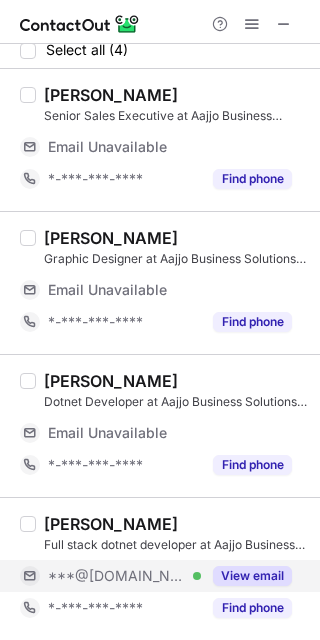 click on "View email" at bounding box center (252, 576) 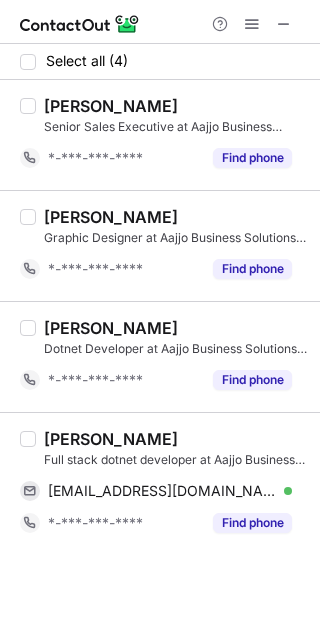 scroll, scrollTop: 0, scrollLeft: 0, axis: both 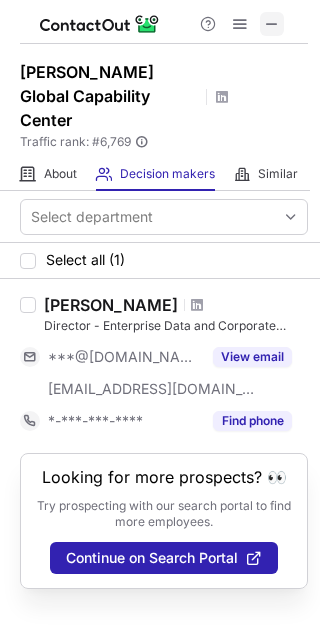 click at bounding box center (272, 24) 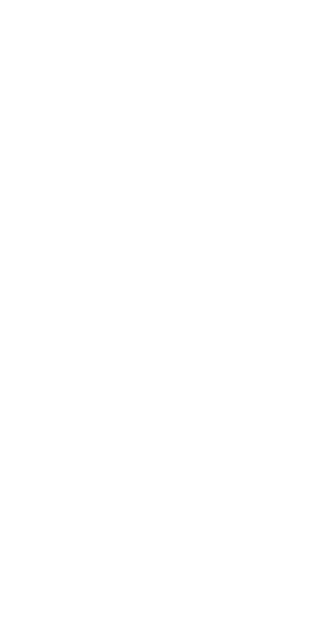scroll, scrollTop: 0, scrollLeft: 0, axis: both 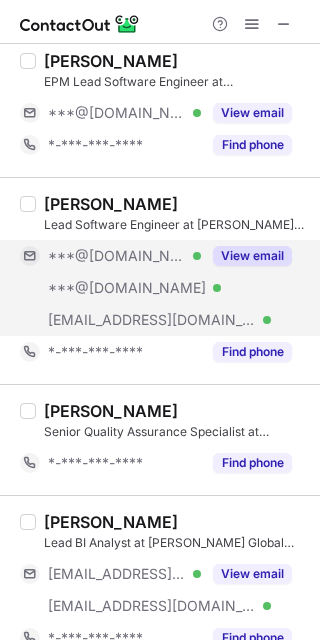 click on "View email" at bounding box center [252, 256] 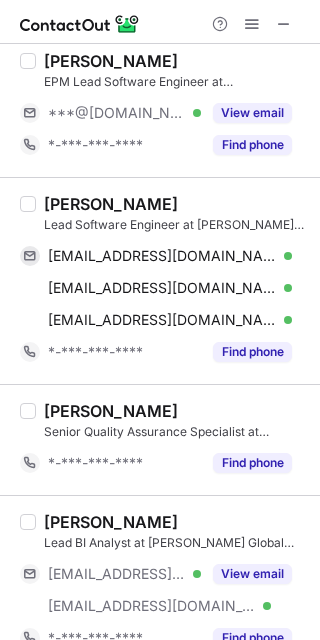 click on "[PERSON_NAME]" at bounding box center (111, 204) 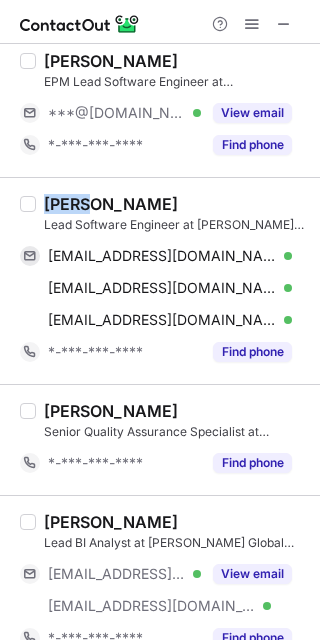 click on "[PERSON_NAME]" at bounding box center (111, 204) 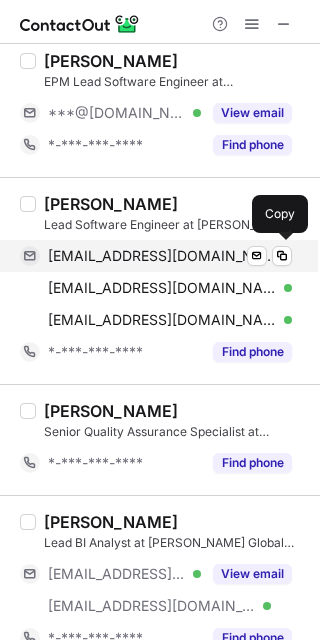 click on "picachu15may@gmail.com" at bounding box center (162, 256) 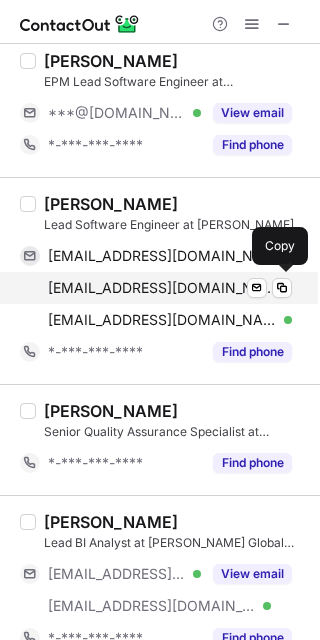 click on "sonaldixits123@gmail.com" at bounding box center [162, 288] 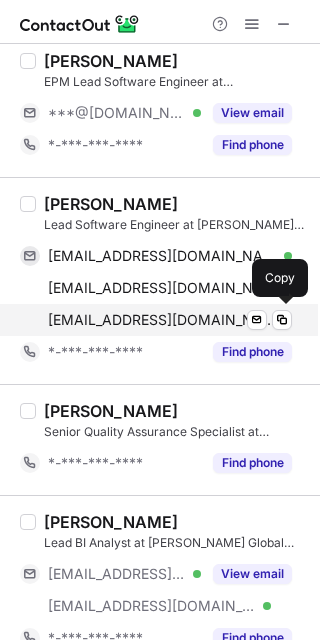 click on "sonal_dixit@papajohns.com Verified Send email Copy" at bounding box center (156, 320) 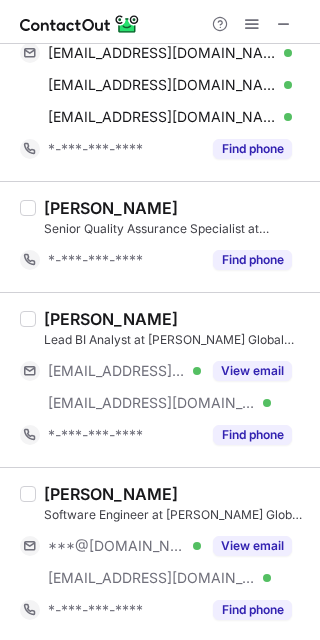 scroll, scrollTop: 440, scrollLeft: 0, axis: vertical 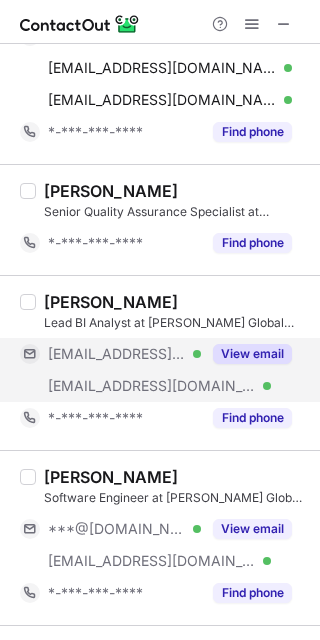 click on "View email" at bounding box center [252, 354] 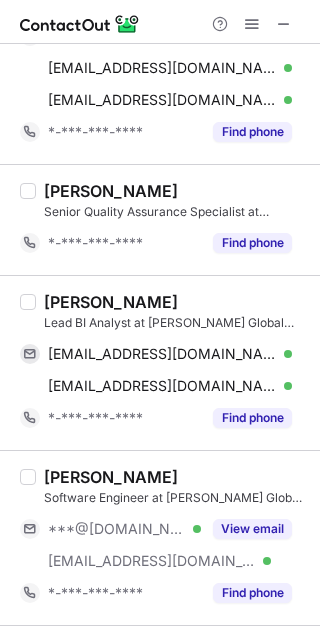 click on "Felix Joseph" at bounding box center (111, 302) 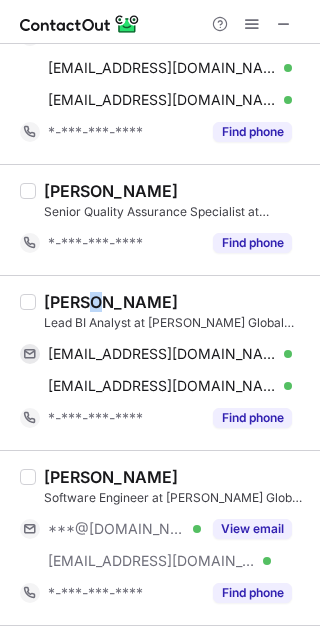 click on "Felix Joseph" at bounding box center (111, 302) 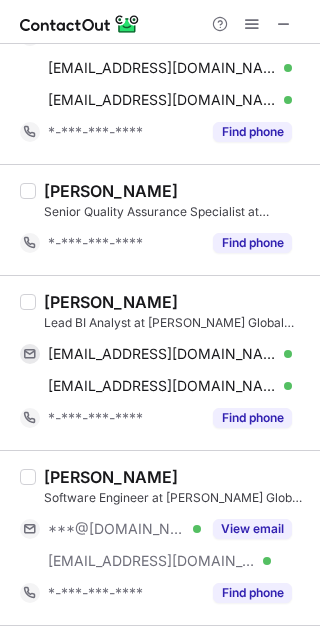 click on "Felix Joseph" at bounding box center [111, 302] 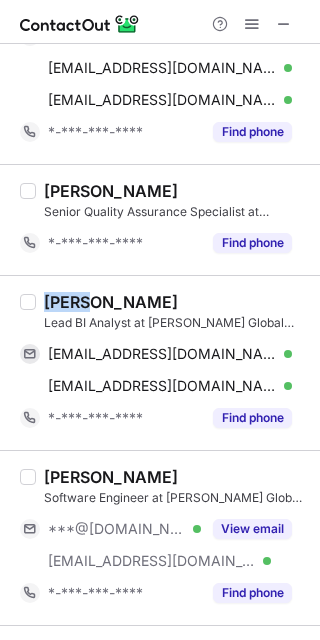 click on "Felix Joseph" at bounding box center (111, 302) 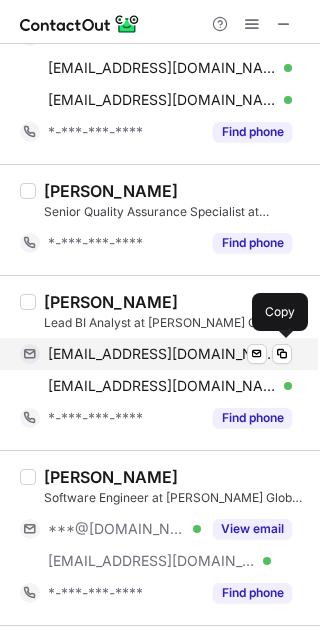 click on "felixkokkaden@yahoo.in" at bounding box center [162, 354] 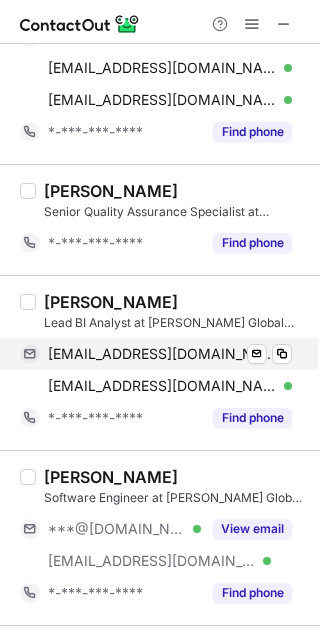 click on "felixkokkaden@yahoo.in" at bounding box center (162, 354) 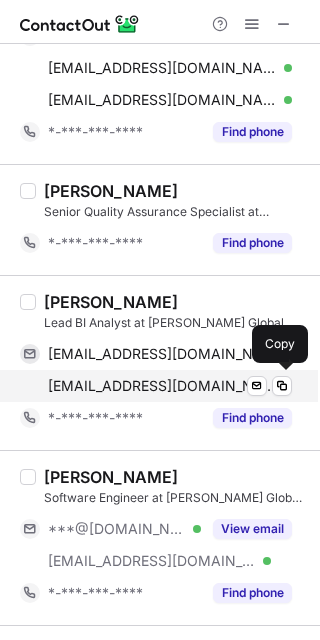 click on "felix_joseph@papajohns.com" at bounding box center [162, 386] 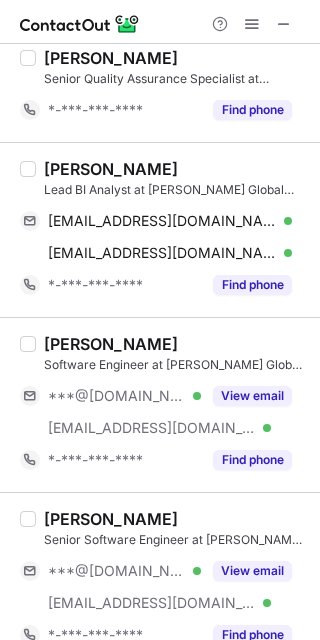 scroll, scrollTop: 582, scrollLeft: 0, axis: vertical 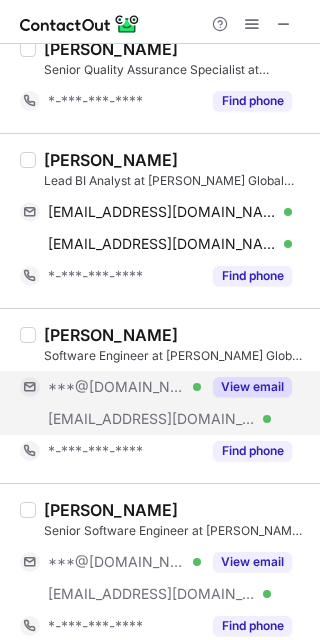 click on "View email" at bounding box center (252, 387) 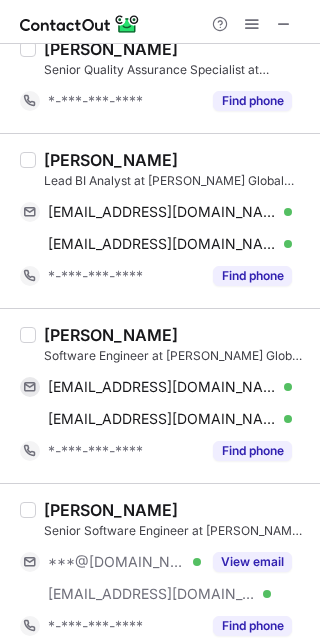 click on "Shivendra yadav" at bounding box center [111, 335] 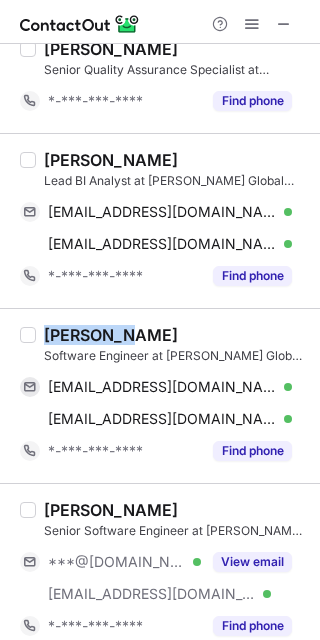 click on "Shivendra yadav" at bounding box center (111, 335) 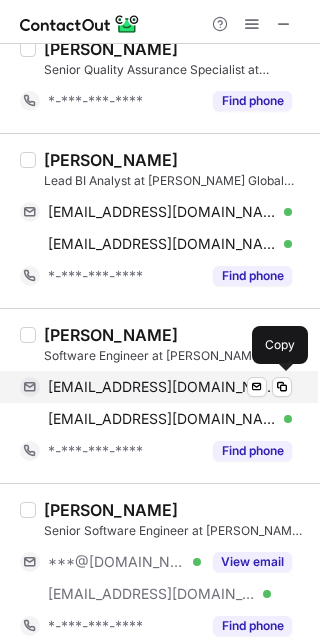 click on "shivendrayadav10071998@gmail.com" at bounding box center [162, 387] 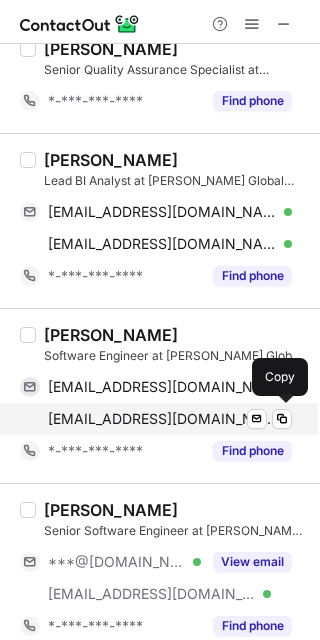 click on "shivendra_yadav@papajohns.com" at bounding box center [162, 419] 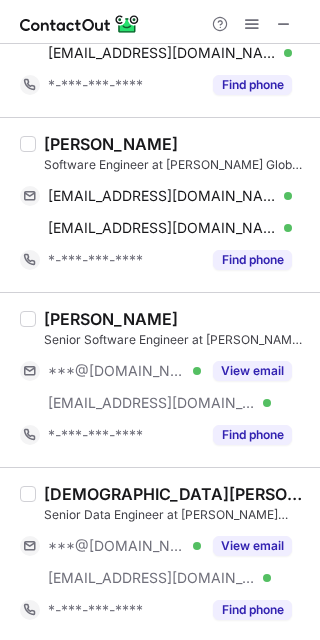 scroll, scrollTop: 782, scrollLeft: 0, axis: vertical 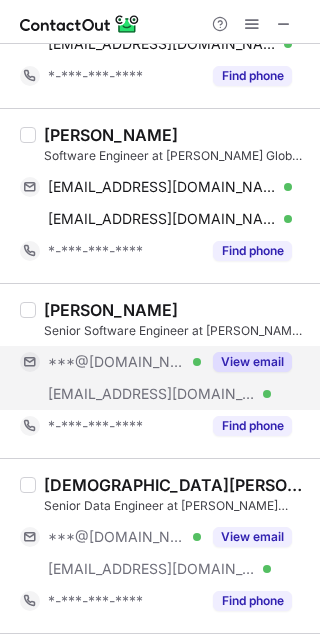 click on "View email" at bounding box center (252, 362) 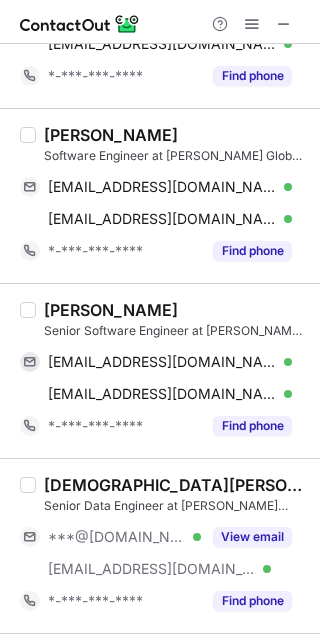 click on "Ganesh Reddy" at bounding box center (111, 310) 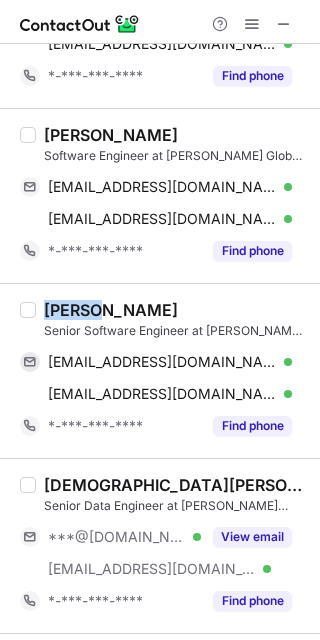 click on "Ganesh Reddy" at bounding box center [111, 310] 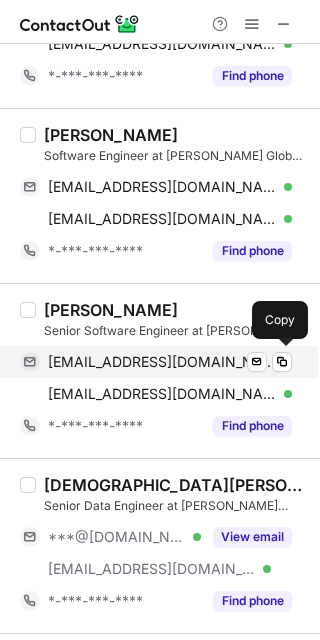 click on "ganeshreddyggr@gmail.com" at bounding box center [162, 362] 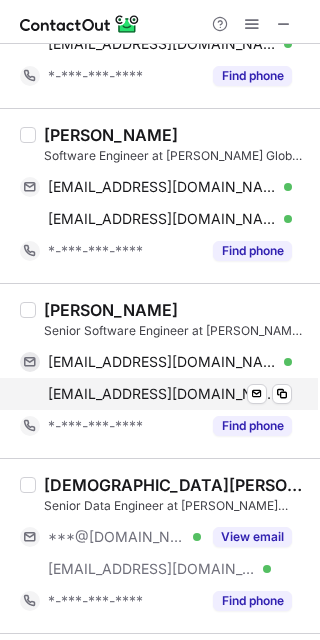 click on "ganesh_reddy@papajohns.com" at bounding box center [162, 394] 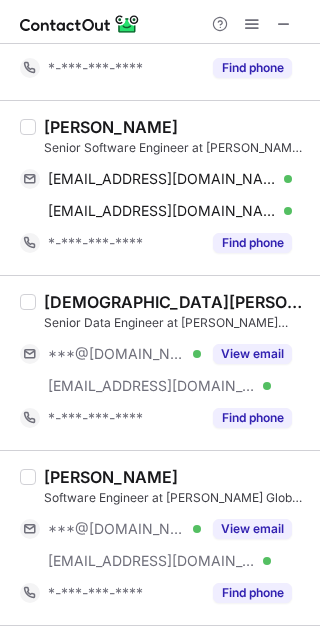 scroll, scrollTop: 973, scrollLeft: 0, axis: vertical 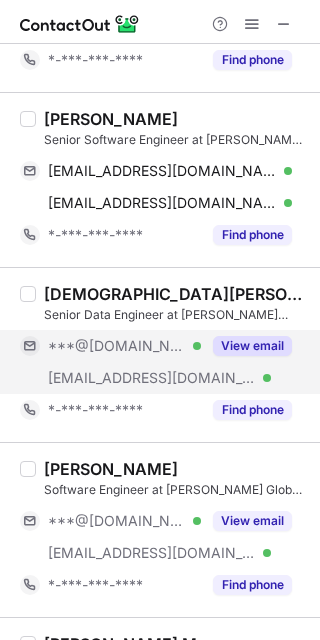 click on "View email" at bounding box center [252, 346] 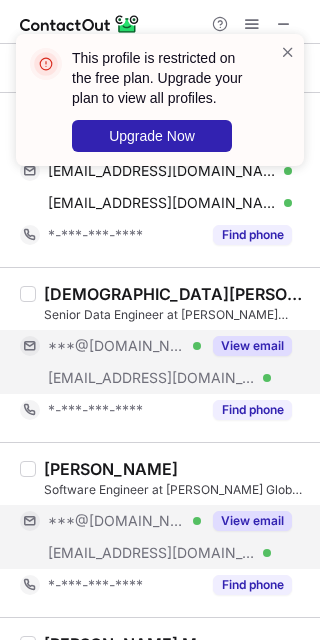 click on "View email" at bounding box center [252, 521] 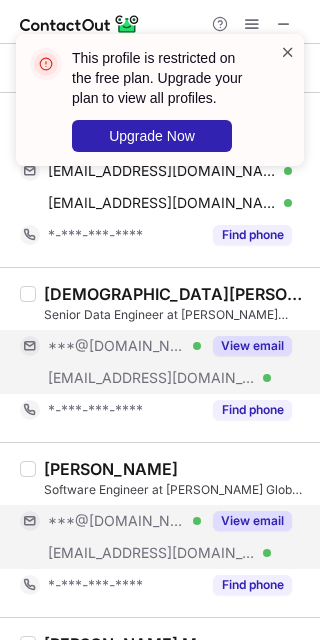 click at bounding box center [288, 52] 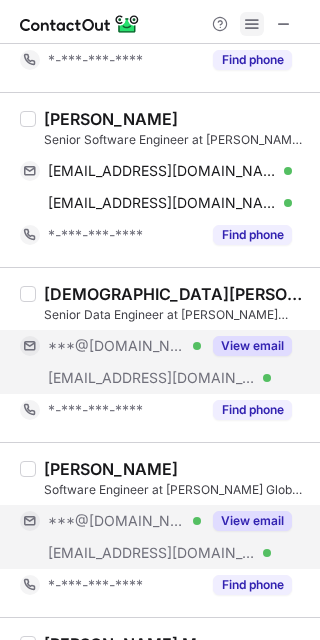 click at bounding box center [252, 24] 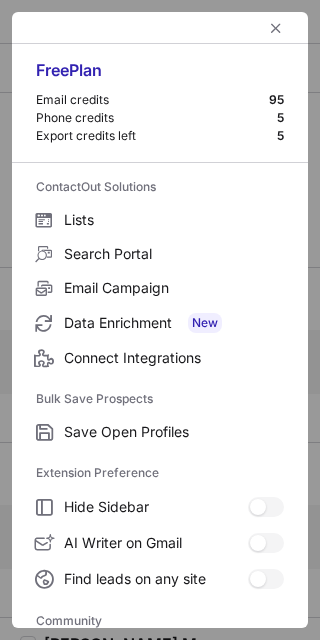 scroll, scrollTop: 266, scrollLeft: 0, axis: vertical 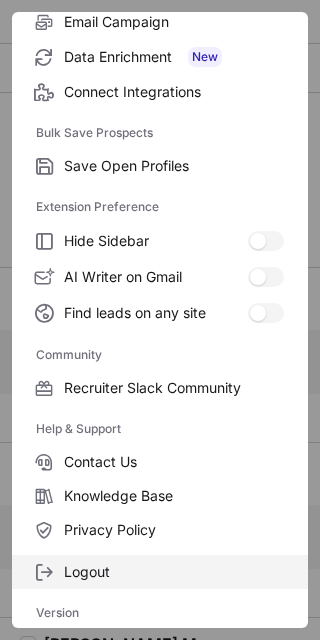 click on "Logout" at bounding box center (160, 572) 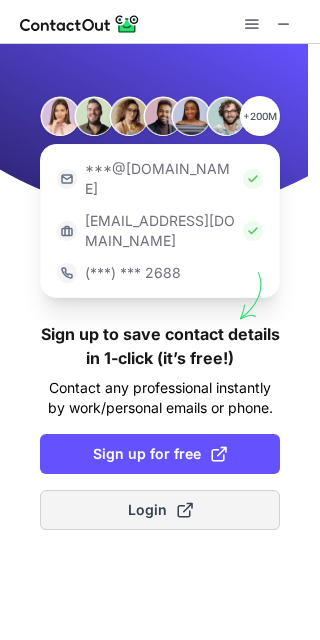 click on "Login" at bounding box center [160, 510] 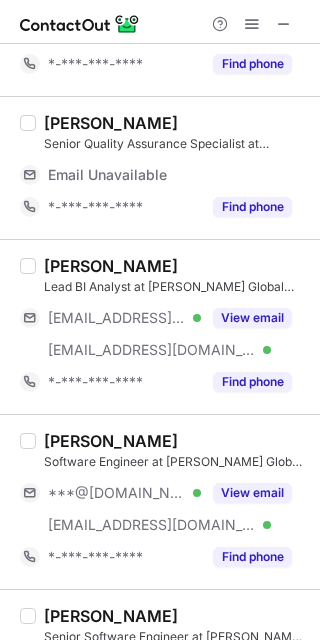 scroll, scrollTop: 521, scrollLeft: 0, axis: vertical 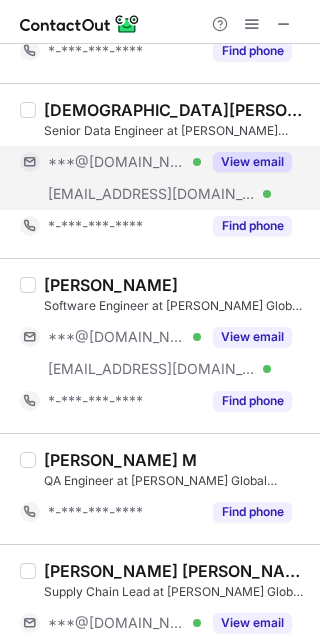 click on "View email" at bounding box center [252, 162] 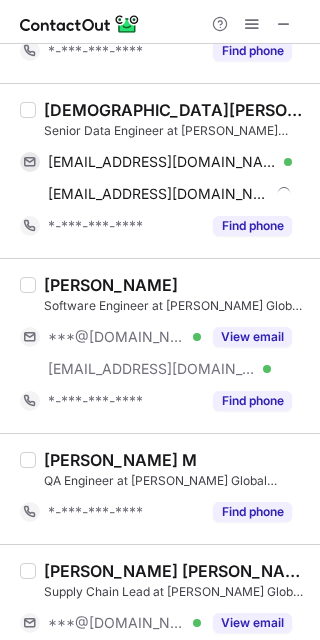 click on "ASHIRWAD PATTNAIK Senior Data Engineer at Papa Johns Global Capability Center ashirwad2610@gmail.com Verified Send email Copy ashirwad_pattnaik@papajohns.com Send email Copy *-***-***-**** Find phone" at bounding box center [160, 170] 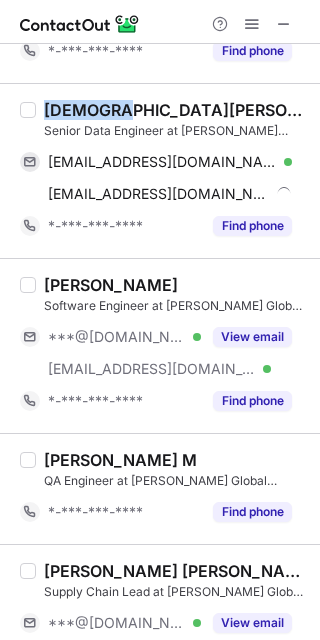 click on "ASHIRWAD PATTNAIK Senior Data Engineer at Papa Johns Global Capability Center ashirwad2610@gmail.com Verified Send email Copy ashirwad_pattnaik@papajohns.com Send email Copy *-***-***-**** Find phone" at bounding box center (160, 170) 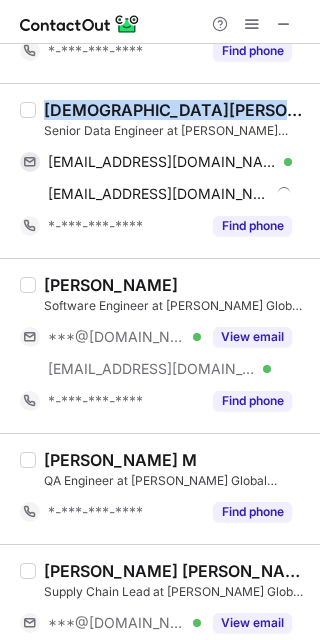 click on "ASHIRWAD PATTNAIK Senior Data Engineer at Papa Johns Global Capability Center ashirwad2610@gmail.com Verified Send email Copy ashirwad_pattnaik@papajohns.com Send email Copy *-***-***-**** Find phone" at bounding box center [160, 170] 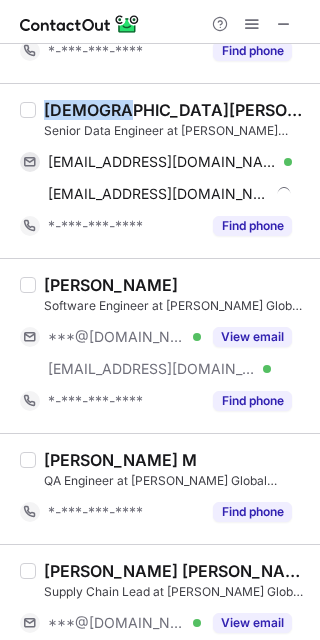 click on "ASHIRWAD PATTNAIK Senior Data Engineer at Papa Johns Global Capability Center ashirwad2610@gmail.com Verified Send email Copy ashirwad_pattnaik@papajohns.com Send email Copy *-***-***-**** Find phone" at bounding box center (160, 170) 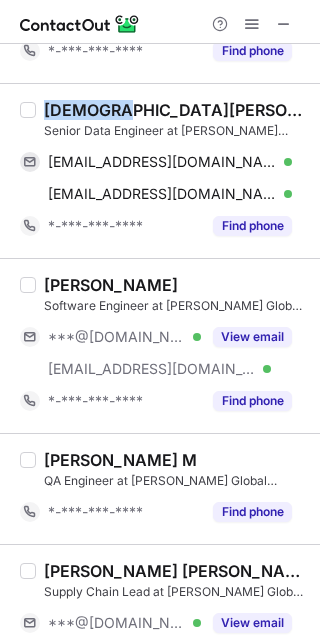 copy on "ASHIRWAD" 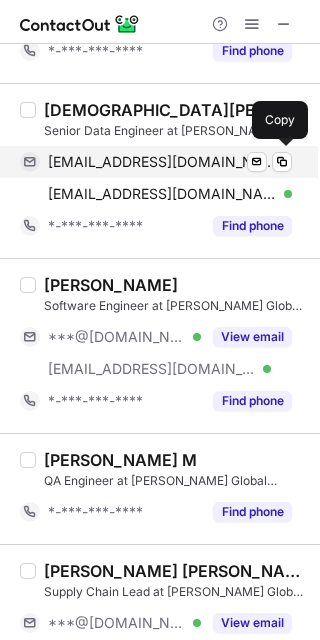 click on "ashirwad2610@gmail.com" at bounding box center (162, 162) 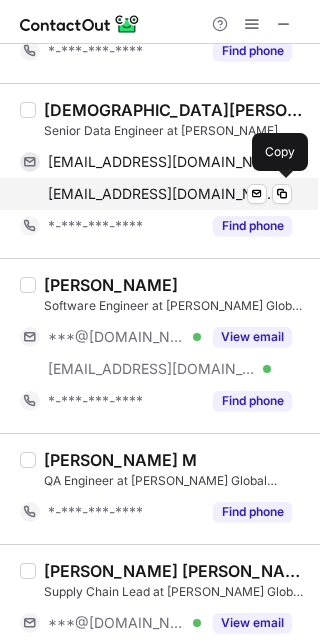click on "ashirwad_pattnaik@papajohns.com Verified Send email Copy" at bounding box center [156, 194] 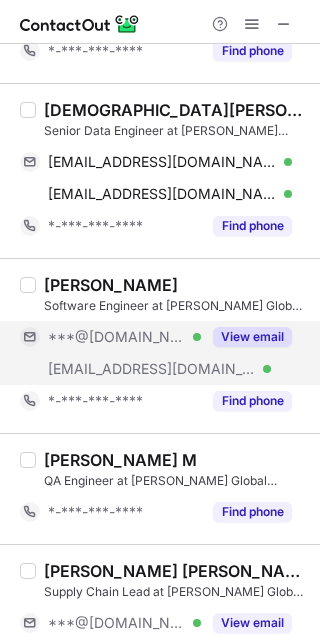 click on "View email" at bounding box center [252, 337] 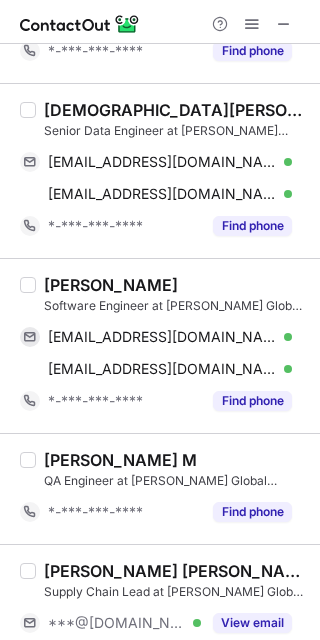 click on "Ayush Pandey" at bounding box center (111, 285) 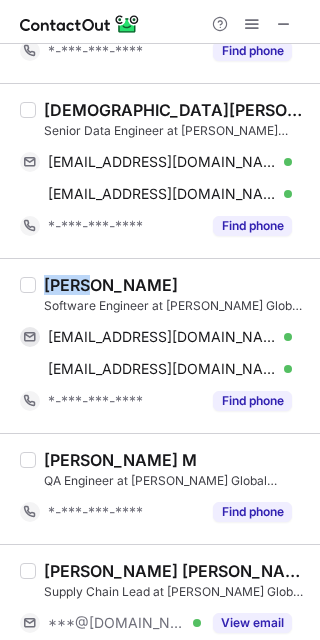 click on "Ayush Pandey" at bounding box center [111, 285] 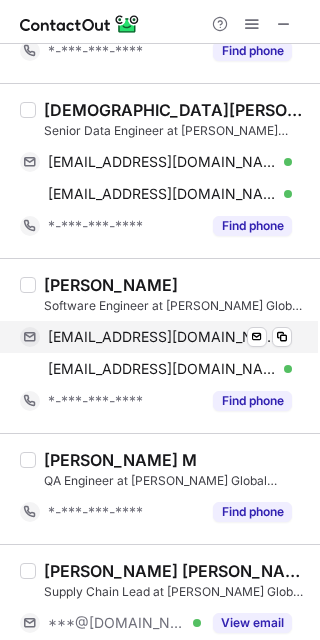 click on "ayushmaze@gmail.com" at bounding box center [162, 337] 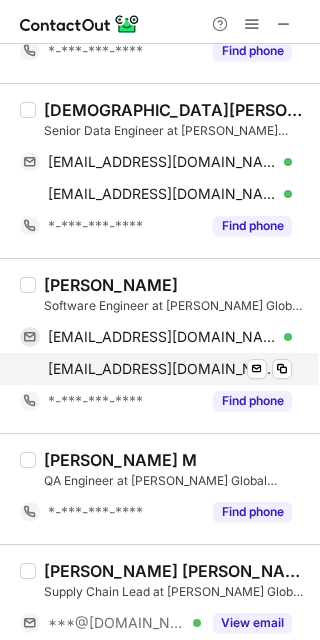 click on "ayush_pandey@papajohns.com" at bounding box center (162, 369) 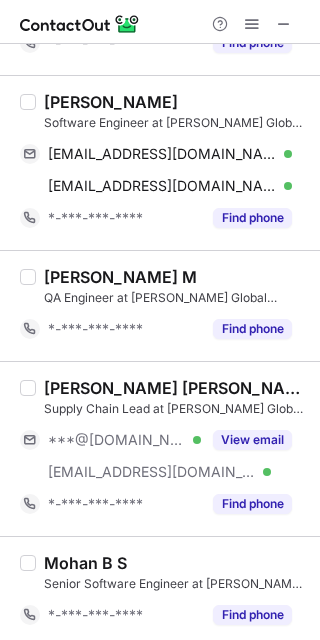 scroll, scrollTop: 1348, scrollLeft: 0, axis: vertical 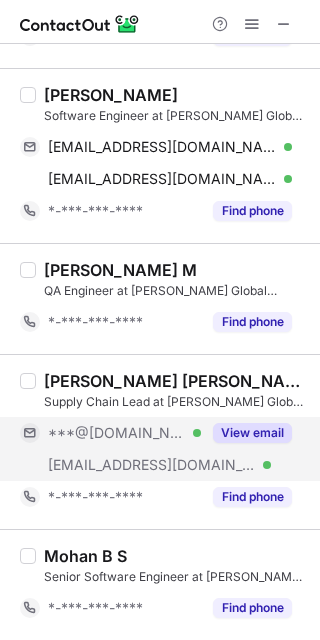 click on "View email" at bounding box center [246, 433] 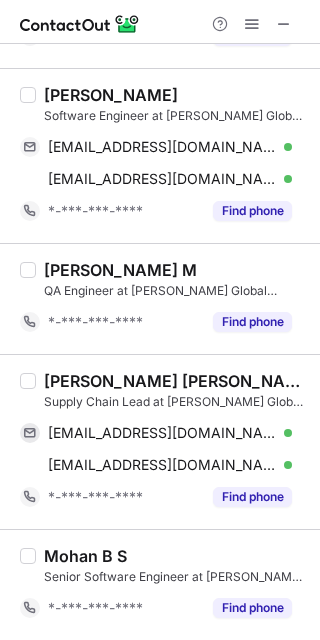 click on "Manoj Kumar GOVINDARASU" at bounding box center (176, 381) 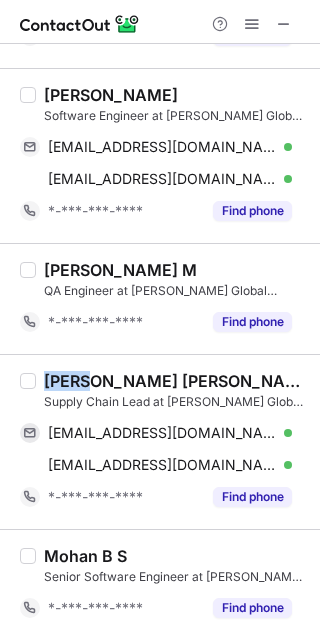click on "Manoj Kumar GOVINDARASU" at bounding box center (176, 381) 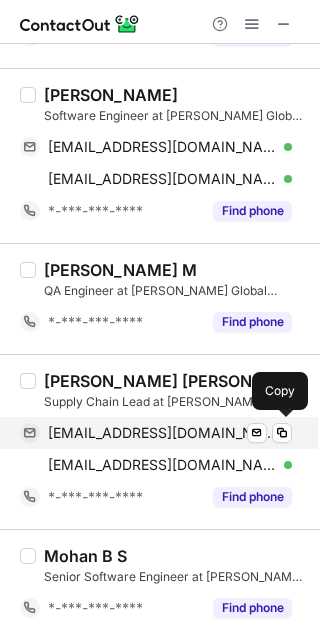 click on "govindmanojkumar@gmail.com" at bounding box center (162, 433) 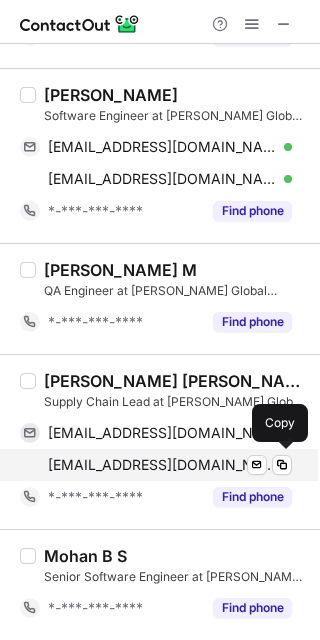 click on "manoj_govindarasu@papajohns.com" at bounding box center (162, 465) 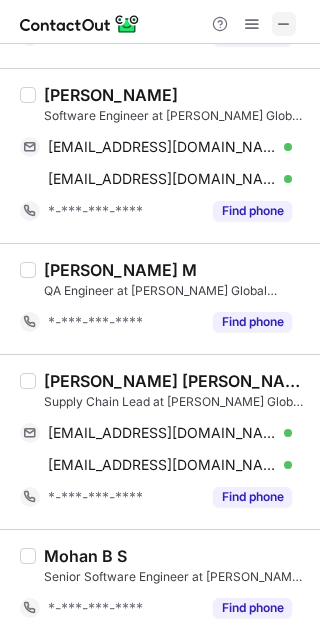 click at bounding box center (284, 24) 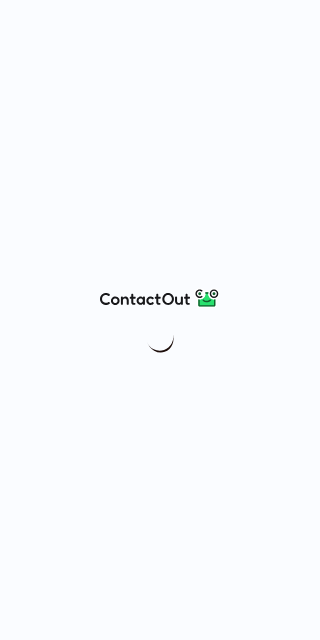 scroll, scrollTop: 0, scrollLeft: 0, axis: both 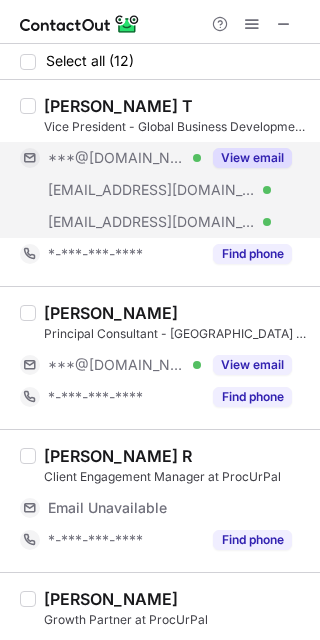 click on "View email" at bounding box center [252, 158] 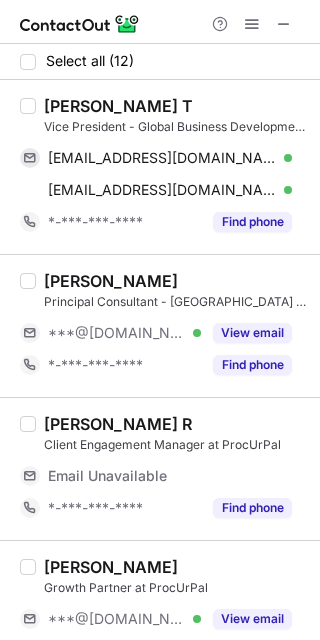 click on "Muralidhar T" at bounding box center (118, 106) 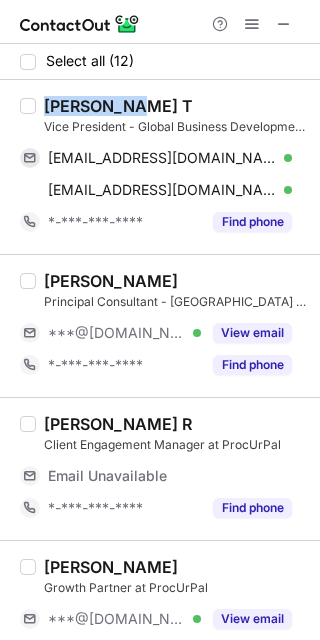click on "Muralidhar T" at bounding box center [118, 106] 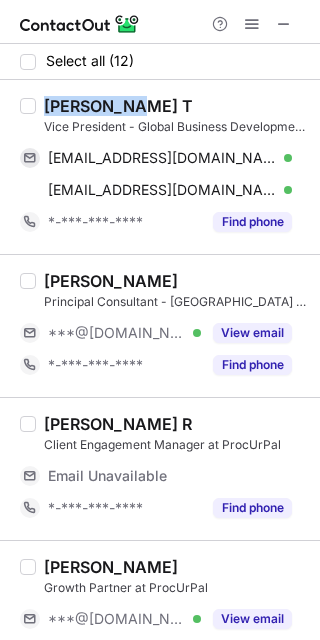 copy on "Muralidhar" 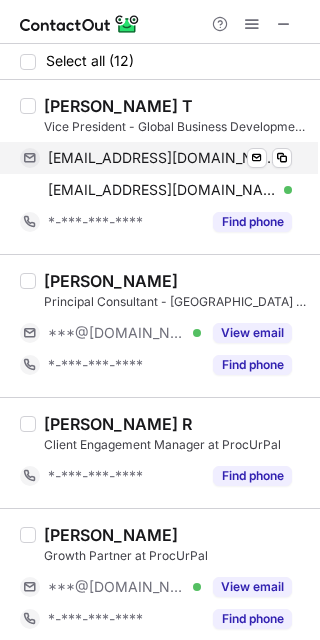 click on "tmmuralitm@gmail.com" at bounding box center (162, 158) 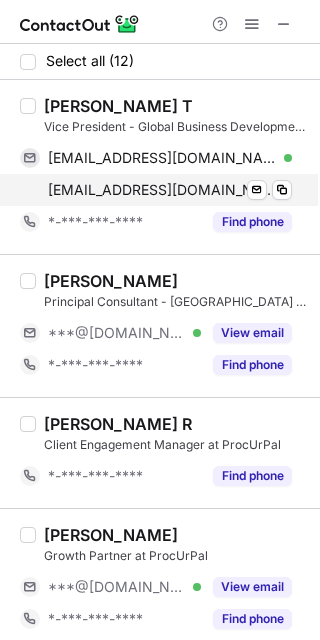 click on "muralitm@sify.com Verified" at bounding box center [170, 190] 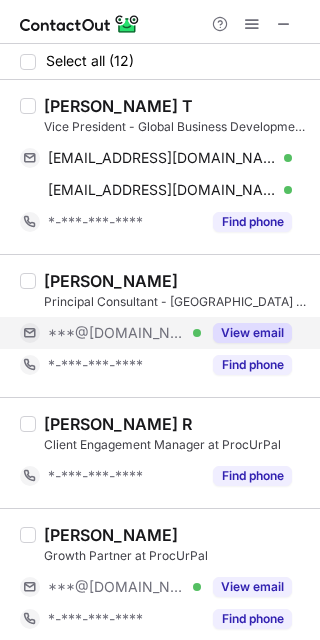 click on "View email" at bounding box center [252, 333] 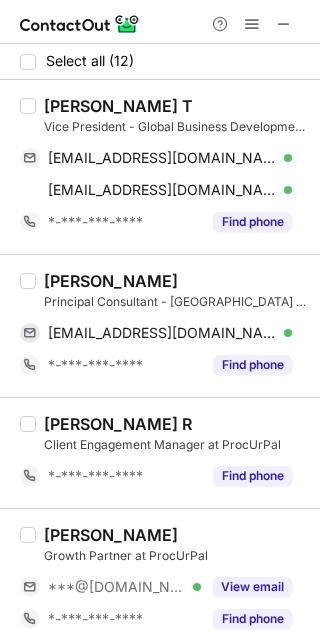 click on "Brijrajsinh Vaghela" at bounding box center (111, 281) 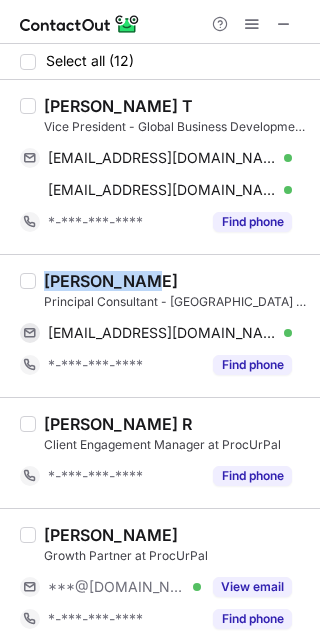 click on "Brijrajsinh Vaghela" at bounding box center [111, 281] 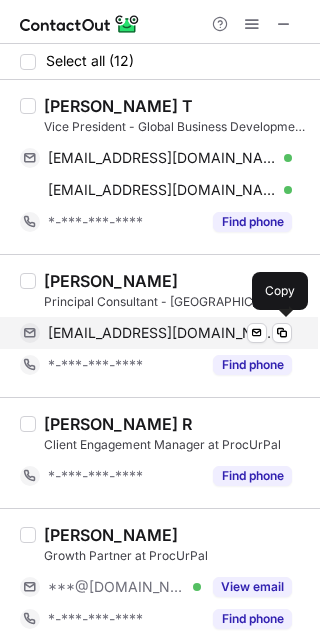 click on "brijraj1@gmail.com" at bounding box center (162, 333) 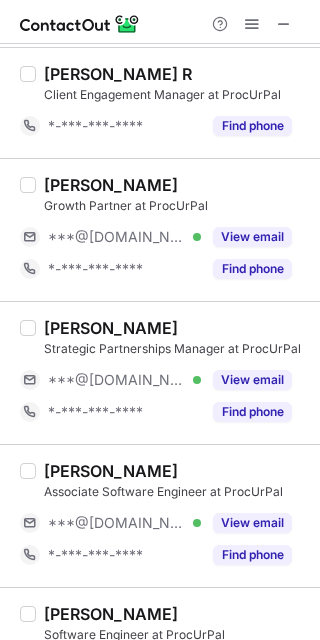 scroll, scrollTop: 365, scrollLeft: 0, axis: vertical 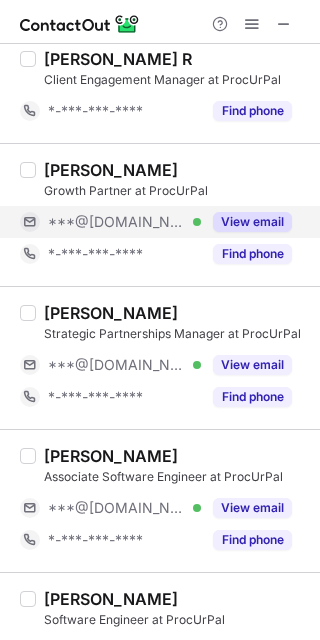click on "View email" at bounding box center (246, 222) 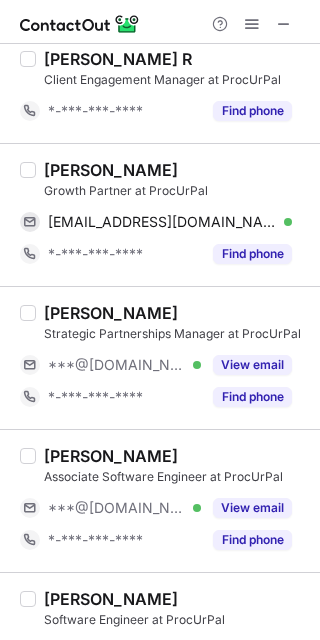 click on "Vishesh Mehra" at bounding box center [111, 170] 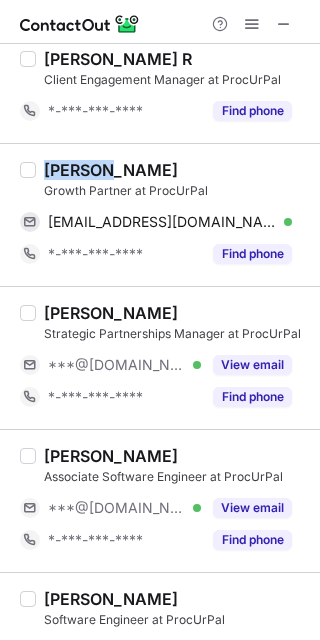 click on "Vishesh Mehra" at bounding box center (111, 170) 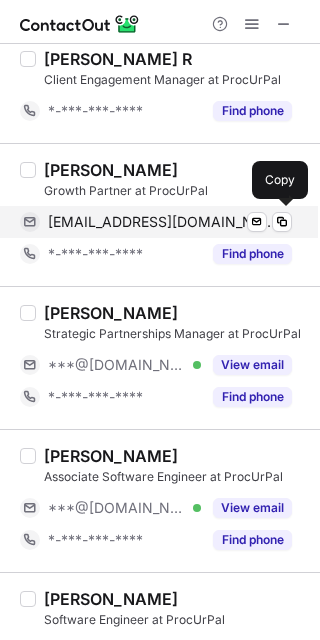 click on "visheshraj502@gmail.com" at bounding box center [162, 222] 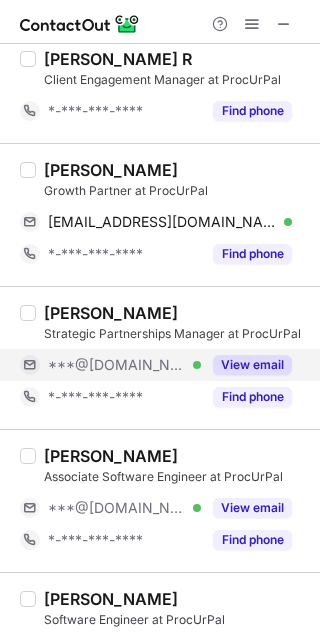 click on "View email" at bounding box center [252, 365] 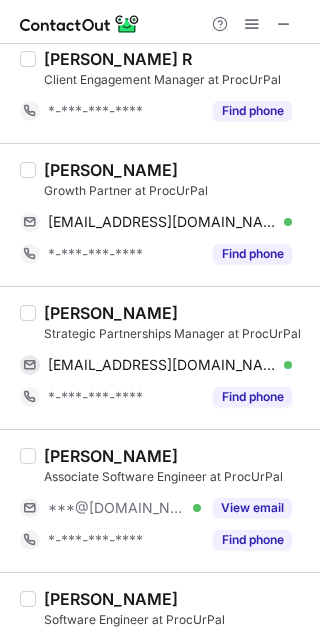 click on "Priyanka Ghosal" at bounding box center (111, 313) 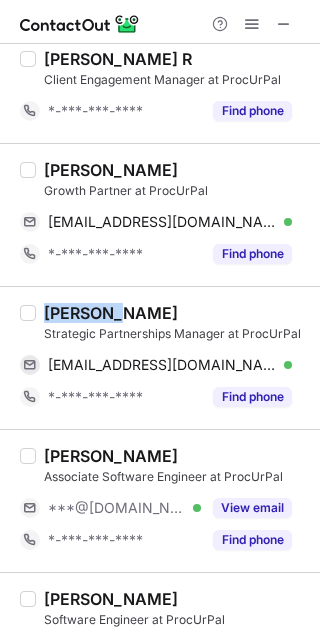 click on "Priyanka Ghosal" at bounding box center (111, 313) 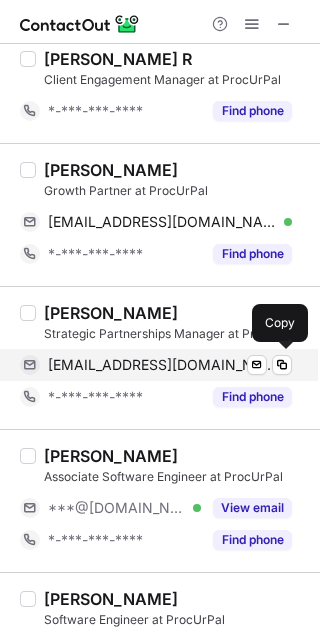click on "tuktukighosal12@gmail.com" at bounding box center [162, 365] 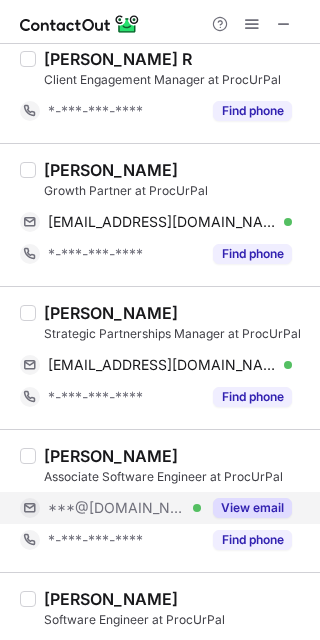 click on "View email" at bounding box center (252, 508) 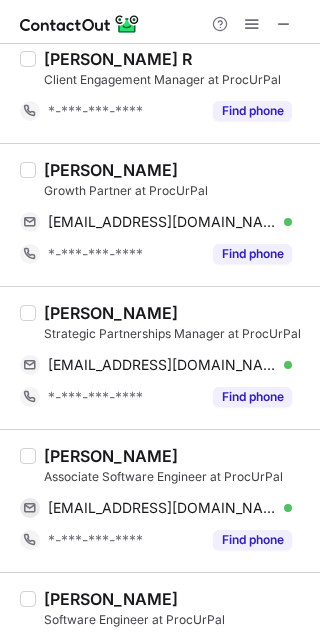 click on "[PERSON_NAME]" at bounding box center [111, 456] 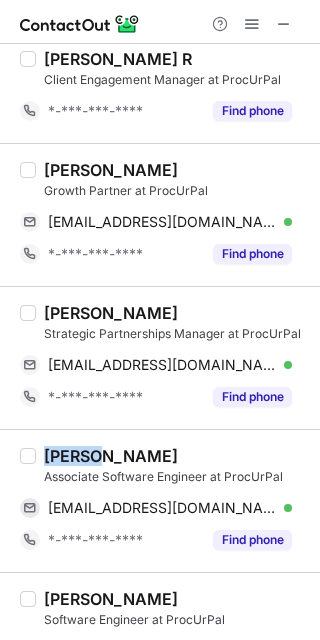 click on "[PERSON_NAME]" at bounding box center (111, 456) 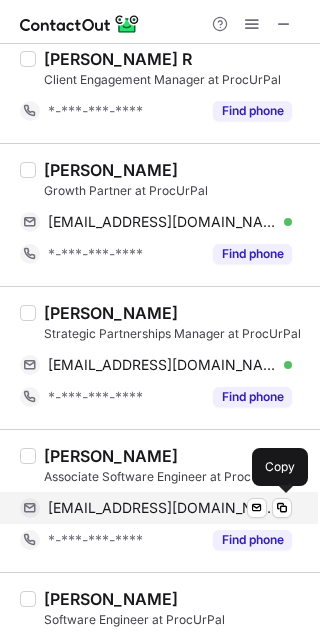 click on "manish220030@gmail.com Verified Send email Copy" at bounding box center (156, 508) 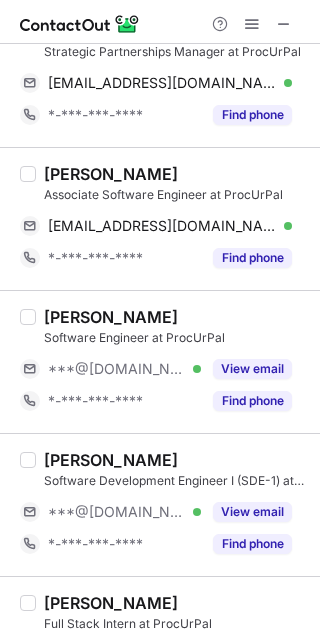 scroll, scrollTop: 651, scrollLeft: 0, axis: vertical 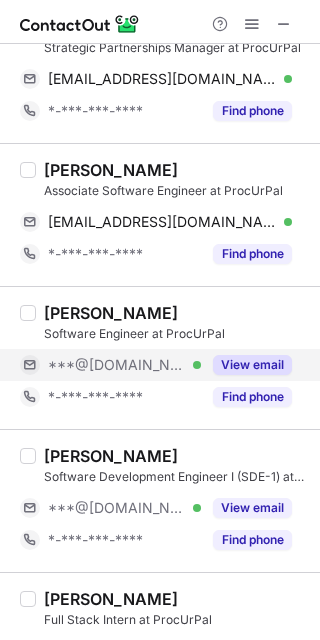 click on "View email" at bounding box center [252, 365] 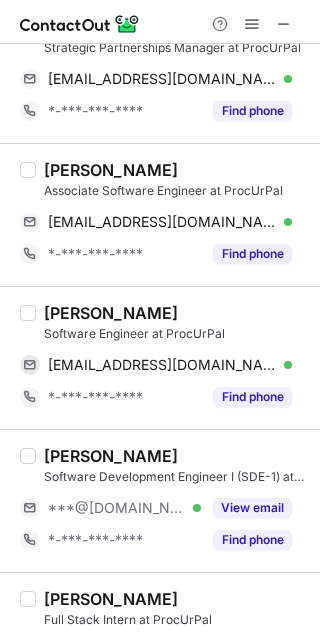 click on "Brijesh Panchal" at bounding box center [111, 313] 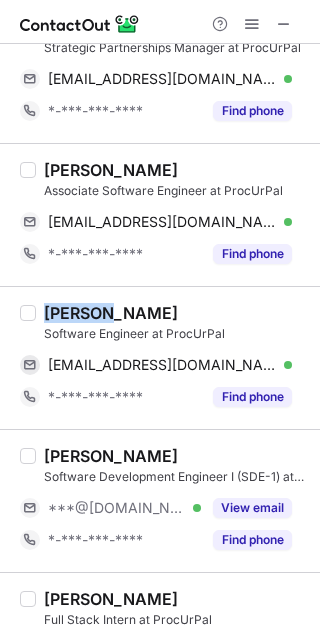 click on "Brijesh Panchal" at bounding box center [111, 313] 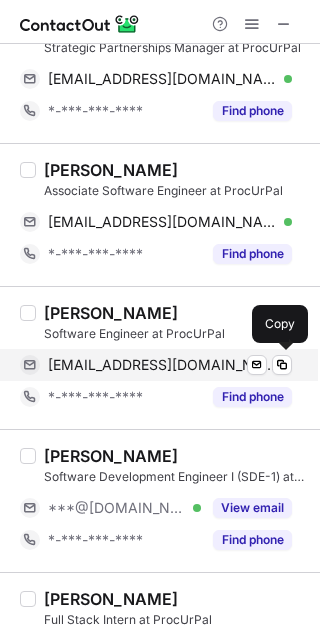 click on "panchalbrijesh887@gmail.com" at bounding box center [162, 365] 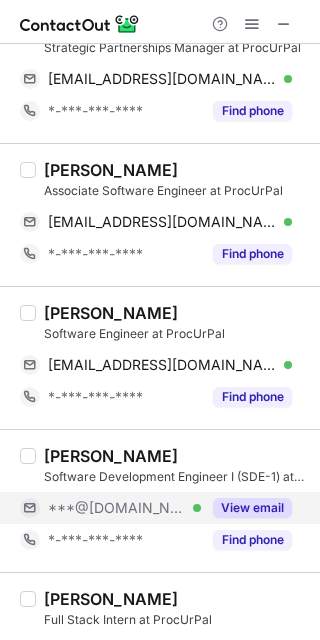 click on "View email" at bounding box center [246, 508] 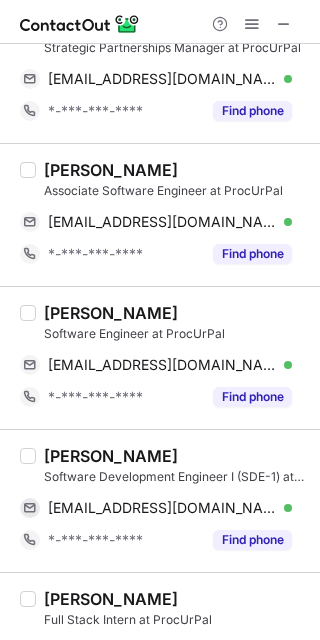 click on "Atharav Uttekar" at bounding box center (111, 456) 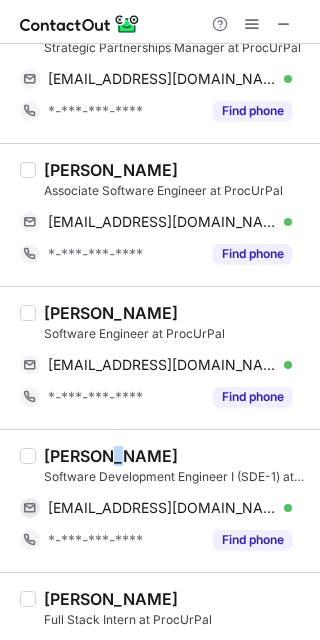 click on "Atharav Uttekar" at bounding box center (111, 456) 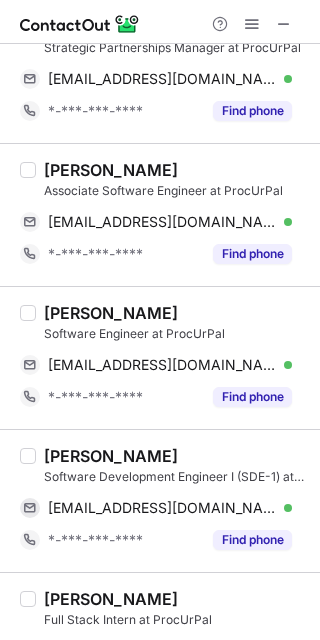 click on "Atharav Uttekar" at bounding box center [111, 456] 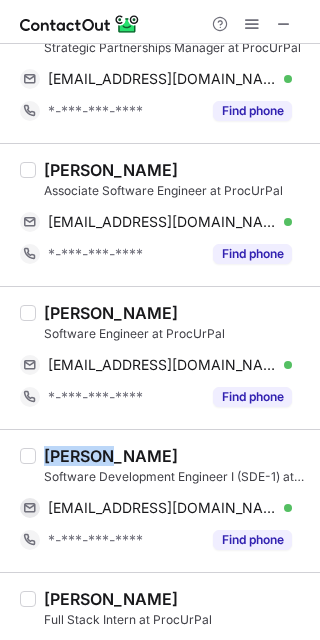 click on "Atharav Uttekar" at bounding box center (111, 456) 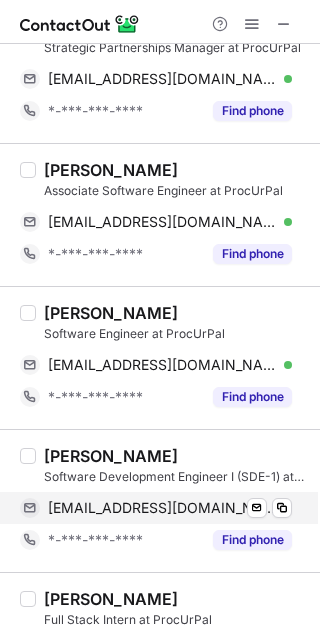 click on "atharavuttekar@gmail.com Verified Send email Copy" at bounding box center (156, 508) 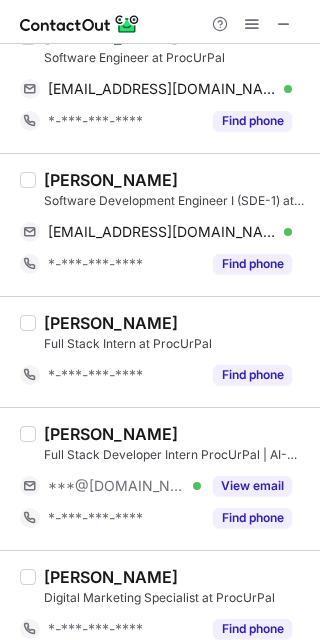 scroll, scrollTop: 930, scrollLeft: 0, axis: vertical 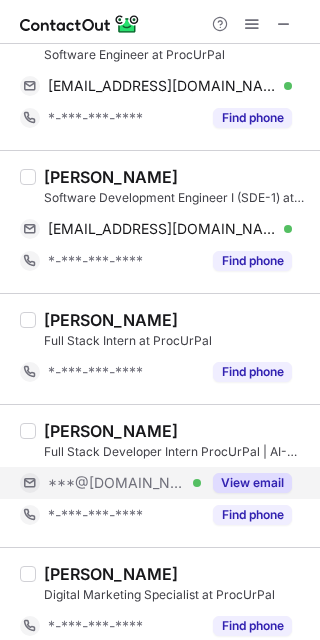 click on "View email" at bounding box center (252, 483) 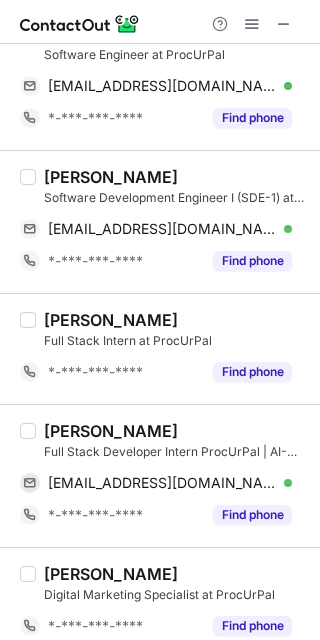 click on "ANURAG SULKIYA" at bounding box center (111, 431) 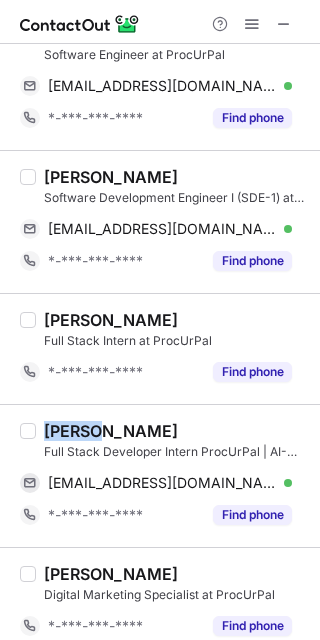 click on "ANURAG SULKIYA" at bounding box center (111, 431) 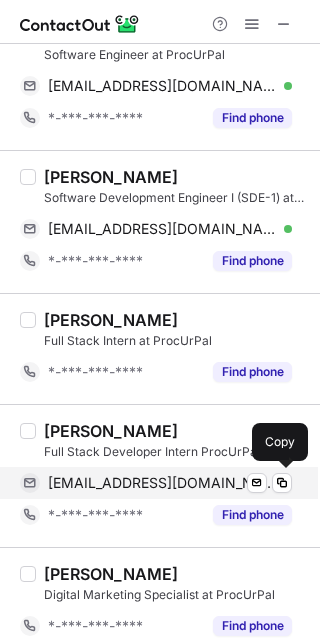 click on "anuragsulkiya@gmail.com" at bounding box center (162, 483) 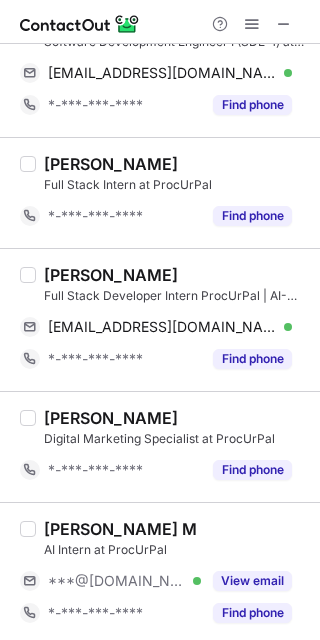 scroll, scrollTop: 1093, scrollLeft: 0, axis: vertical 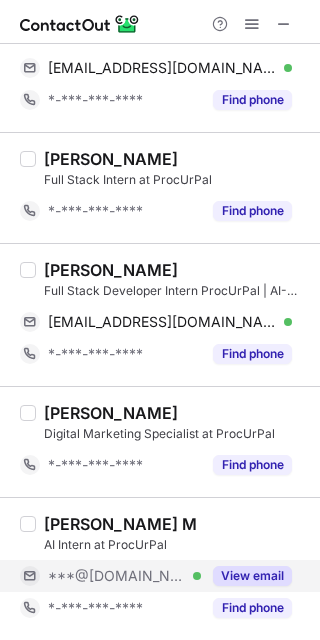 click on "View email" at bounding box center (252, 576) 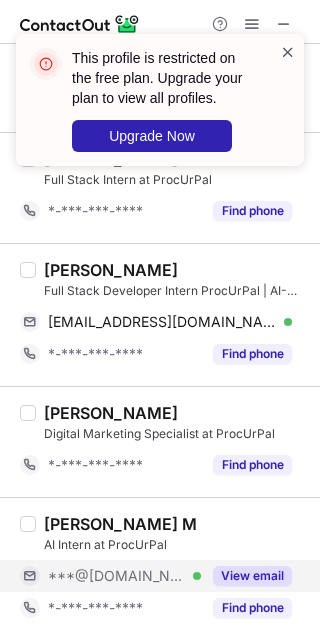 click at bounding box center [288, 52] 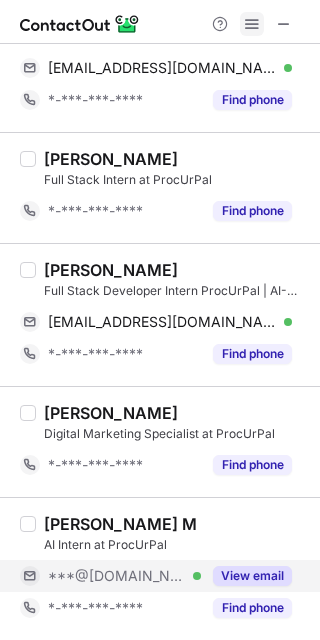 click at bounding box center (252, 24) 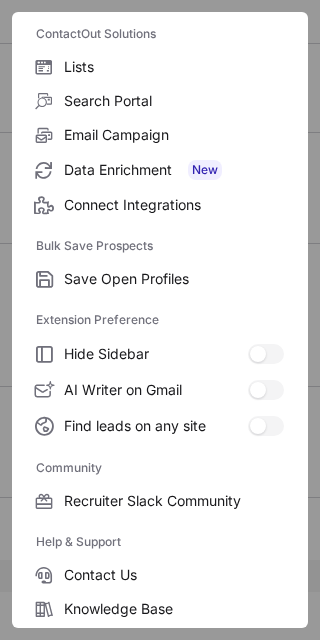 scroll, scrollTop: 266, scrollLeft: 0, axis: vertical 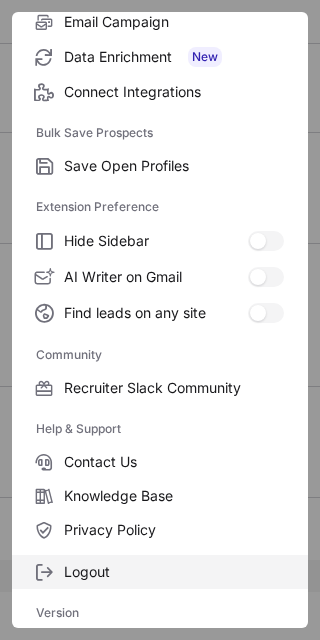 click on "Logout" at bounding box center (174, 572) 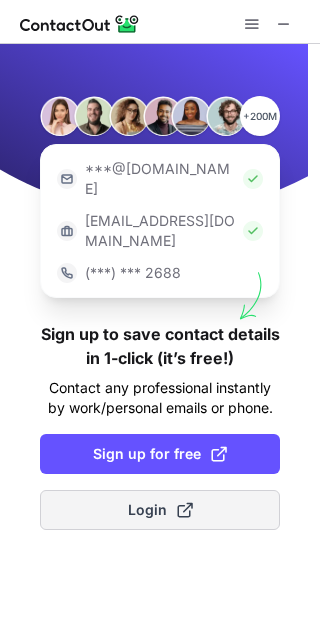 click on "Login" at bounding box center [160, 510] 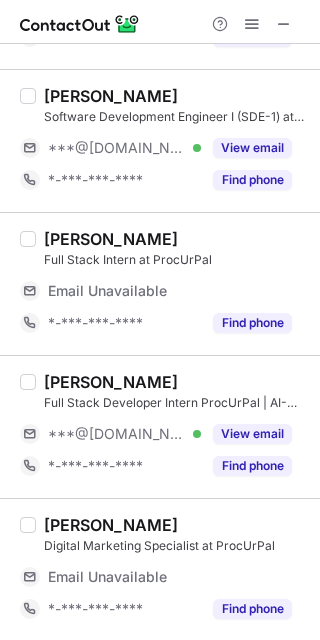 scroll, scrollTop: 1188, scrollLeft: 0, axis: vertical 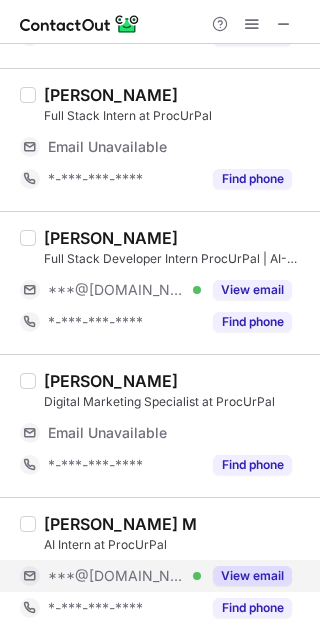 click on "View email" at bounding box center (252, 576) 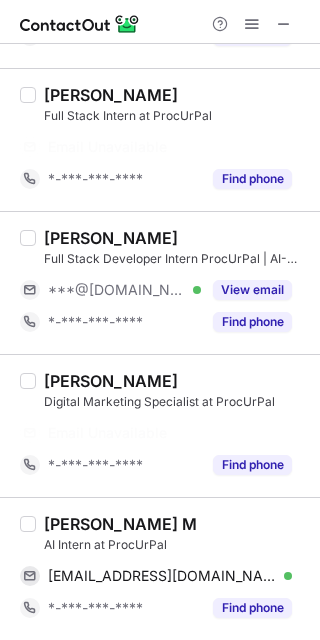 click on "Gowtham M" at bounding box center [120, 524] 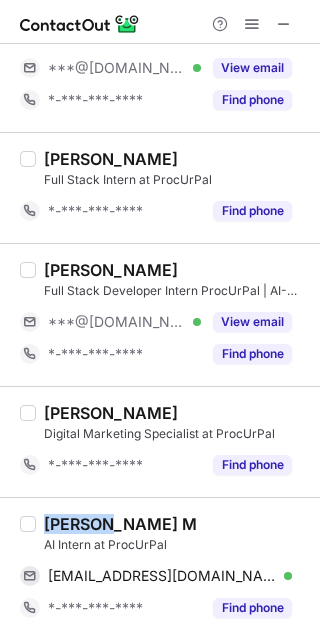 scroll, scrollTop: 1093, scrollLeft: 0, axis: vertical 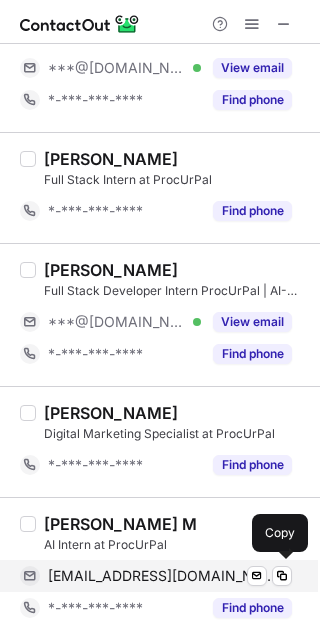 click on "gm360994@gmail.com" at bounding box center [162, 576] 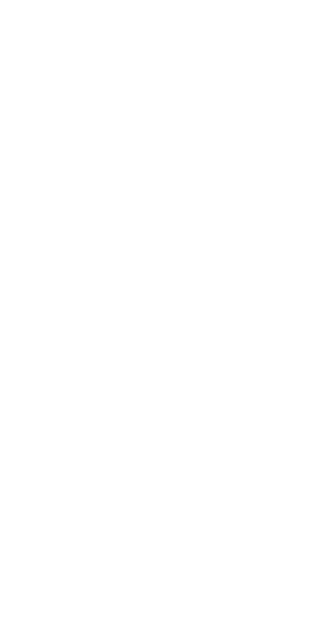 scroll, scrollTop: 0, scrollLeft: 0, axis: both 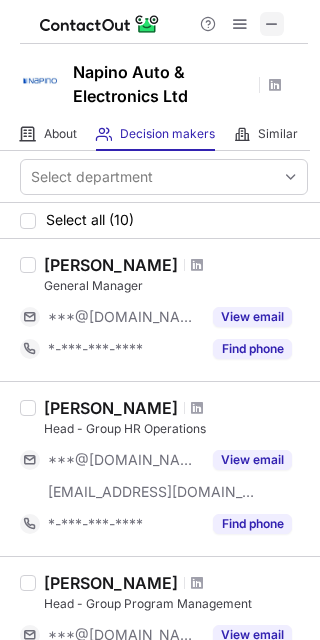 click at bounding box center (272, 24) 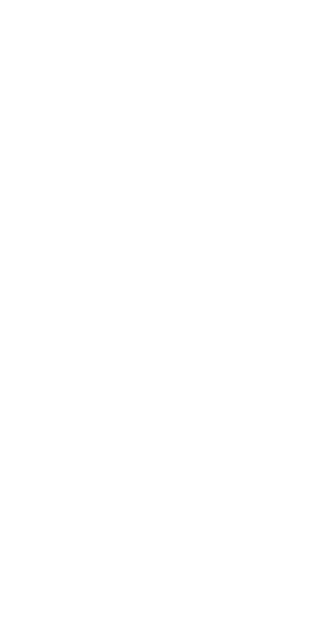 scroll, scrollTop: 0, scrollLeft: 0, axis: both 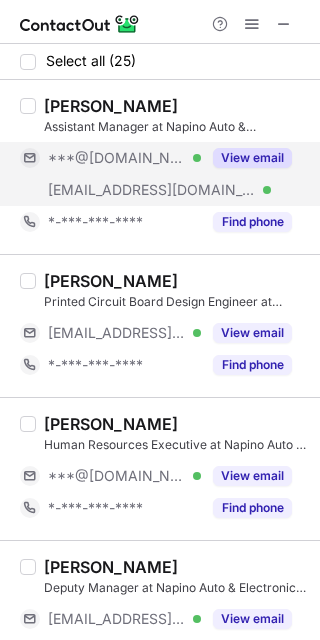 click on "View email" at bounding box center (252, 158) 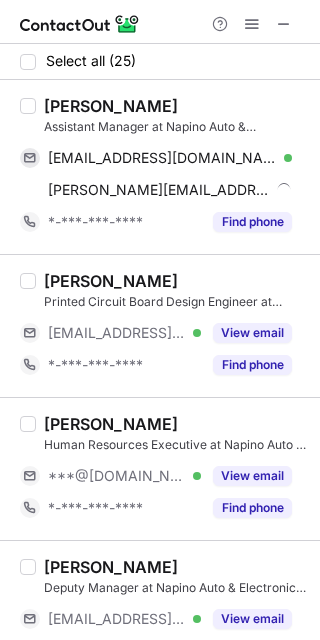 click on "[PERSON_NAME]" at bounding box center [111, 106] 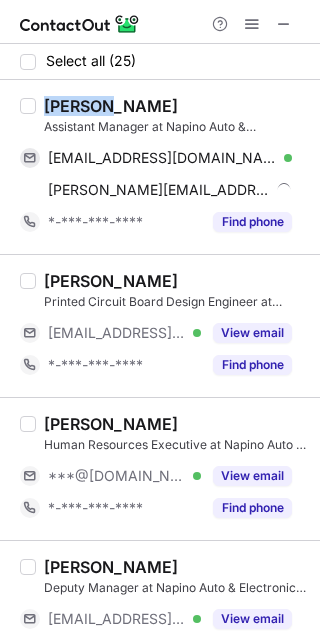 click on "[PERSON_NAME]" at bounding box center [111, 106] 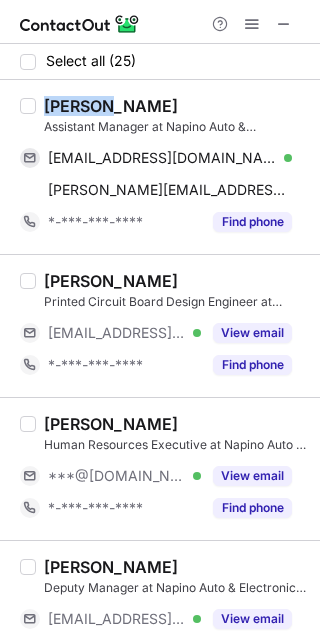 copy on "[PERSON_NAME]" 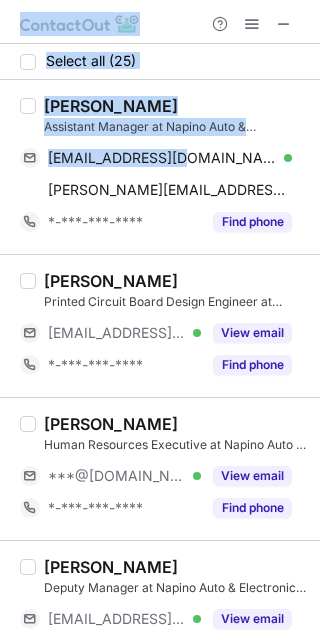 drag, startPoint x: 191, startPoint y: 156, endPoint x: 375, endPoint y: 206, distance: 190.6725 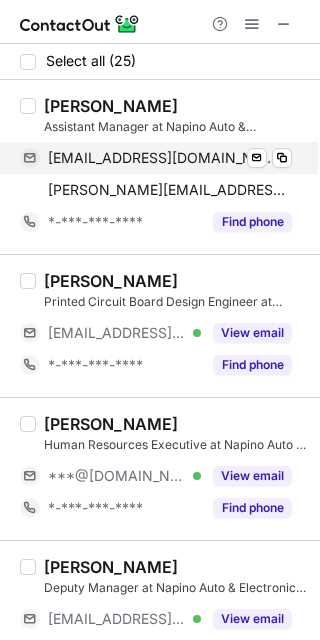 click on "[EMAIL_ADDRESS][DOMAIN_NAME]" at bounding box center (162, 158) 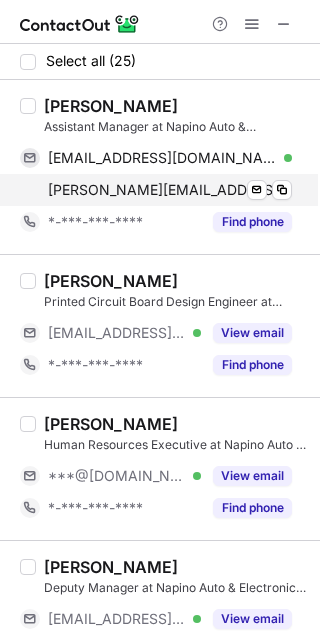 click on "[PERSON_NAME][EMAIL_ADDRESS][DOMAIN_NAME]" at bounding box center [170, 190] 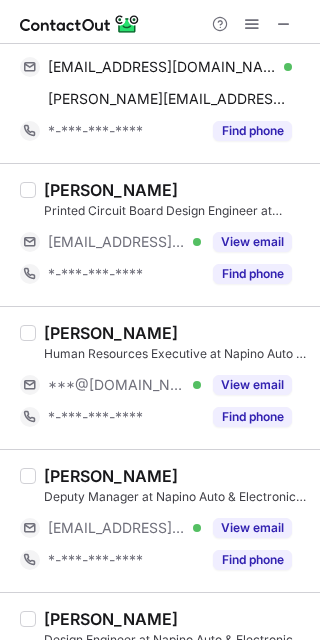 scroll, scrollTop: 106, scrollLeft: 0, axis: vertical 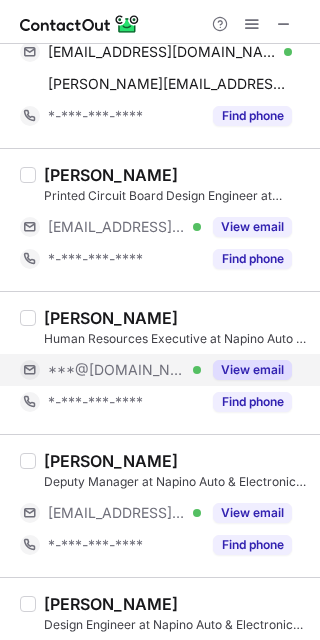 click on "View email" at bounding box center (252, 370) 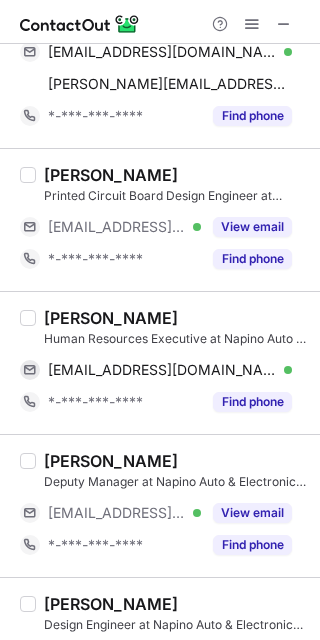 click on "[PERSON_NAME]" at bounding box center (111, 318) 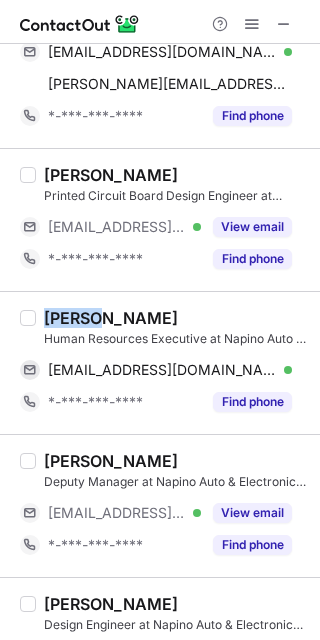 click on "[PERSON_NAME]" at bounding box center [111, 318] 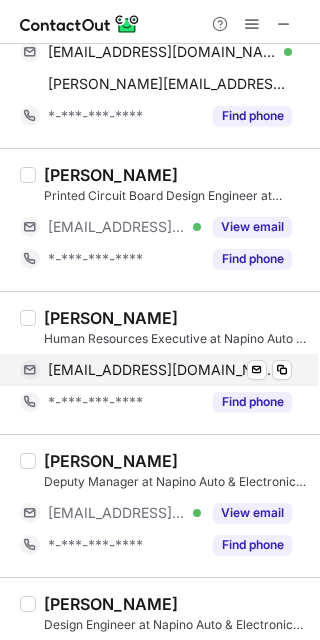 click on "[EMAIL_ADDRESS][DOMAIN_NAME]" at bounding box center [162, 370] 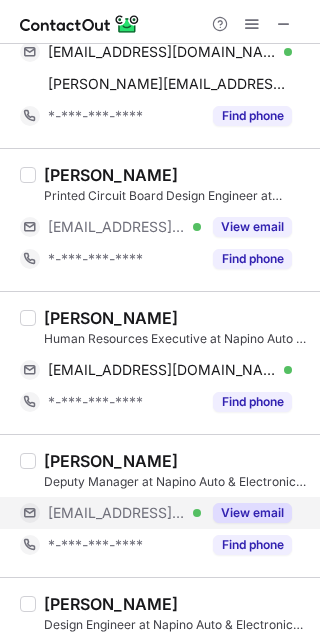 click on "View email" at bounding box center [252, 513] 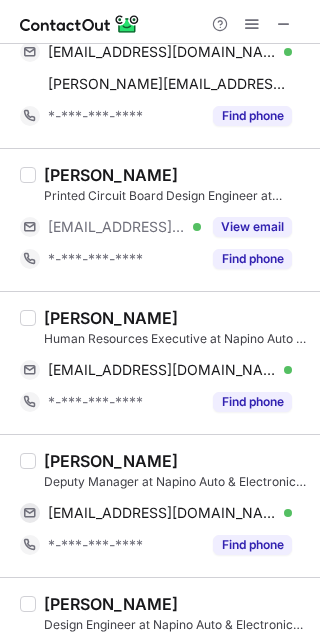 click on "[PERSON_NAME]" at bounding box center (111, 461) 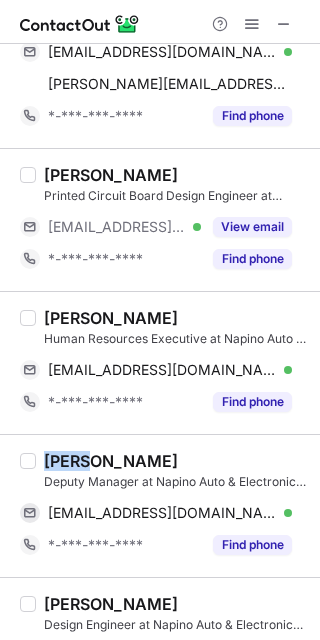click on "[PERSON_NAME]" at bounding box center [111, 461] 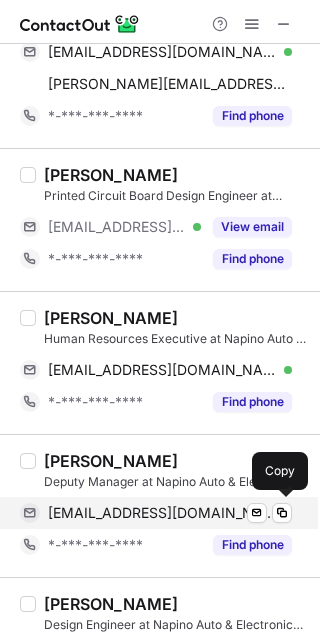 click on "[EMAIL_ADDRESS][DOMAIN_NAME]" at bounding box center [162, 513] 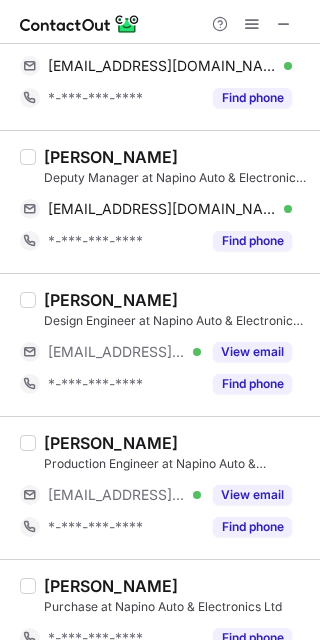 scroll, scrollTop: 447, scrollLeft: 0, axis: vertical 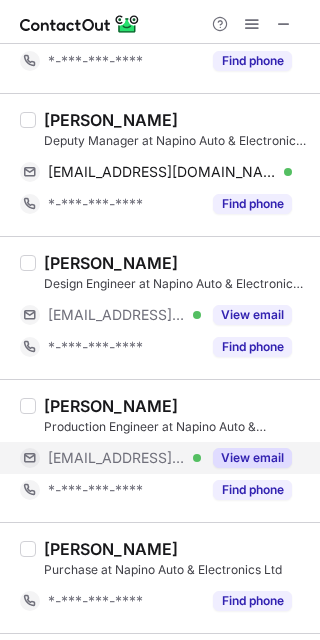 click on "View email" at bounding box center (246, 458) 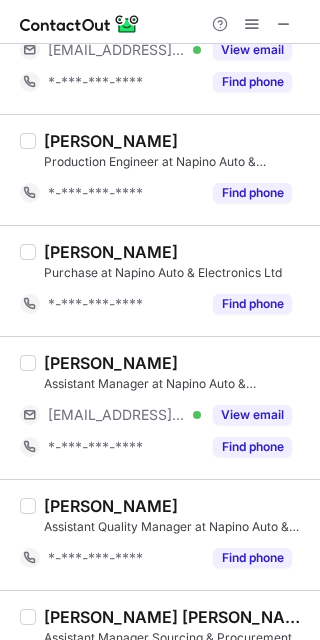 scroll, scrollTop: 736, scrollLeft: 0, axis: vertical 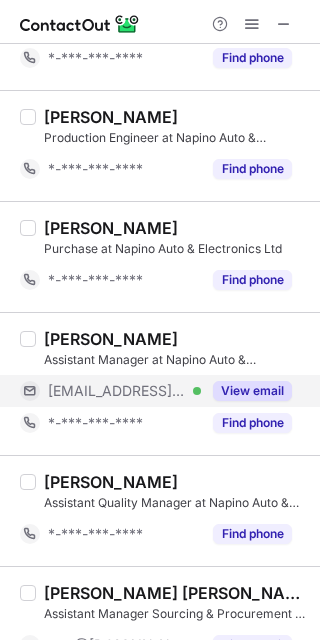 click on "View email" at bounding box center [252, 391] 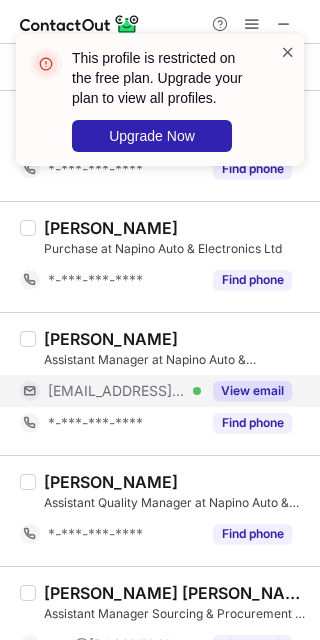 click at bounding box center [288, 52] 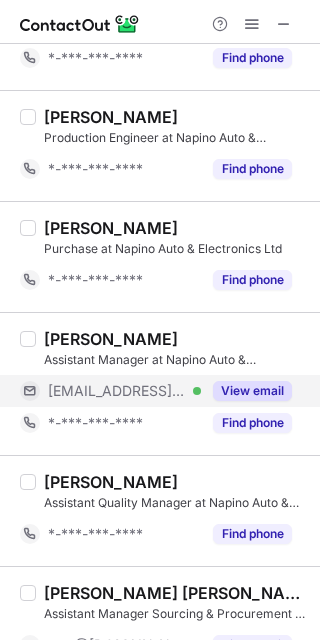 click at bounding box center [288, 52] 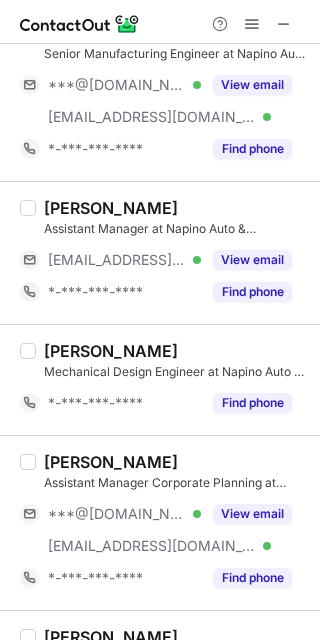 scroll, scrollTop: 1778, scrollLeft: 0, axis: vertical 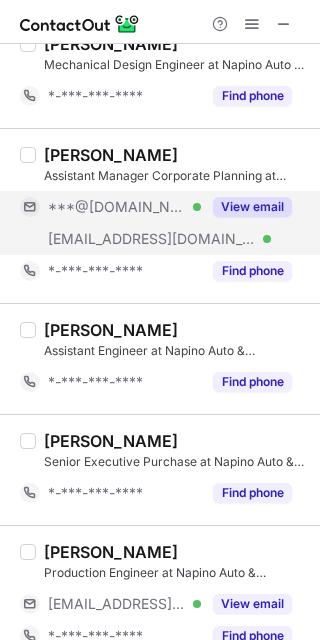 click on "View email" at bounding box center (252, 207) 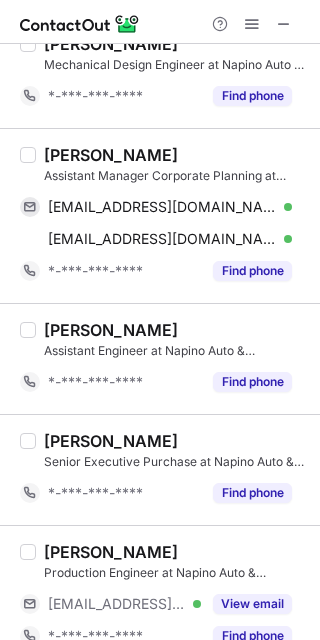 click on "[PERSON_NAME]" at bounding box center (111, 155) 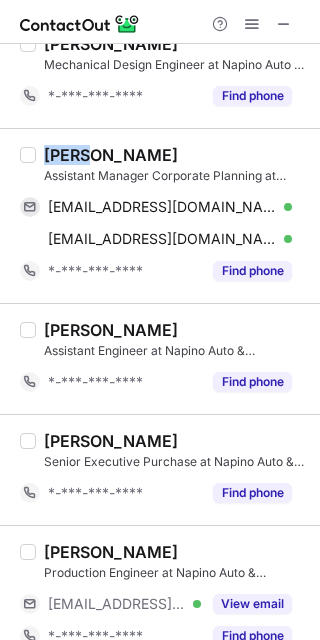 click on "[PERSON_NAME]" at bounding box center (111, 155) 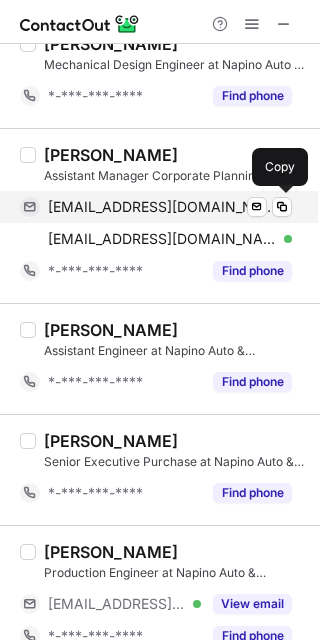 click on "[EMAIL_ADDRESS][DOMAIN_NAME] Verified Send email Copy" at bounding box center [156, 207] 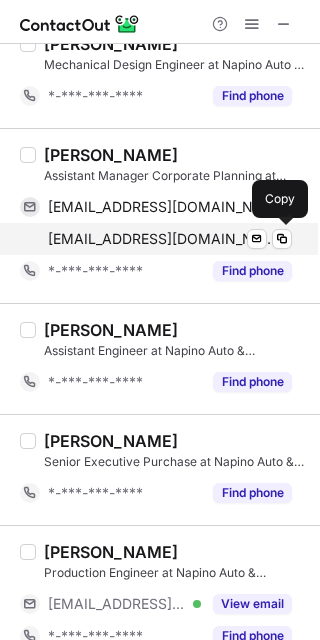 click on "[EMAIL_ADDRESS][DOMAIN_NAME]" at bounding box center (162, 239) 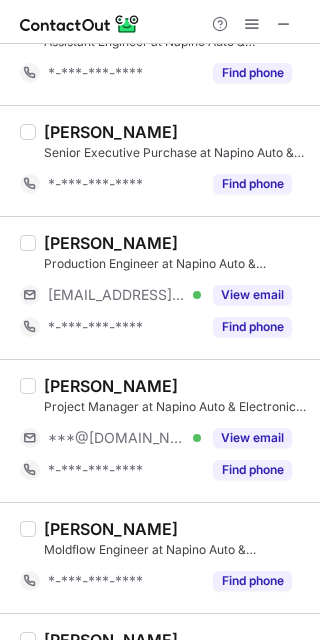 scroll, scrollTop: 2101, scrollLeft: 0, axis: vertical 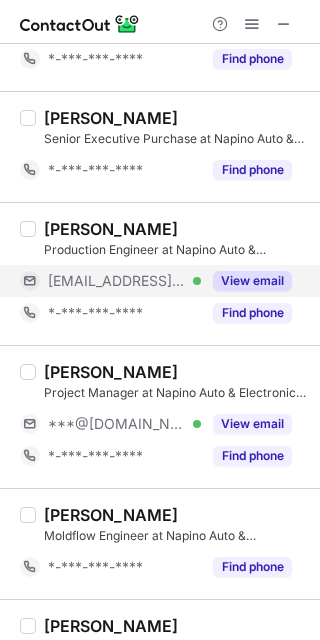 click on "View email" at bounding box center (252, 281) 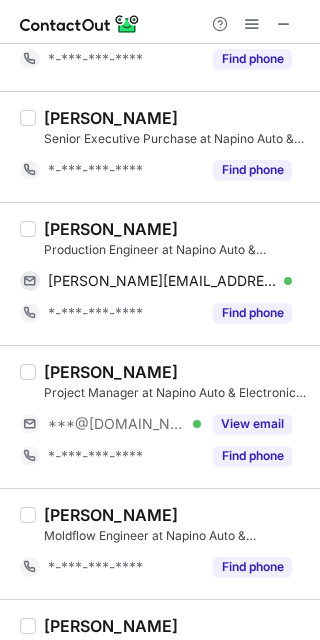click on "[PERSON_NAME]" at bounding box center [111, 229] 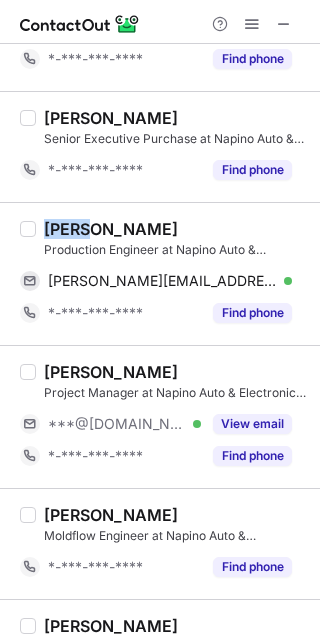 click on "[PERSON_NAME]" at bounding box center [111, 229] 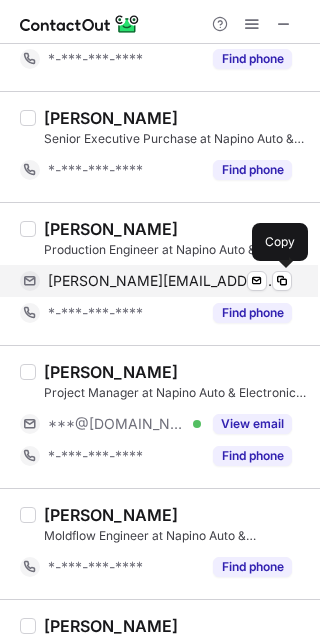 click on "[PERSON_NAME][EMAIL_ADDRESS][DOMAIN_NAME]" at bounding box center [162, 281] 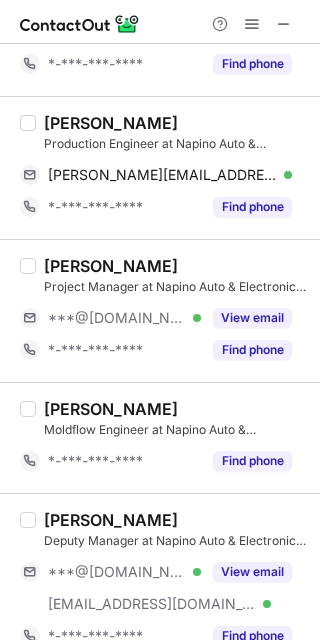 scroll, scrollTop: 2213, scrollLeft: 0, axis: vertical 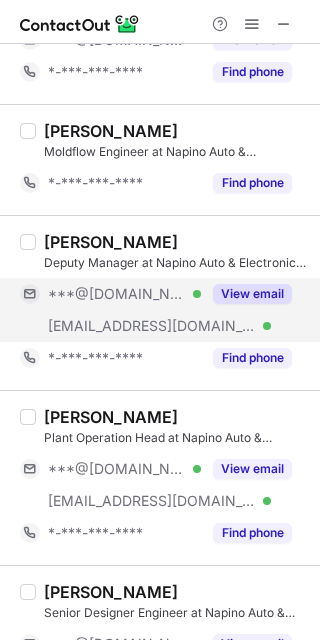 click on "View email" at bounding box center [252, 294] 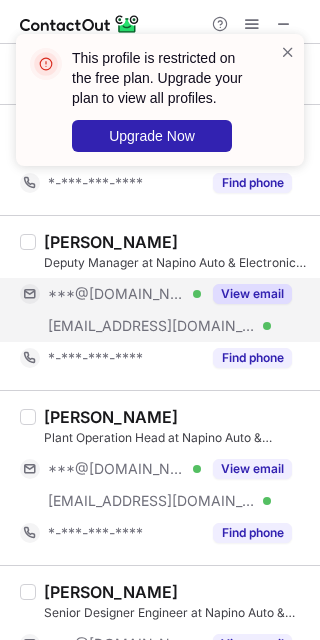 click on "This profile is restricted on the free plan. Upgrade your plan to view all profiles. Upgrade Now" at bounding box center [160, 108] 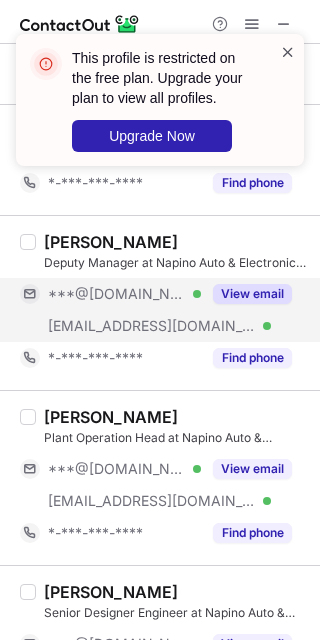 click at bounding box center (288, 52) 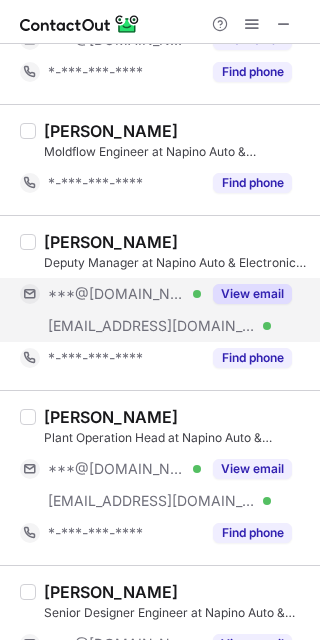 click at bounding box center (252, 24) 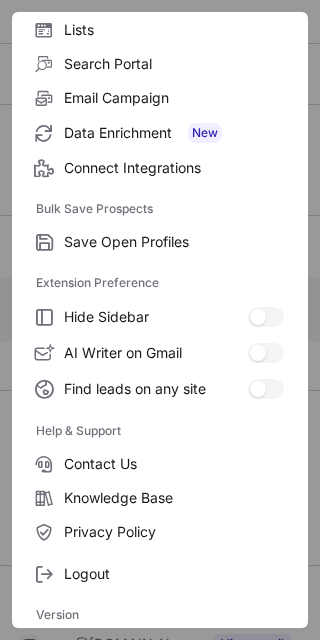 scroll, scrollTop: 192, scrollLeft: 0, axis: vertical 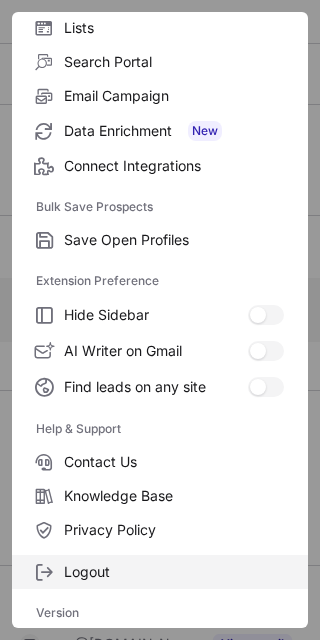 click on "Logout" at bounding box center (160, 572) 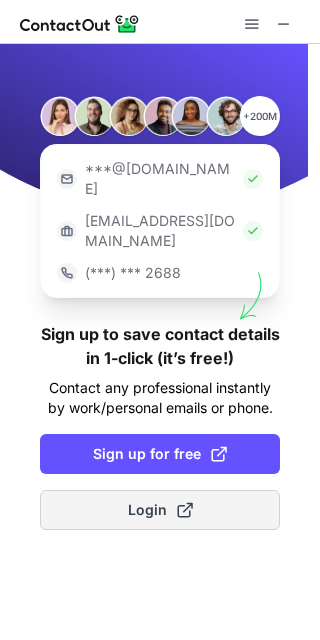 click on "Login" at bounding box center (160, 510) 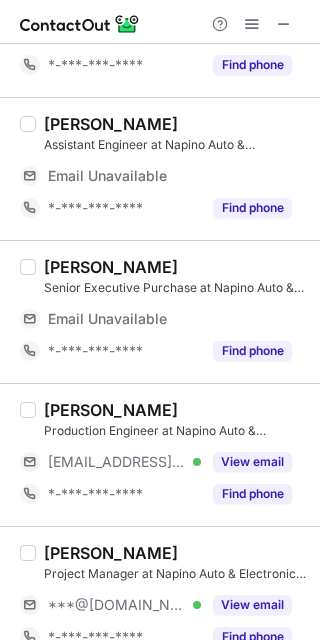 scroll, scrollTop: 2087, scrollLeft: 0, axis: vertical 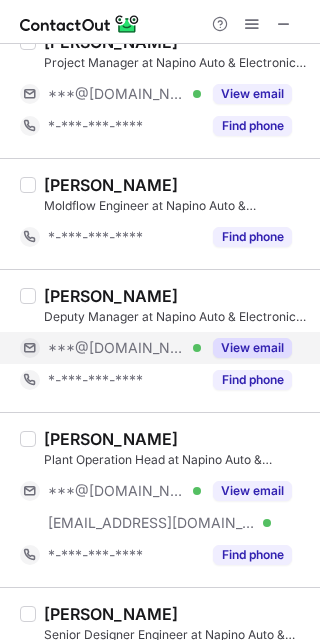 click on "View email" at bounding box center (252, 348) 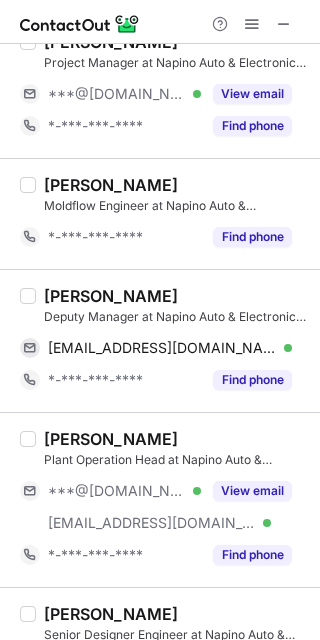 click on "[PERSON_NAME]" at bounding box center [111, 296] 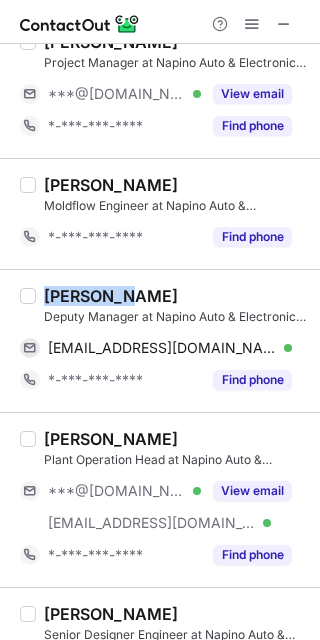 click on "[PERSON_NAME]" at bounding box center [111, 296] 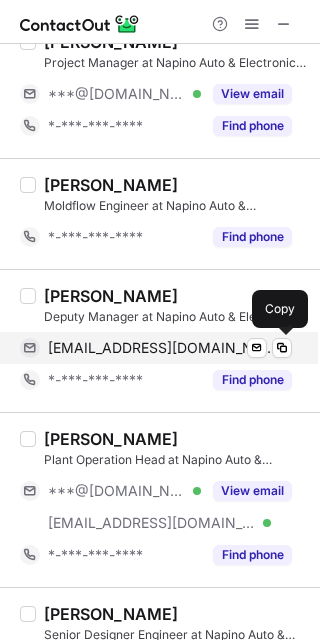 click on "bhayankarsethi@gmail.com" at bounding box center [162, 348] 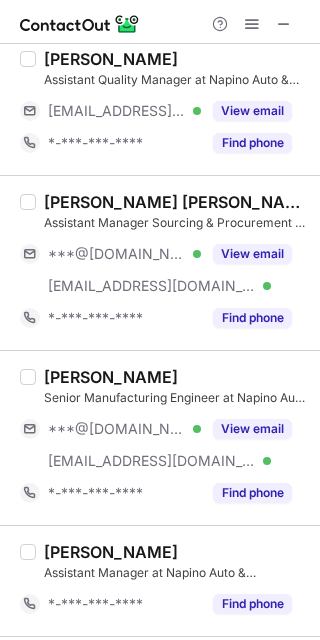 scroll, scrollTop: 802, scrollLeft: 0, axis: vertical 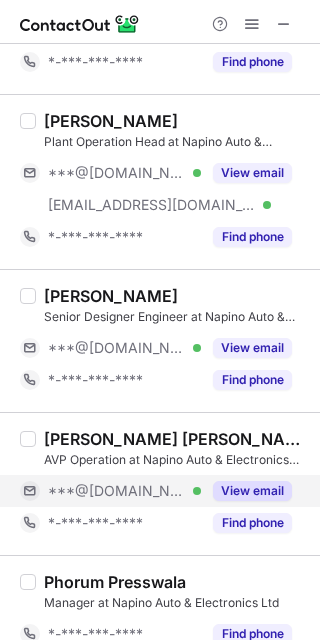 click on "View email" at bounding box center [252, 491] 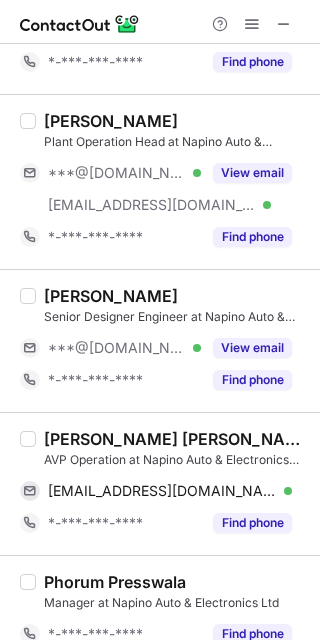 click on "Dhiresh Pal Singh" at bounding box center [176, 439] 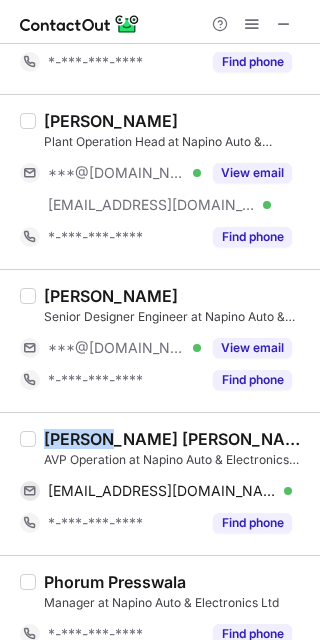 click on "Dhiresh Pal Singh" at bounding box center (176, 439) 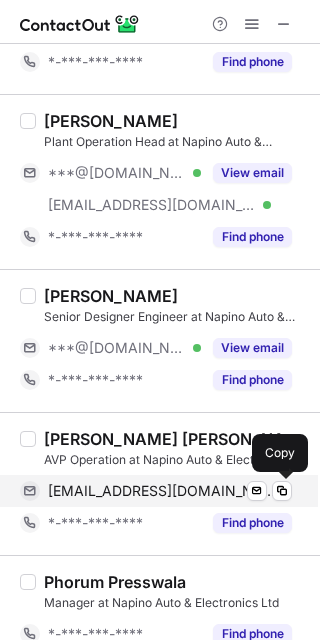 click on "singhdhiresh@gmail.com" at bounding box center [162, 491] 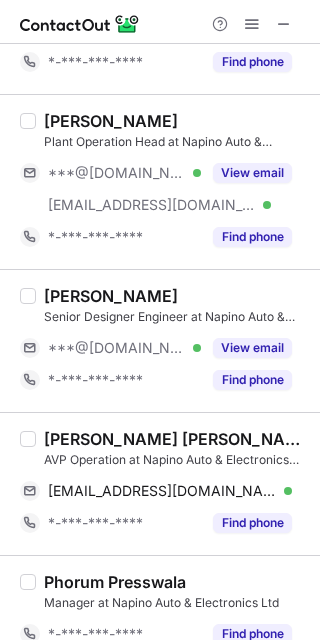 scroll, scrollTop: 2858, scrollLeft: 0, axis: vertical 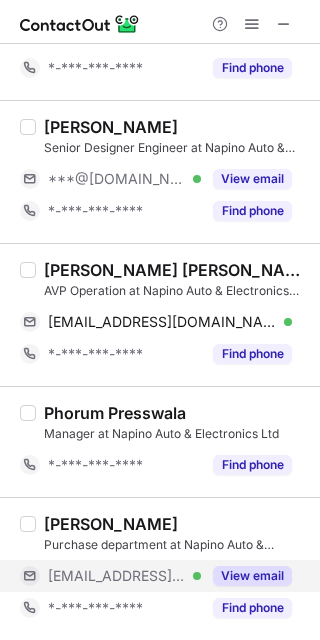 click on "View email" at bounding box center [252, 576] 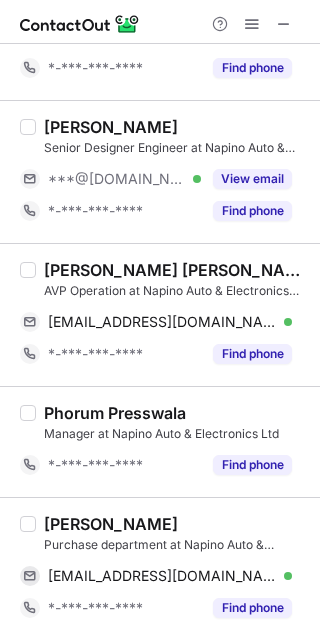 click on "Anuj Singh" at bounding box center (111, 524) 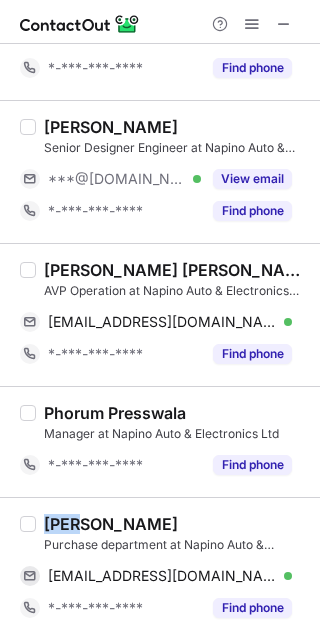 click on "Anuj Singh" at bounding box center [111, 524] 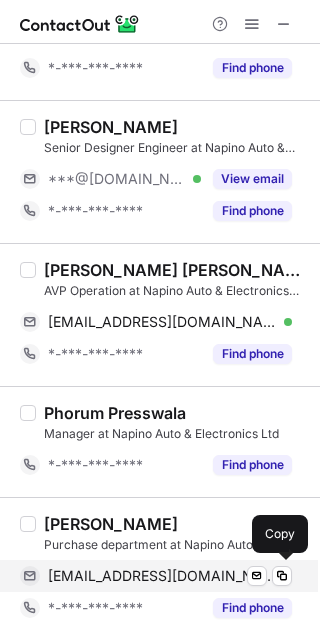 click on "anuj.singh@napino.com" at bounding box center [162, 576] 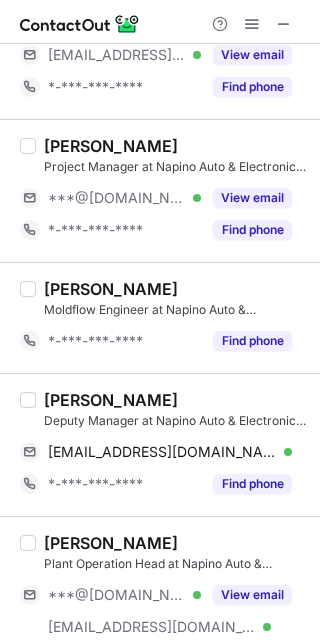 scroll, scrollTop: 3458, scrollLeft: 0, axis: vertical 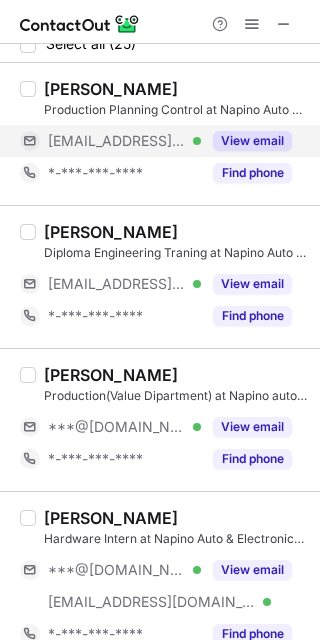 click on "View email" at bounding box center [252, 141] 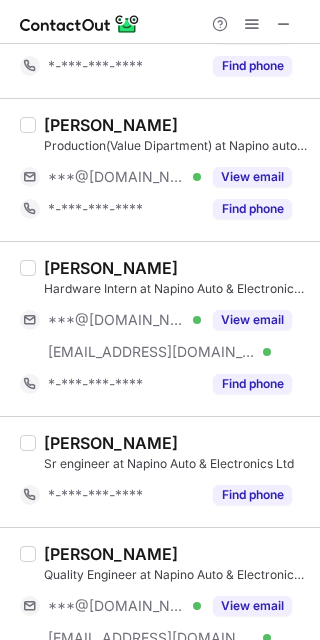 scroll, scrollTop: 242, scrollLeft: 0, axis: vertical 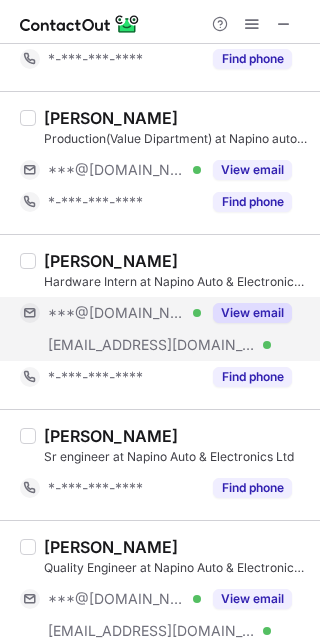 click on "View email" at bounding box center [252, 313] 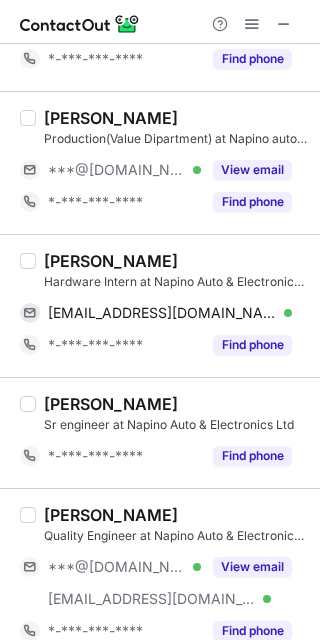 click on "Hardik Kohli" at bounding box center [111, 261] 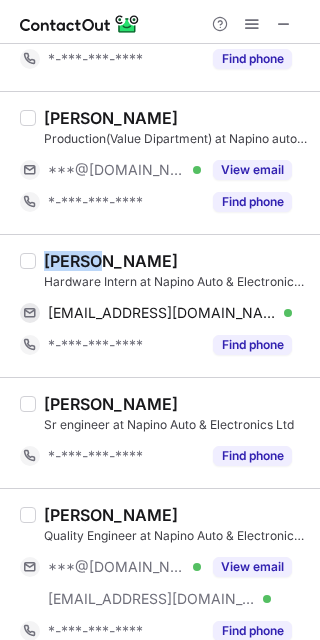 click on "Hardik Kohli" at bounding box center (111, 261) 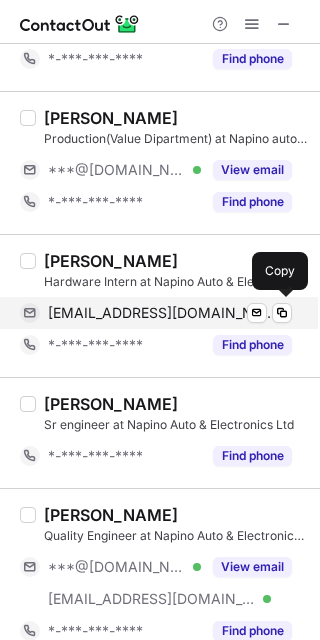 click on "hardikkohli7@gmail.com" at bounding box center [162, 313] 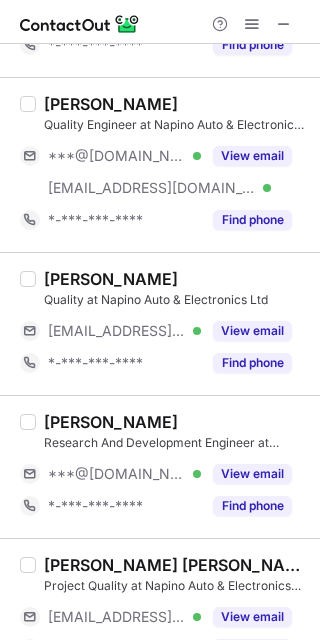 scroll, scrollTop: 660, scrollLeft: 0, axis: vertical 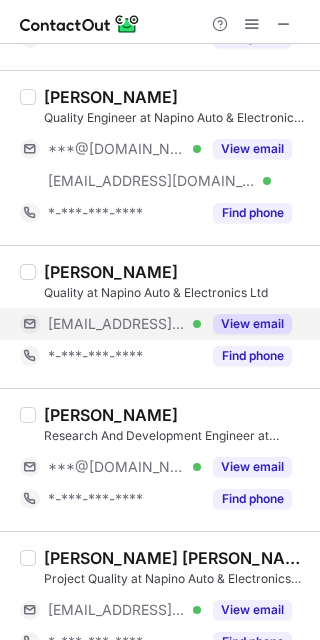 click on "View email" at bounding box center [252, 324] 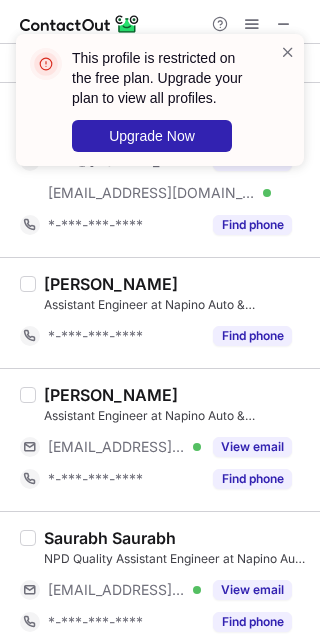 scroll, scrollTop: 1523, scrollLeft: 0, axis: vertical 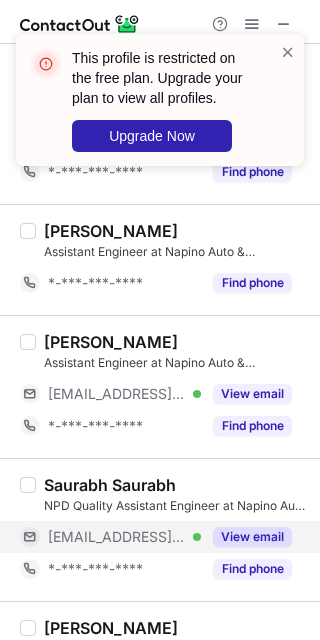 click on "View email" at bounding box center [252, 537] 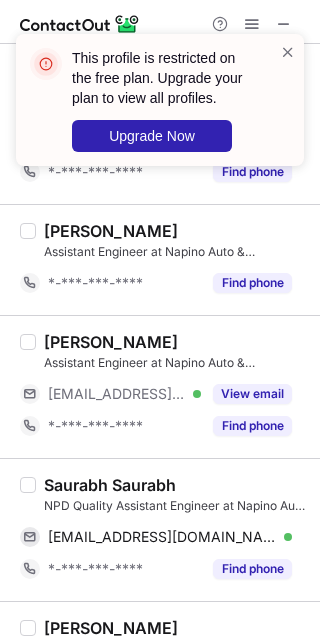 click on "Saurabh Saurabh" at bounding box center (110, 485) 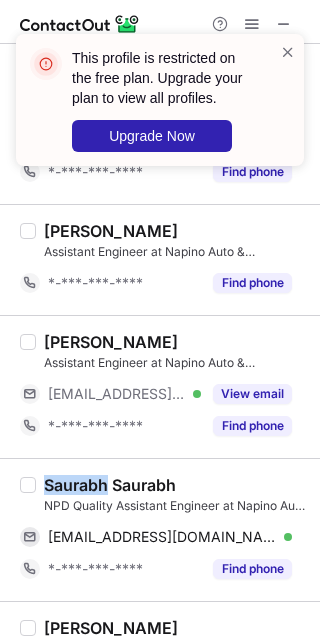 click on "Saurabh Saurabh" at bounding box center [110, 485] 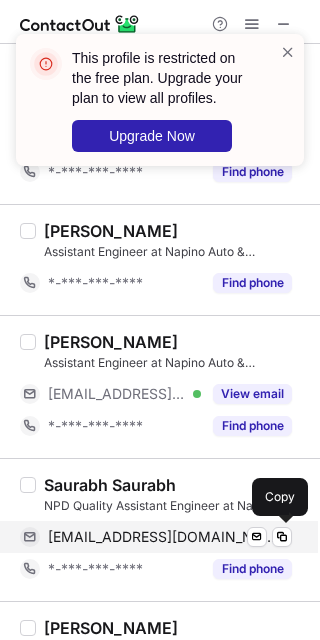 click on "saurabh.saurabh@napino.com" at bounding box center [162, 537] 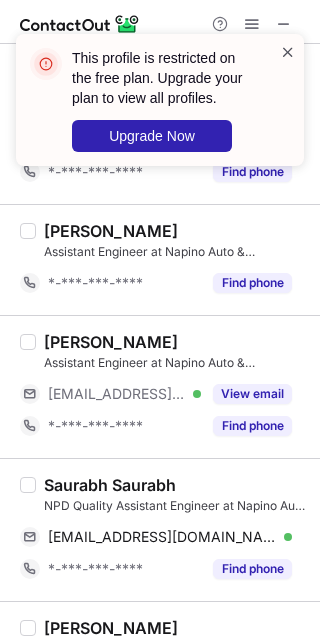 click at bounding box center (288, 52) 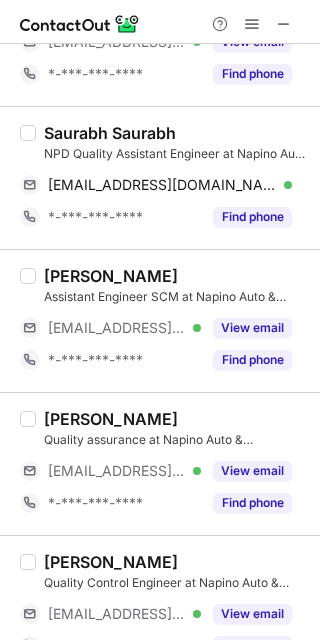 scroll, scrollTop: 1952, scrollLeft: 0, axis: vertical 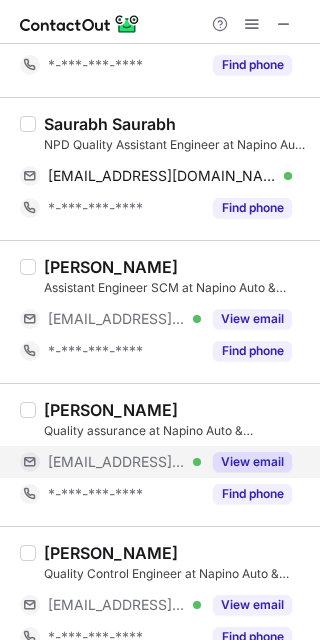 click on "View email" at bounding box center (252, 462) 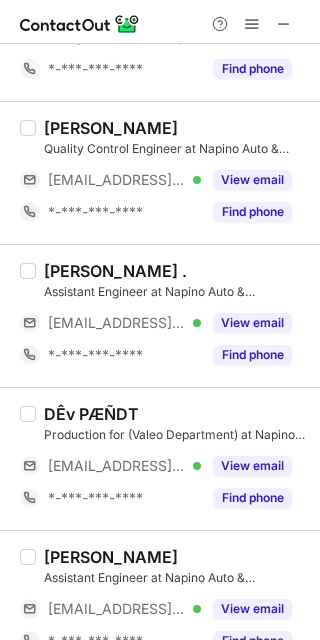 scroll, scrollTop: 2448, scrollLeft: 0, axis: vertical 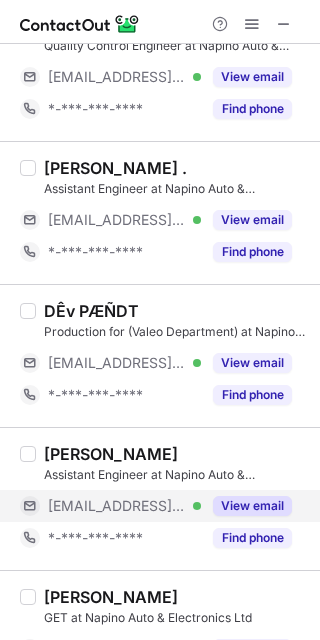 click on "View email" at bounding box center [252, 506] 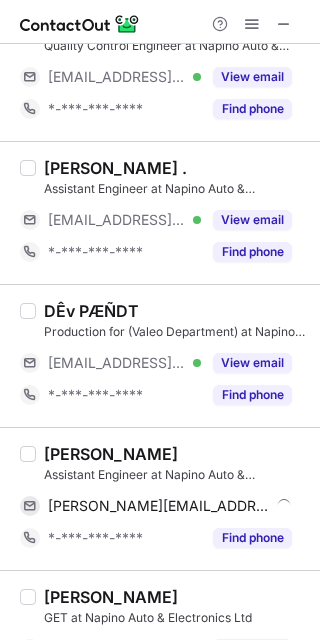 click on "Dipanshu Saini" at bounding box center [111, 454] 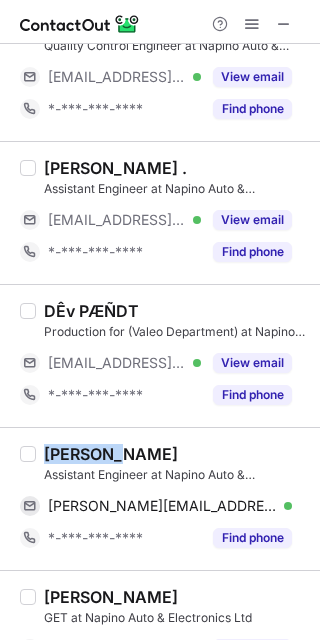 click on "Dipanshu Saini" at bounding box center (111, 454) 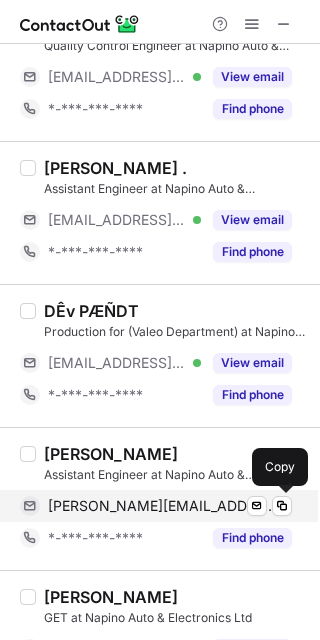click on "dipanshu.saini@napino.com" at bounding box center [162, 506] 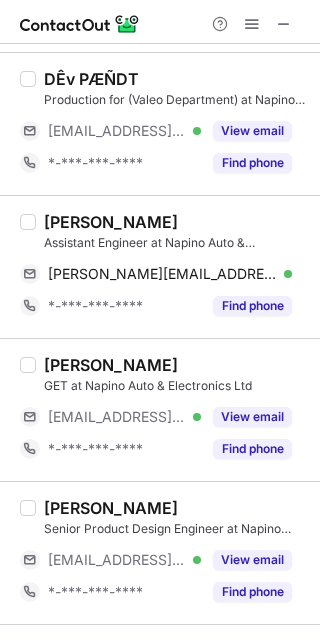 scroll, scrollTop: 2695, scrollLeft: 0, axis: vertical 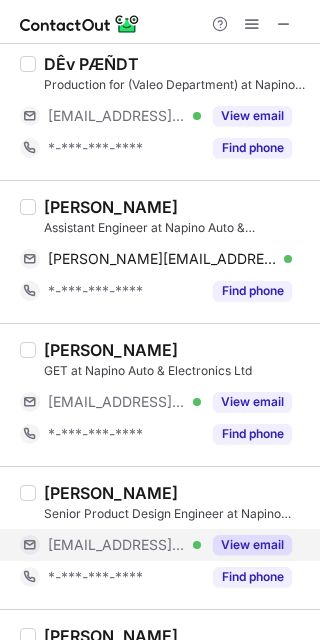 click on "View email" at bounding box center [252, 545] 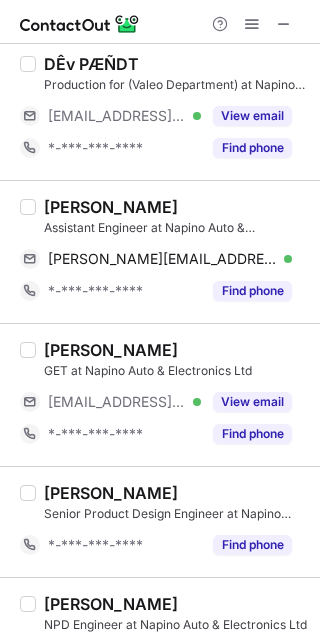 scroll, scrollTop: 2922, scrollLeft: 0, axis: vertical 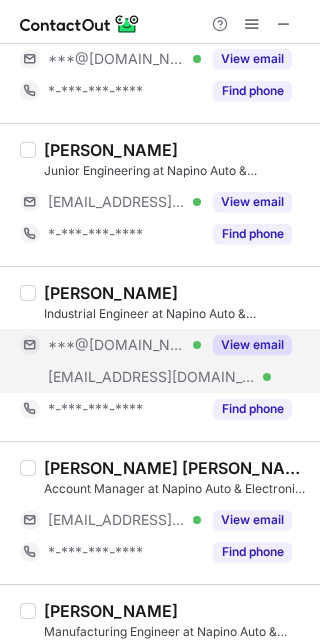 click on "View email" at bounding box center (246, 345) 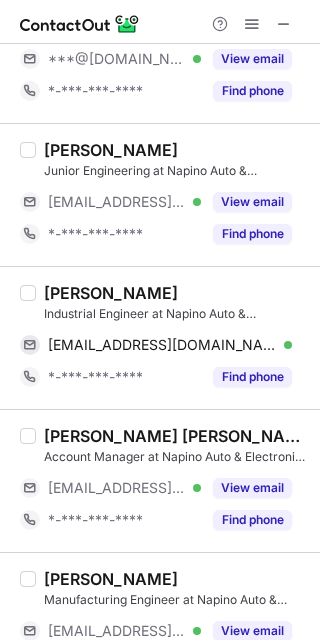 click on "Abhishek kumar" at bounding box center (111, 293) 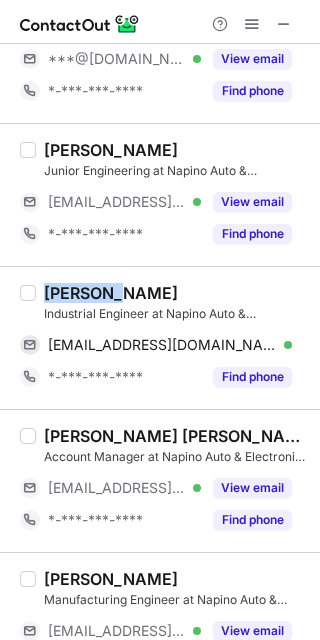click on "Abhishek kumar" at bounding box center (111, 293) 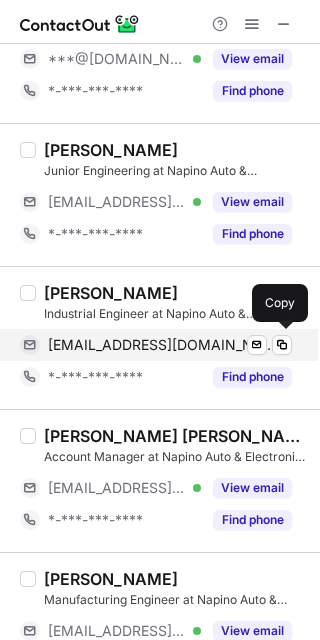 click on "mauryaji3003@gmail.com" at bounding box center [162, 345] 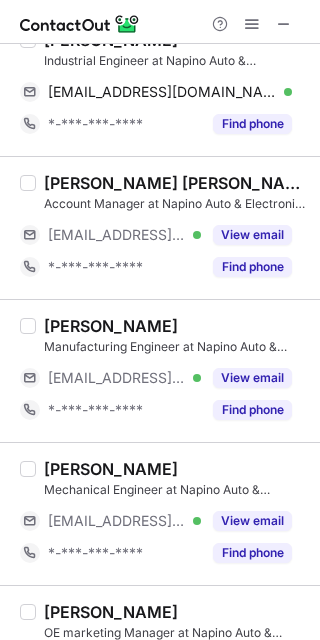 scroll, scrollTop: 533, scrollLeft: 0, axis: vertical 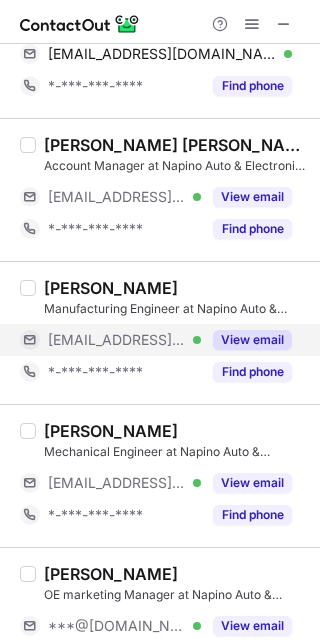 click on "View email" at bounding box center [246, 340] 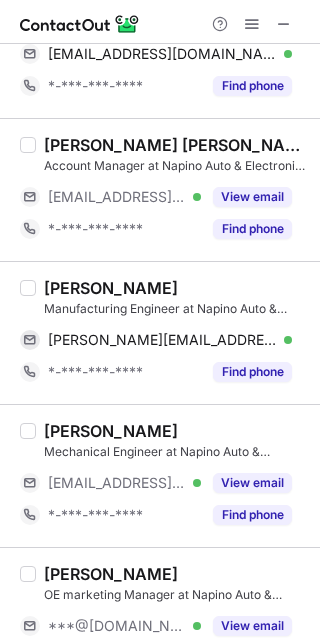 click on "Abhinav sharma" at bounding box center [111, 288] 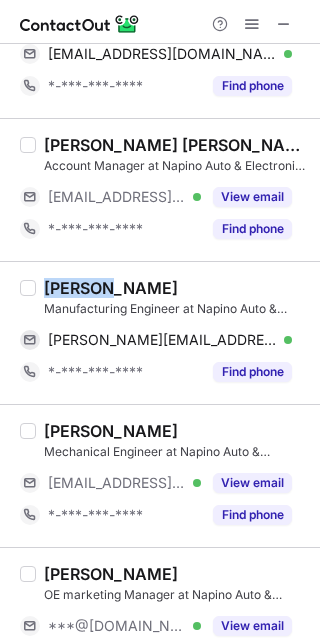 click on "Abhinav sharma" at bounding box center (111, 288) 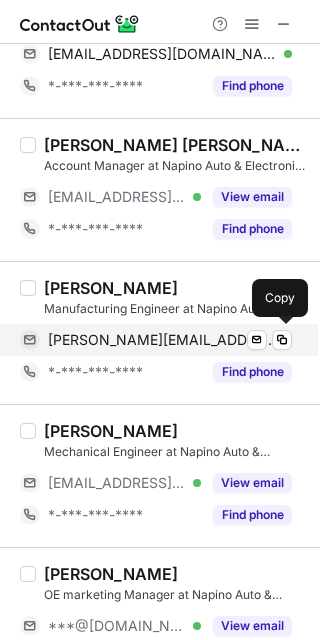 click on "abhinav.sharma@napino.com Verified Send email Copy" at bounding box center (156, 340) 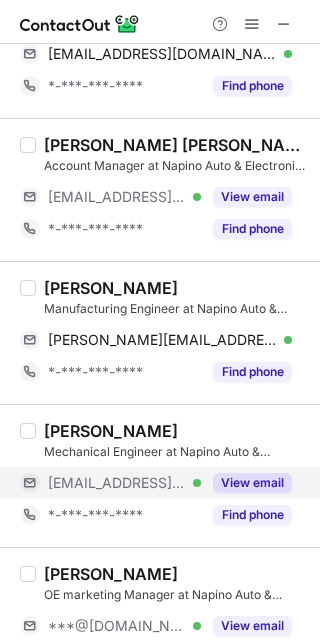 click on "View email" at bounding box center [252, 483] 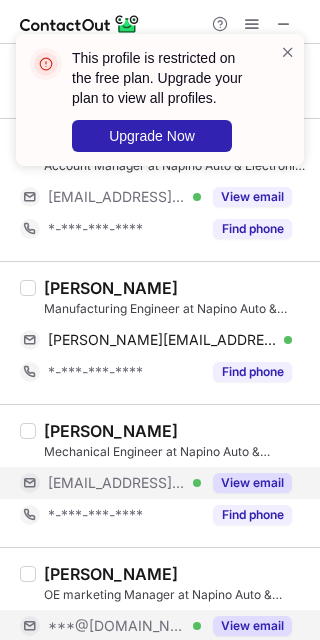 click on "View email" at bounding box center [252, 626] 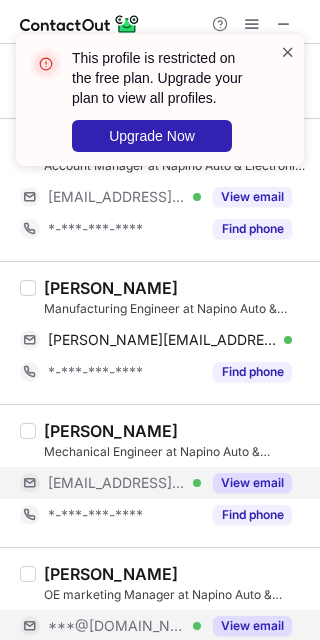 click at bounding box center [288, 52] 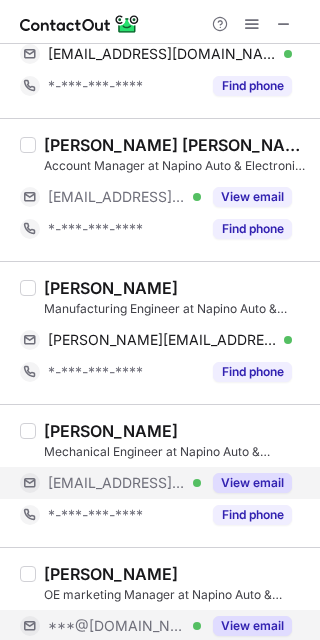 click at bounding box center (252, 24) 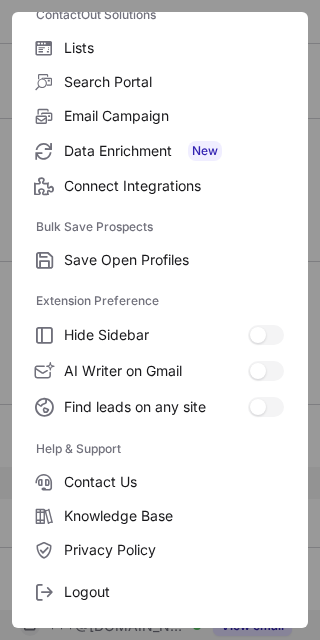 scroll, scrollTop: 181, scrollLeft: 0, axis: vertical 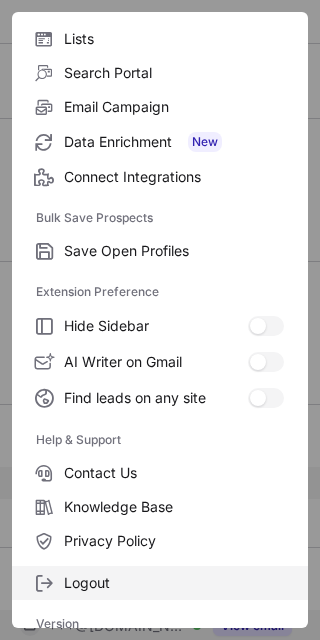 click on "Logout" at bounding box center (174, 583) 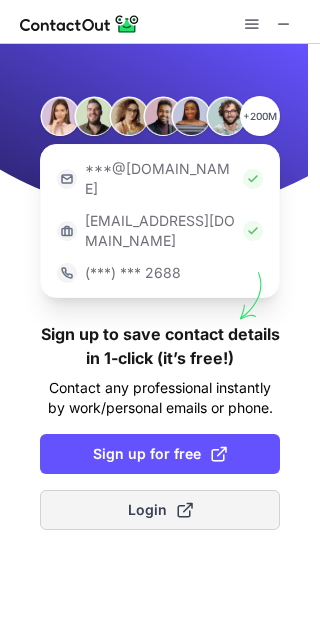 click on "Login" at bounding box center (160, 510) 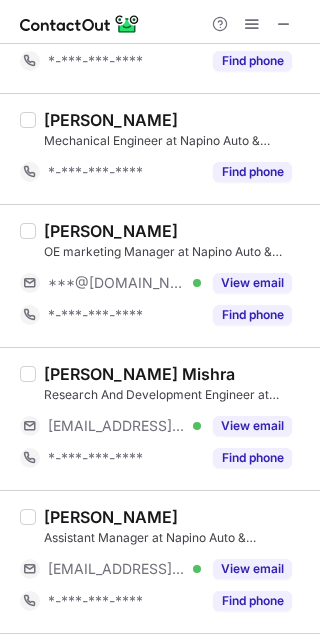 scroll, scrollTop: 703, scrollLeft: 0, axis: vertical 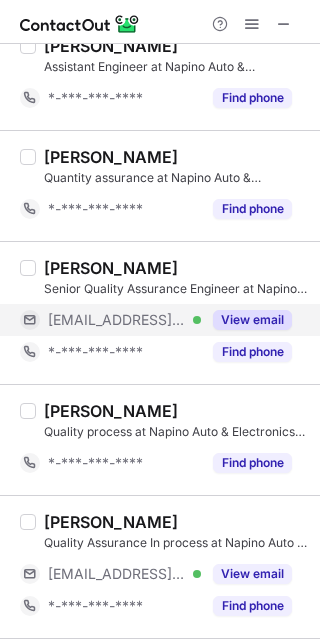 click on "View email" at bounding box center [252, 320] 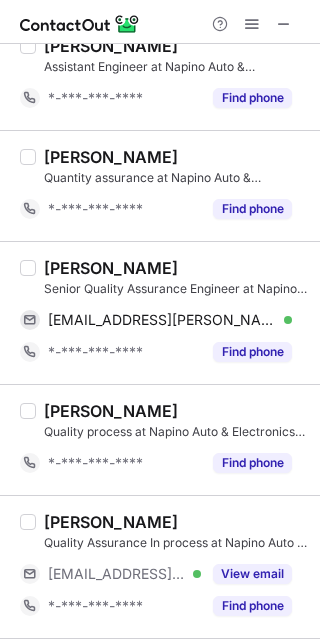 click on "Ashutosh Satapathy" at bounding box center (111, 268) 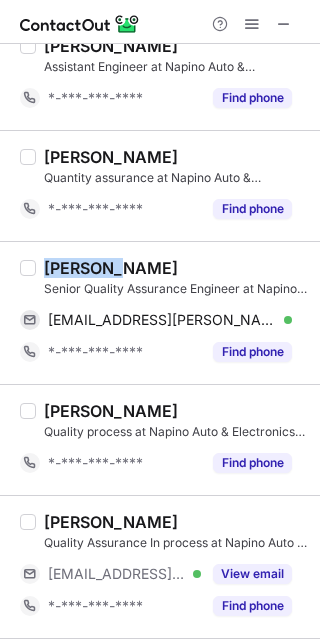 click on "Ashutosh Satapathy" at bounding box center (111, 268) 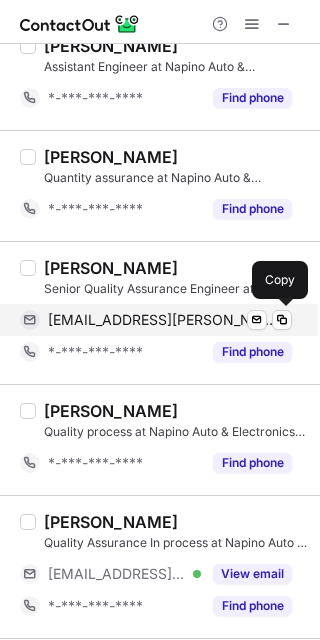 click on "ashutosha.satapathy@napino.com Verified Send email Copy" at bounding box center [156, 320] 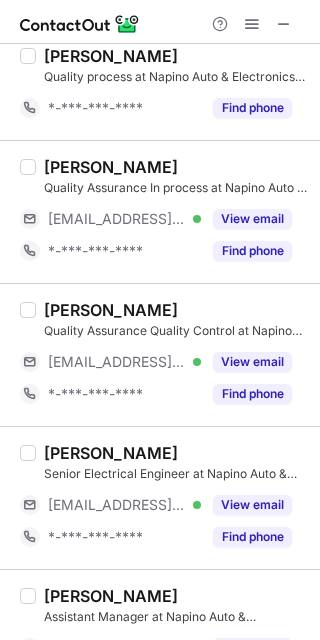 scroll, scrollTop: 1998, scrollLeft: 0, axis: vertical 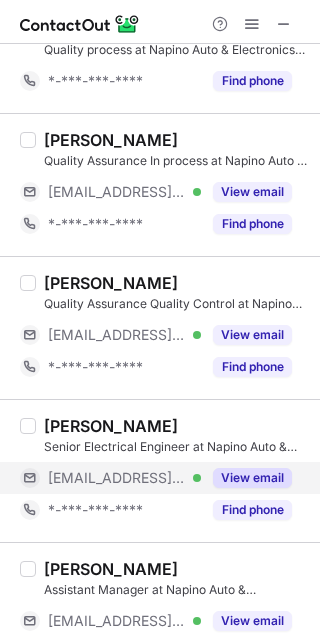 click on "View email" at bounding box center (252, 478) 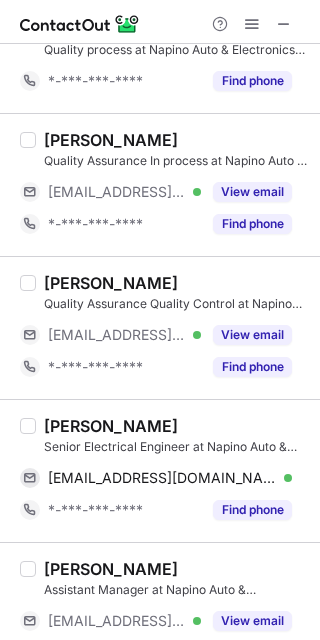 click on "sunil Kumar" at bounding box center [111, 426] 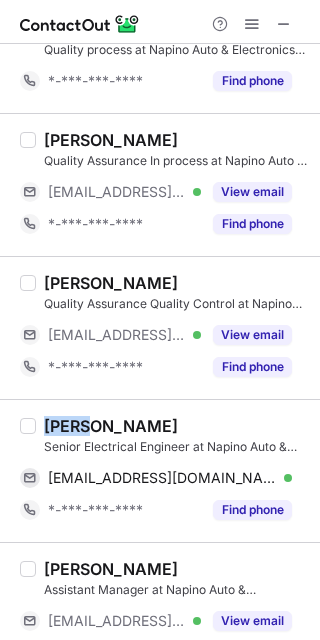 click on "sunil Kumar" at bounding box center [111, 426] 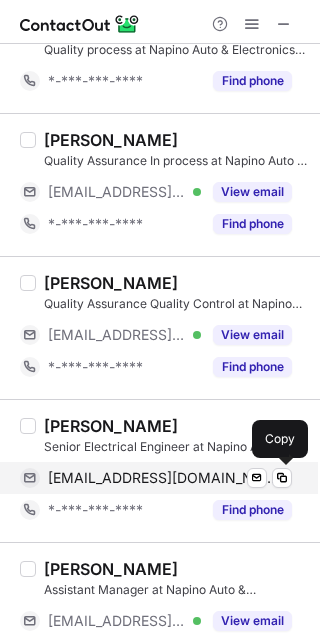 click on "sunil.kumar@napino.com Verified Send email Copy" at bounding box center (156, 478) 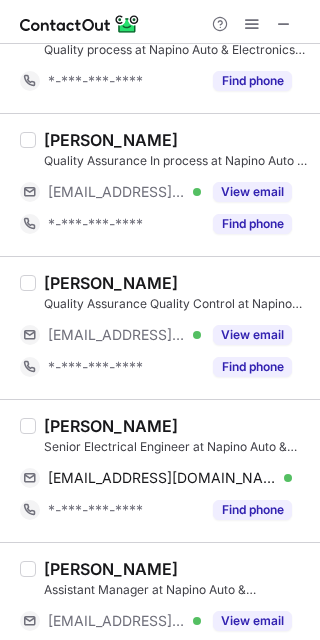 scroll, scrollTop: 2521, scrollLeft: 0, axis: vertical 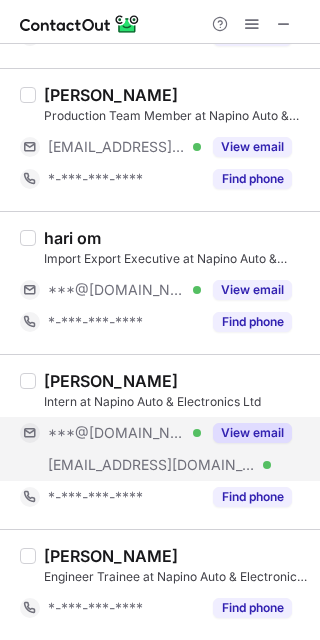 click on "View email" at bounding box center (252, 433) 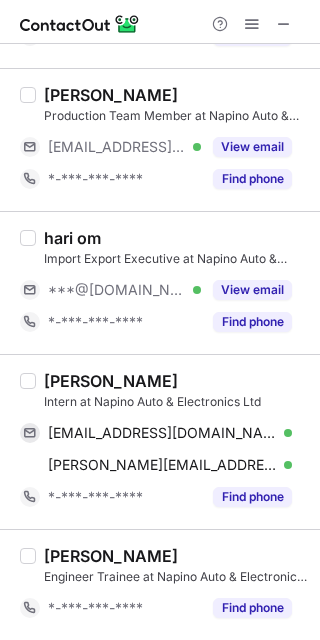 click on "Himanshu Chauhan" at bounding box center [111, 381] 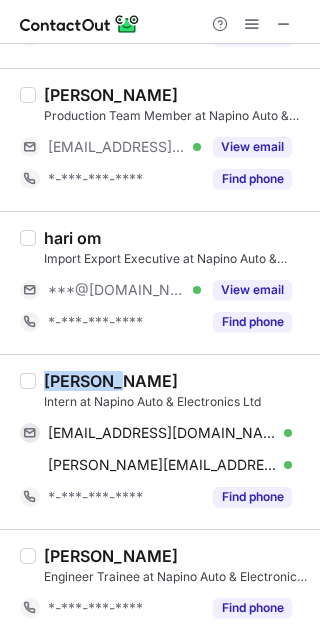 click on "Himanshu Chauhan" at bounding box center (111, 381) 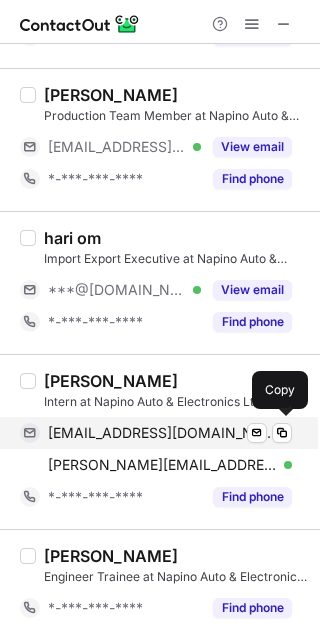click on "honeyrajput9090@gmail.com" at bounding box center (162, 433) 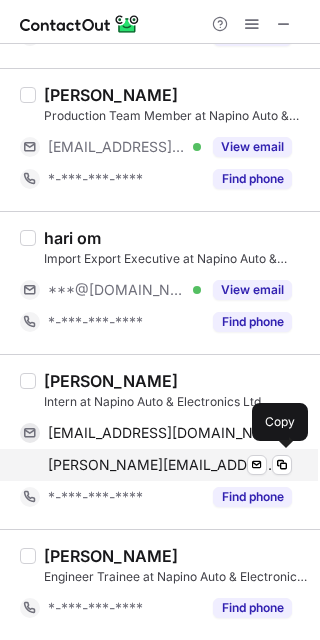 click on "himanshu.chauhan@napino.com" at bounding box center [162, 465] 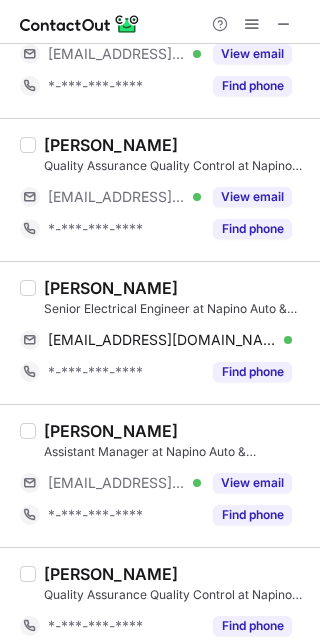 scroll, scrollTop: 3331, scrollLeft: 0, axis: vertical 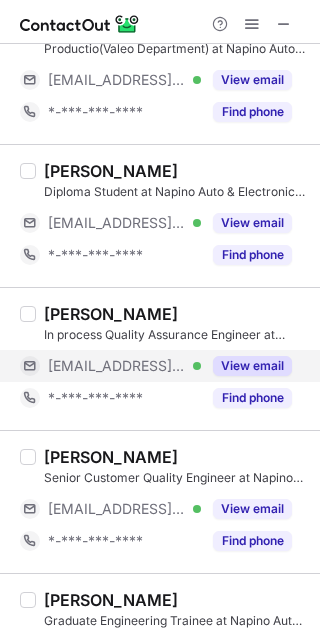 click on "View email" at bounding box center [246, 366] 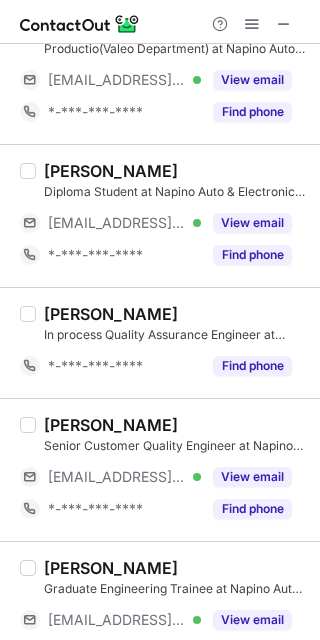 scroll, scrollTop: 600, scrollLeft: 0, axis: vertical 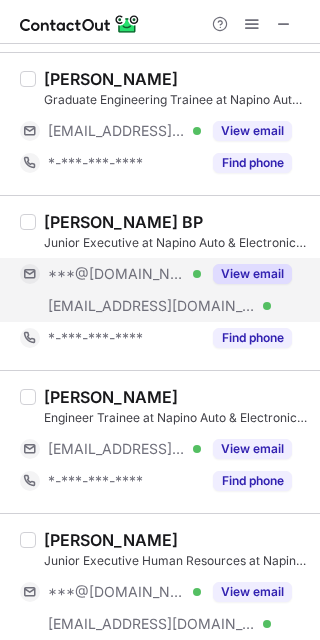 click on "View email" at bounding box center (252, 274) 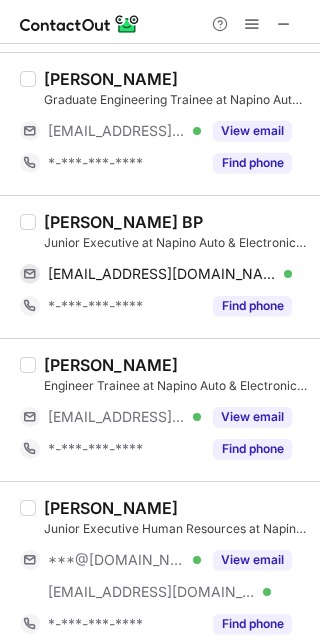 click on "KRITIKA BP" at bounding box center [123, 222] 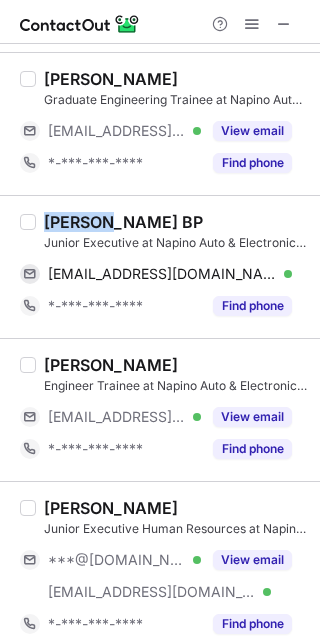 click on "KRITIKA BP" at bounding box center (123, 222) 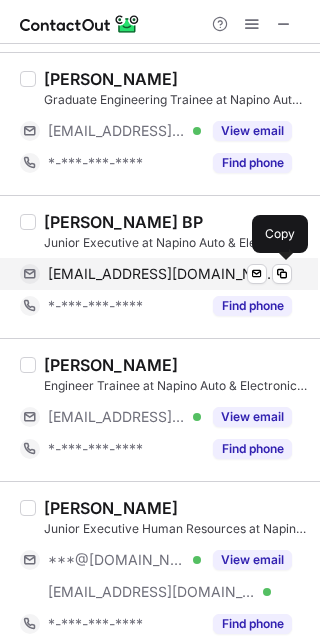 click on "bpkritika52@gmail.com" at bounding box center (162, 274) 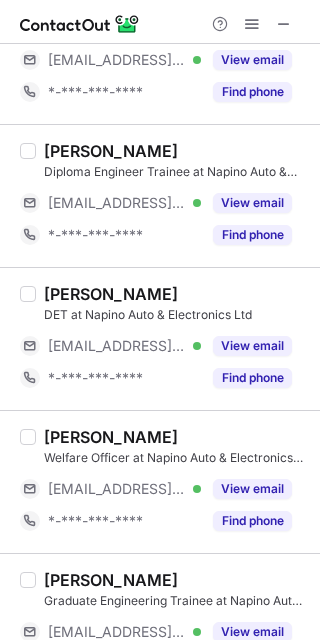 scroll, scrollTop: 3051, scrollLeft: 0, axis: vertical 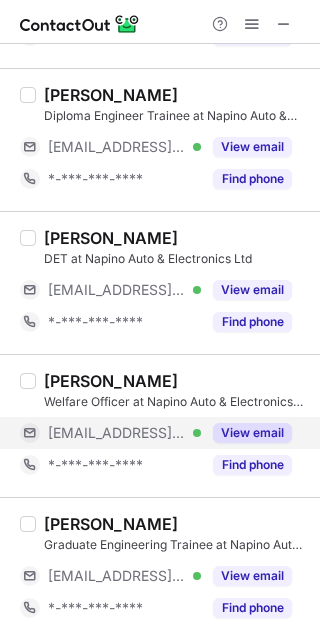 click on "View email" at bounding box center [252, 433] 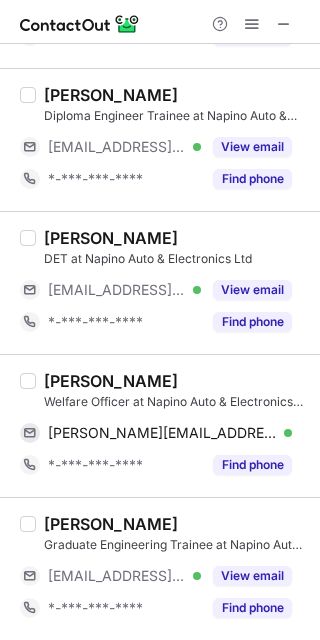 click on "Ritul Goyal" at bounding box center (111, 381) 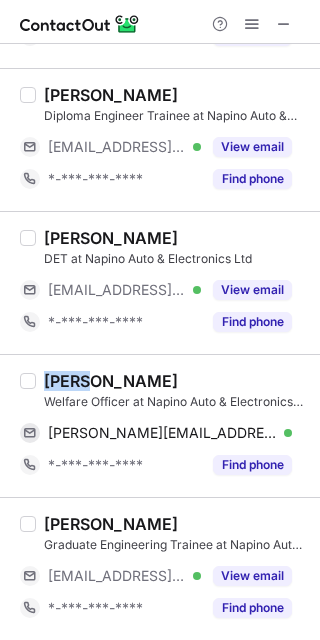 click on "Ritul Goyal" at bounding box center [111, 381] 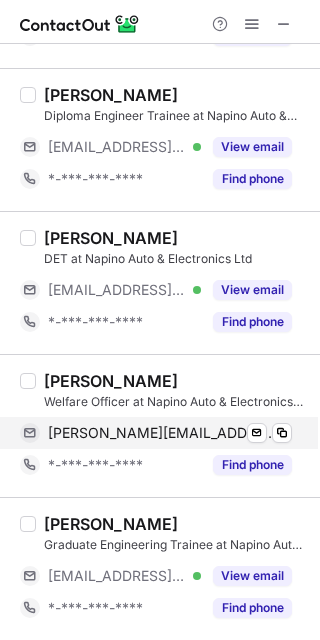 click on "ritul.goyal@napino.com" at bounding box center (162, 433) 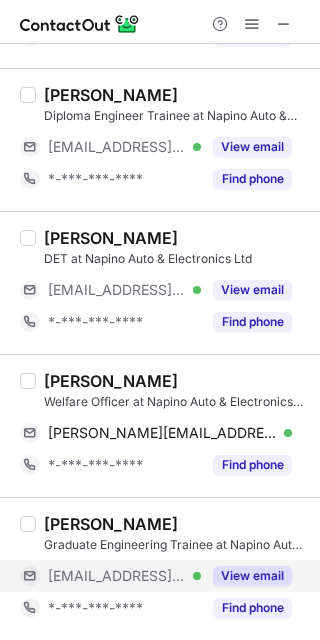 click on "View email" at bounding box center [252, 576] 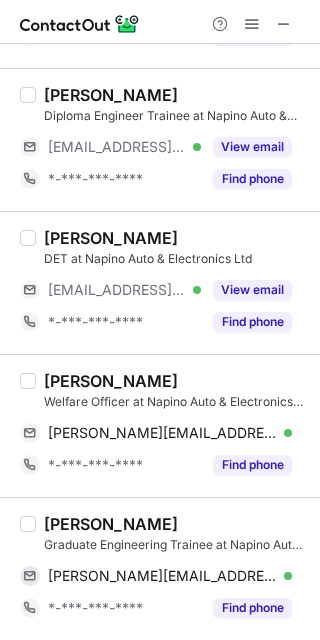 click on "Yatharth Kaushik" at bounding box center [111, 524] 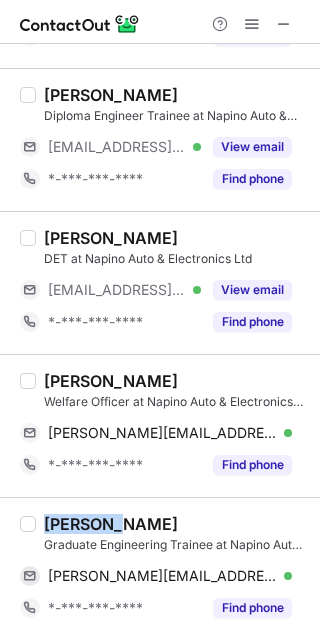 click on "Yatharth Kaushik" at bounding box center (111, 524) 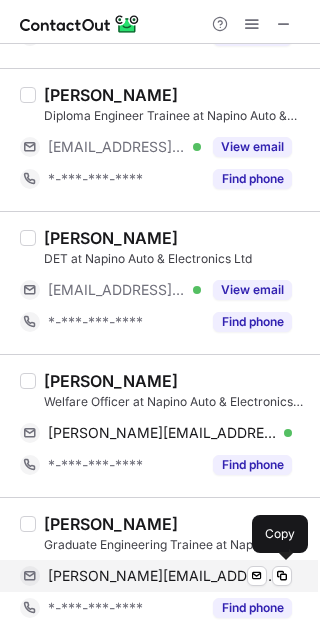click on "yatharth.kaushik@napino.com" at bounding box center [162, 576] 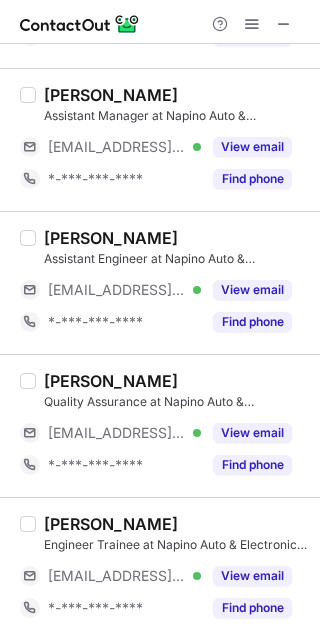 scroll, scrollTop: 1618, scrollLeft: 0, axis: vertical 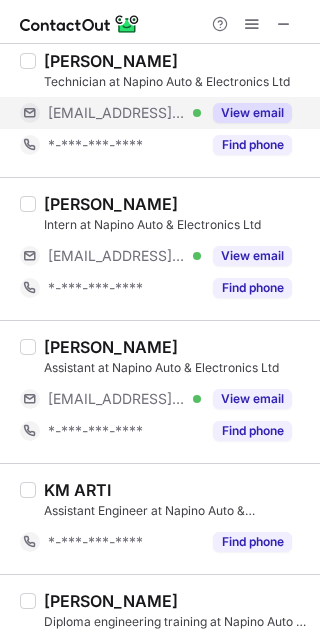 click on "View email" at bounding box center (252, 113) 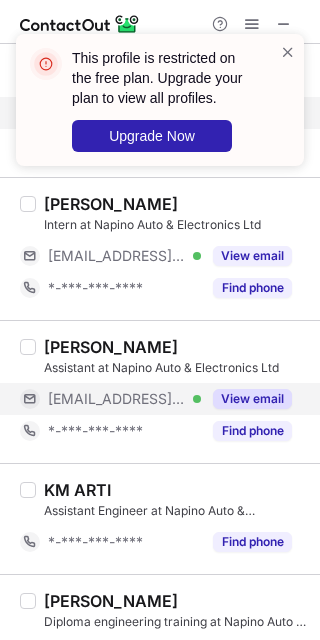 click on "View email" at bounding box center (252, 399) 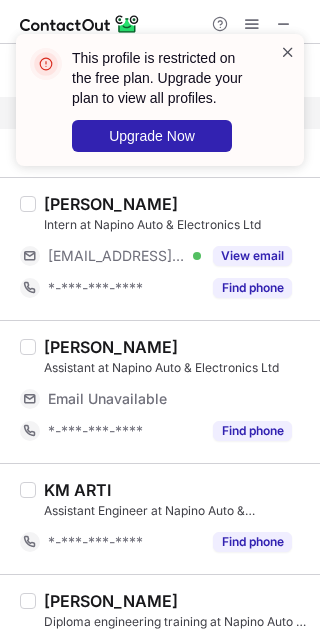 click at bounding box center [288, 52] 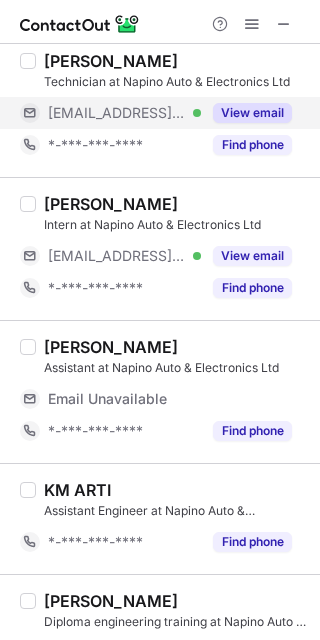 click at bounding box center (252, 24) 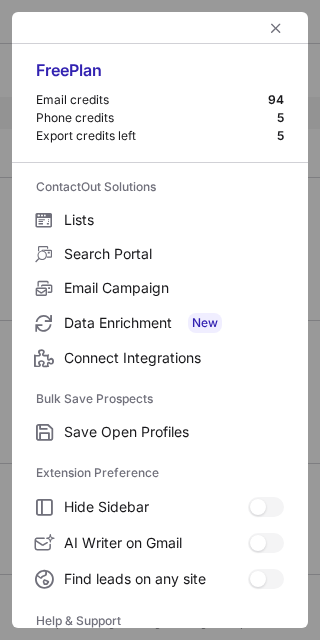 scroll, scrollTop: 192, scrollLeft: 0, axis: vertical 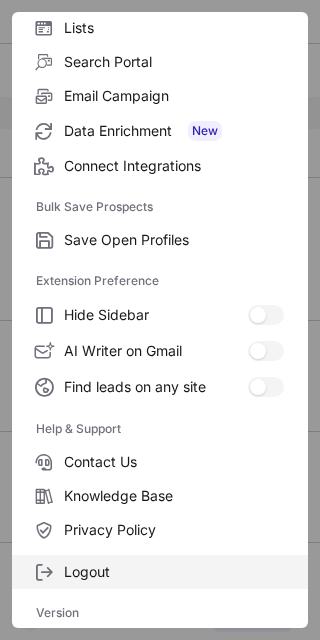 click on "Logout" at bounding box center [174, 572] 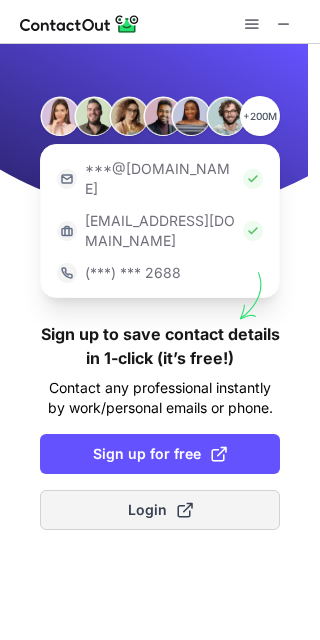 click on "Login" at bounding box center [160, 510] 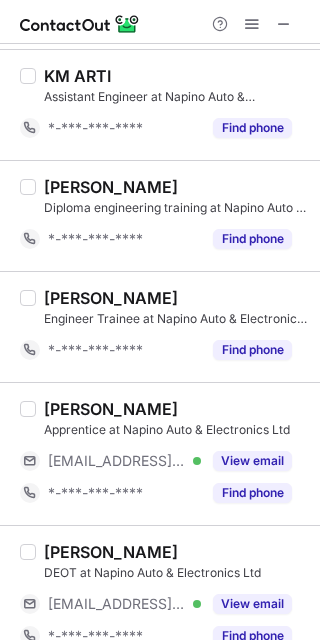 scroll, scrollTop: 375, scrollLeft: 0, axis: vertical 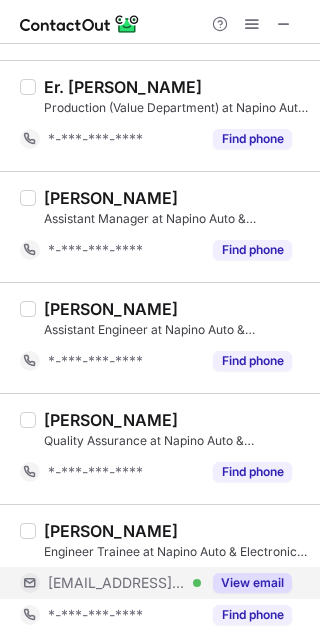 click on "View email" at bounding box center (252, 583) 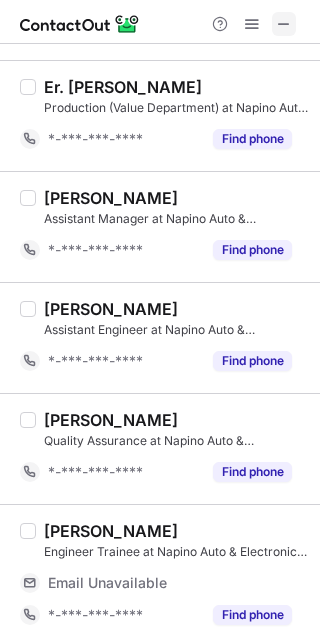 click at bounding box center [284, 24] 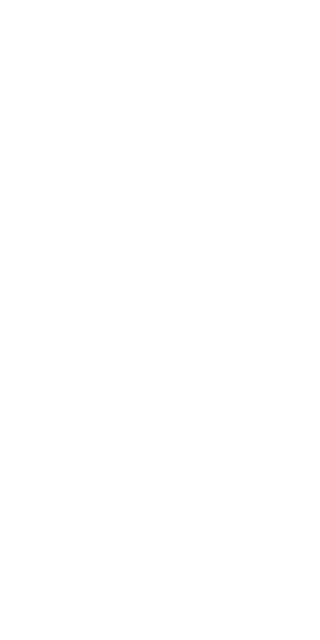 scroll, scrollTop: 0, scrollLeft: 0, axis: both 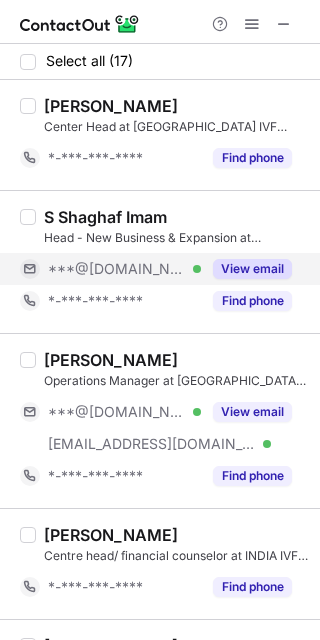 click on "View email" at bounding box center [252, 269] 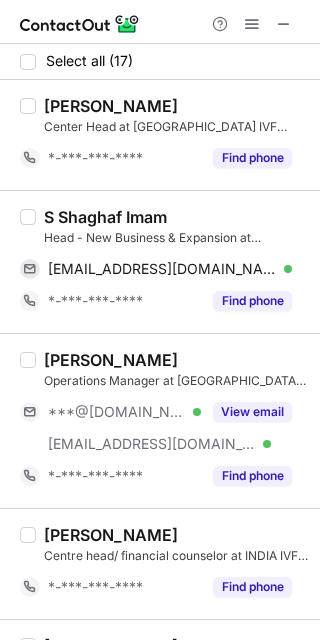 click on "S Shaghaf Imam" at bounding box center (105, 217) 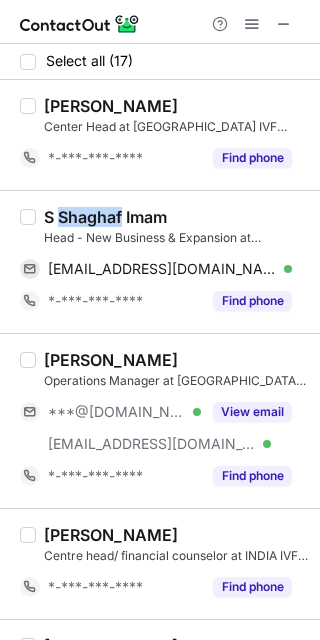 click on "S Shaghaf Imam" at bounding box center [105, 217] 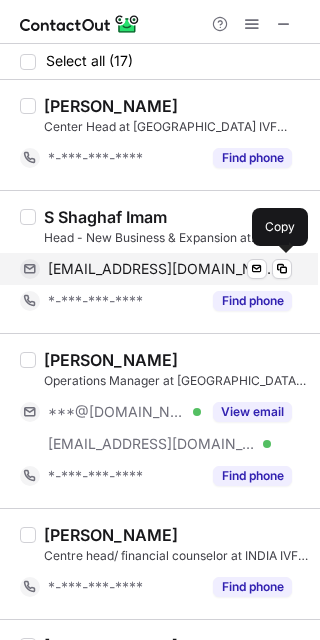 click on "[EMAIL_ADDRESS][DOMAIN_NAME]" at bounding box center [162, 269] 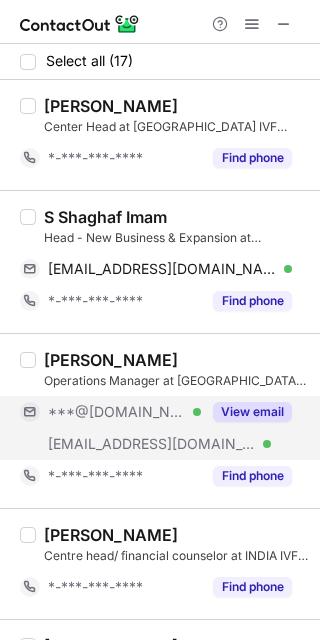 click on "View email" at bounding box center [252, 412] 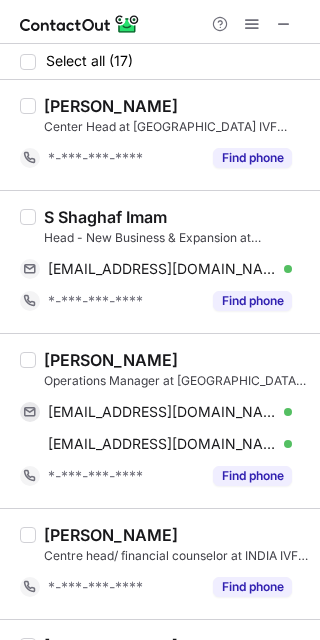 click on "[PERSON_NAME]" at bounding box center [111, 360] 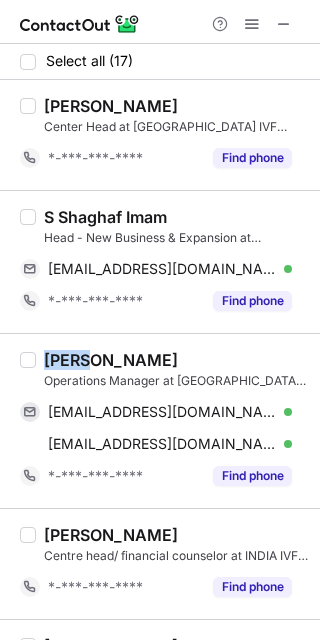 click on "[PERSON_NAME]" at bounding box center [111, 360] 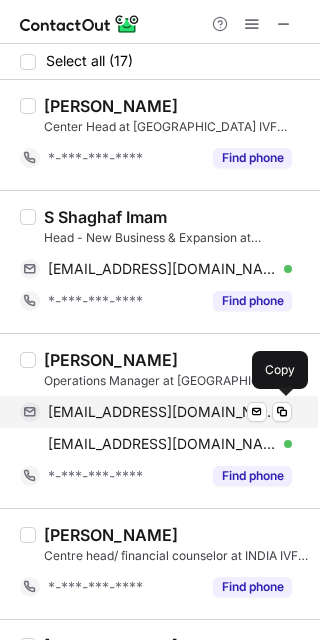 click on "[EMAIL_ADDRESS][DOMAIN_NAME]" at bounding box center (162, 412) 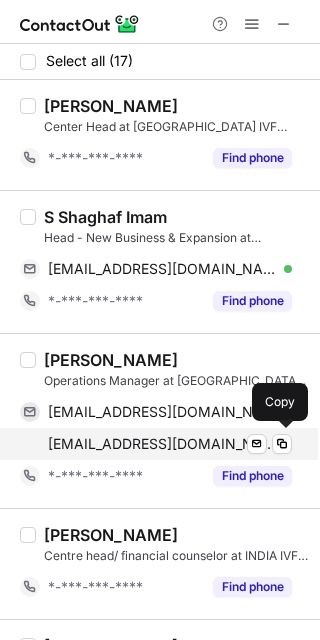 click on "[EMAIL_ADDRESS][DOMAIN_NAME]" at bounding box center (162, 444) 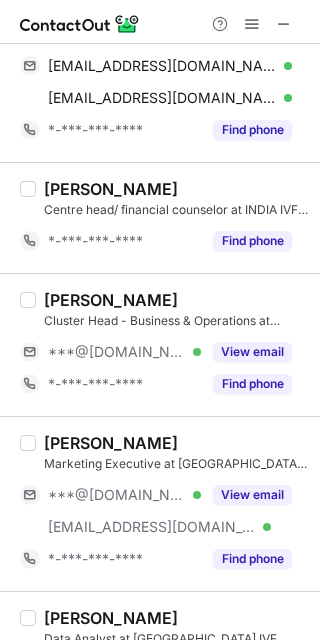 scroll, scrollTop: 367, scrollLeft: 0, axis: vertical 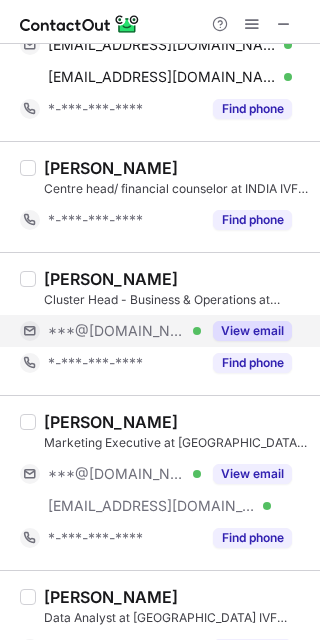 click on "View email" at bounding box center (246, 331) 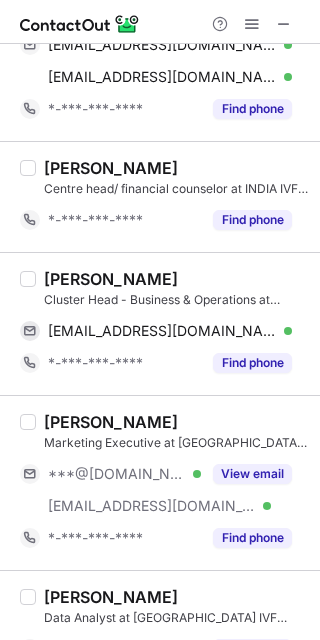 click on "[PERSON_NAME]" at bounding box center (111, 279) 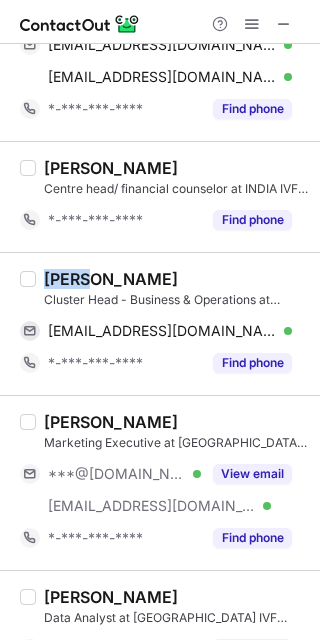 click on "[PERSON_NAME]" at bounding box center (111, 279) 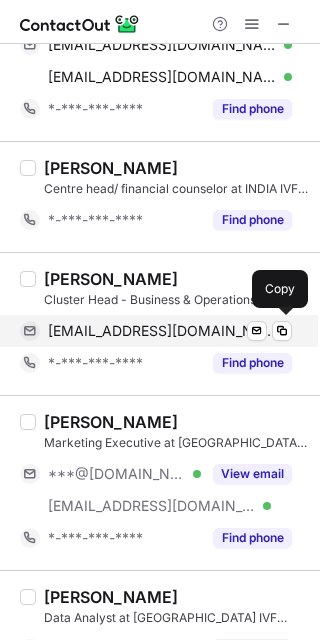 click on "[EMAIL_ADDRESS][DOMAIN_NAME]" at bounding box center (162, 331) 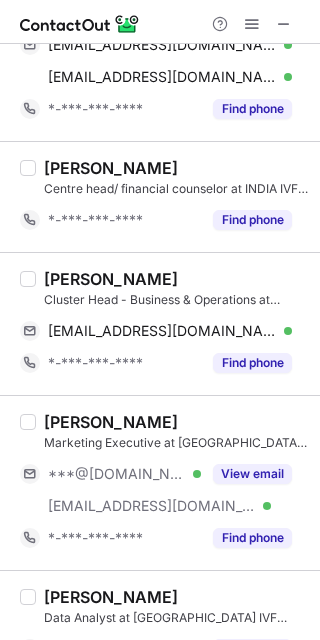 scroll, scrollTop: 888, scrollLeft: 0, axis: vertical 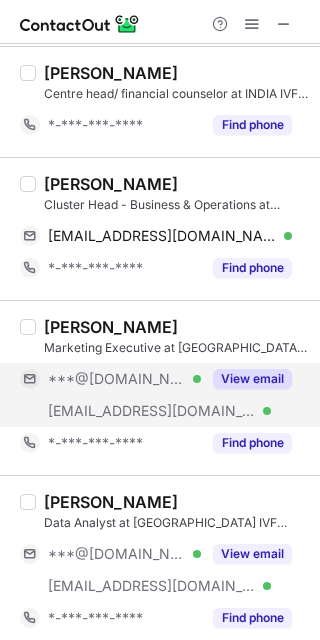 click on "View email" at bounding box center (252, 379) 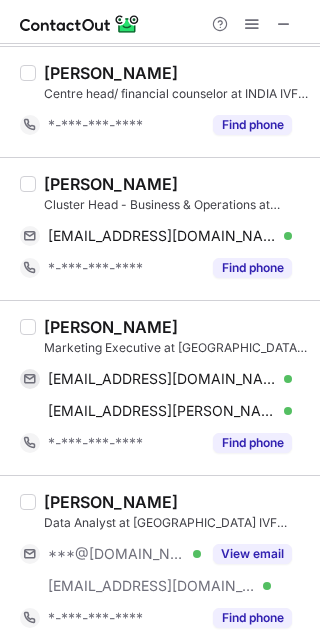 click on "[PERSON_NAME]" at bounding box center [111, 327] 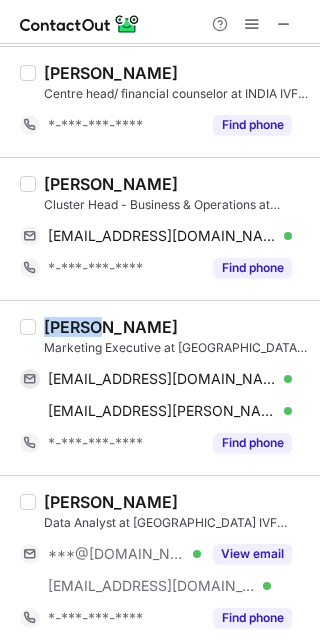 click on "[PERSON_NAME]" at bounding box center [111, 327] 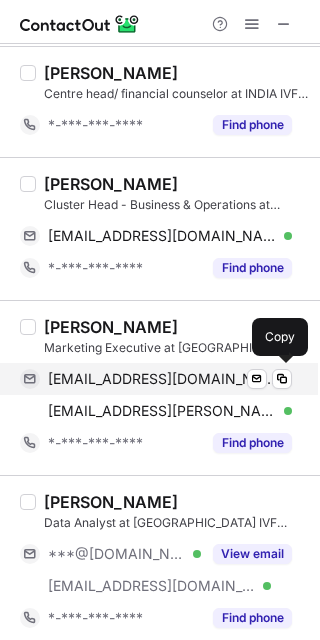 click on "[EMAIL_ADDRESS][DOMAIN_NAME]" at bounding box center (162, 379) 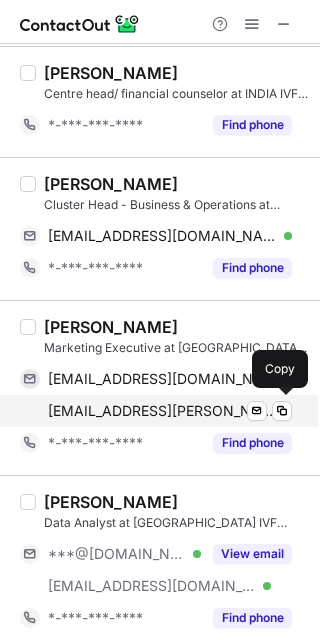 click on "[EMAIL_ADDRESS][PERSON_NAME][DOMAIN_NAME]" at bounding box center (162, 411) 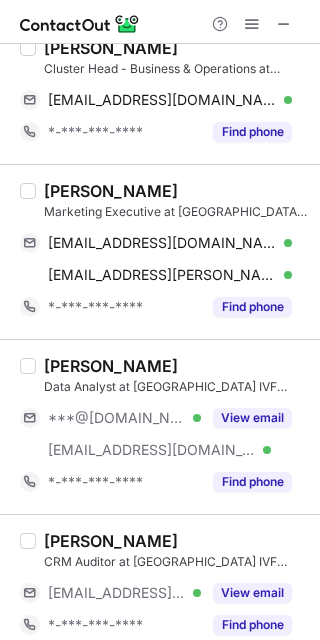scroll, scrollTop: 640, scrollLeft: 0, axis: vertical 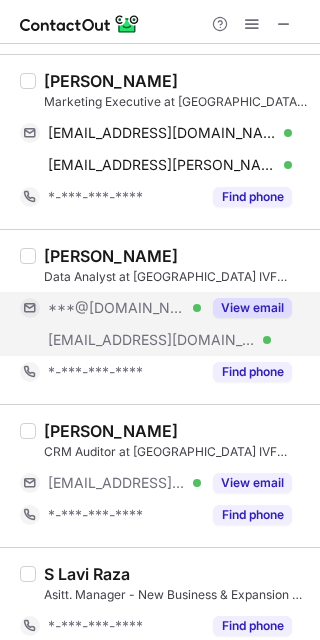 click on "View email" at bounding box center (252, 308) 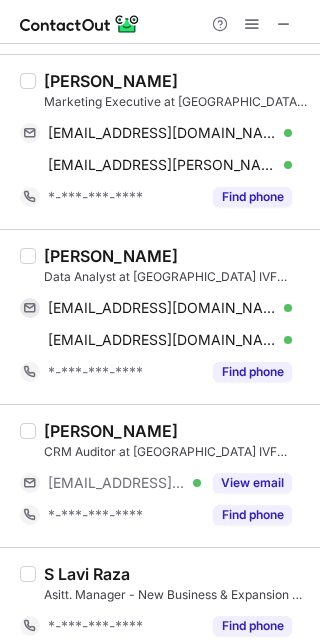 click on "Deepak Kumar" at bounding box center [111, 256] 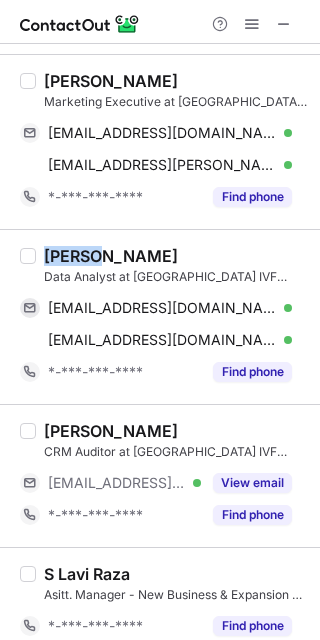 click on "Deepak Kumar" at bounding box center [111, 256] 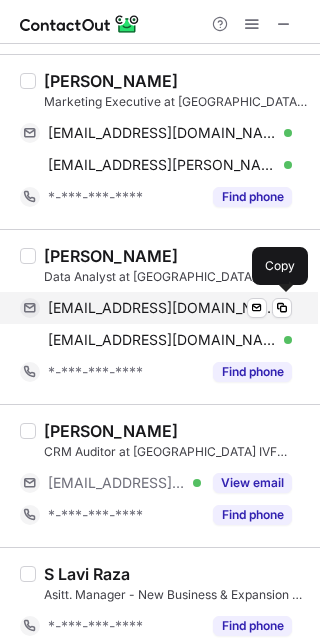 click on "deepakparjapat1612@gmail.com Verified Send email Copy" at bounding box center [156, 308] 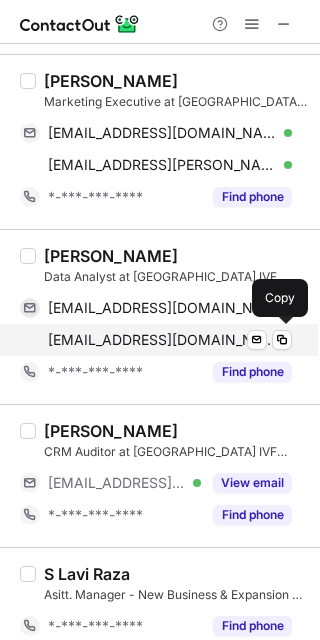 click on "deepak.kumar@indiaivf.in" at bounding box center (162, 340) 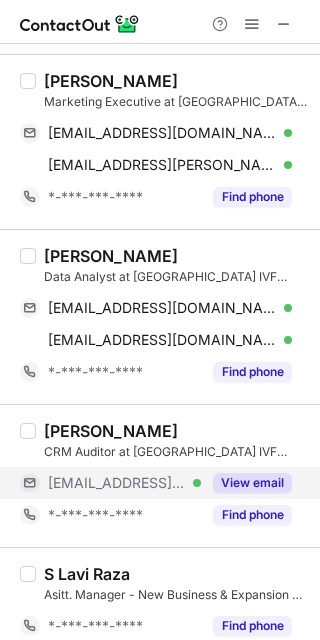 click on "View email" at bounding box center [252, 483] 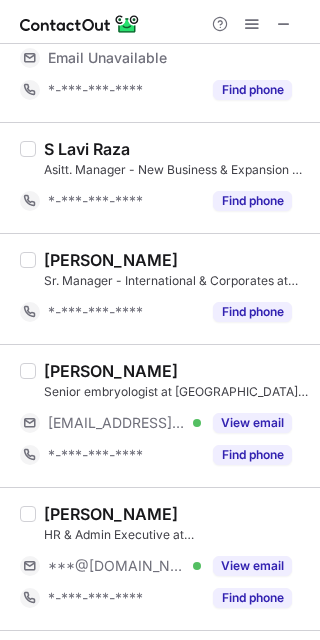 scroll, scrollTop: 1138, scrollLeft: 0, axis: vertical 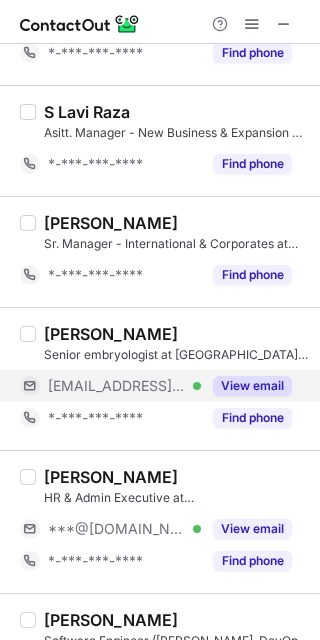 click on "View email" at bounding box center [252, 386] 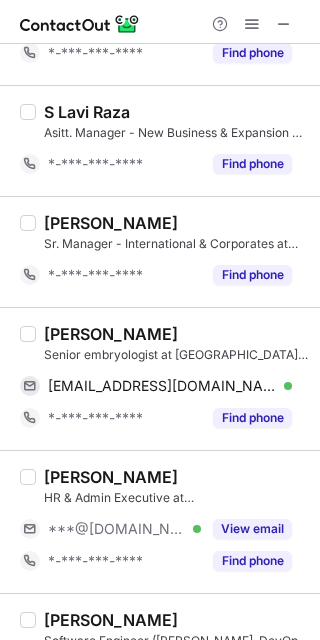click on "Shabna Aboobacker" at bounding box center (111, 334) 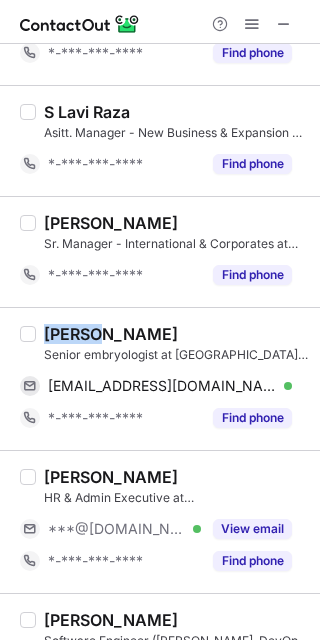 click on "Shabna Aboobacker" at bounding box center [111, 334] 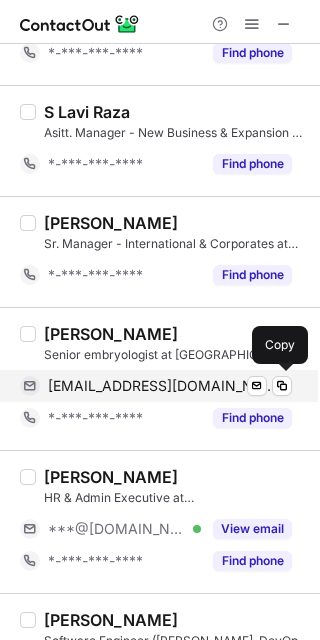 click on "shabna.aboobacker@indiaivf.in" at bounding box center (162, 386) 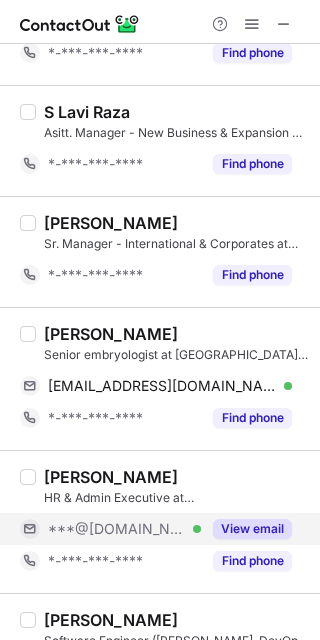 click on "View email" at bounding box center [252, 529] 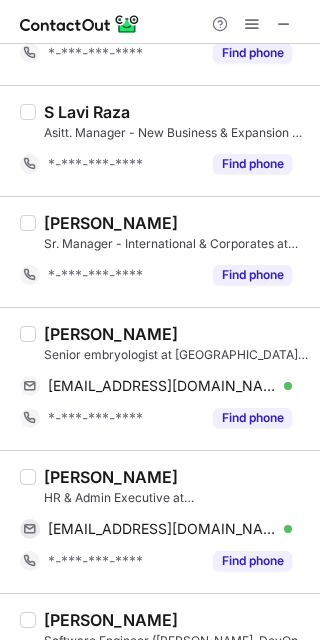 click on "Arif Saifi" at bounding box center [111, 477] 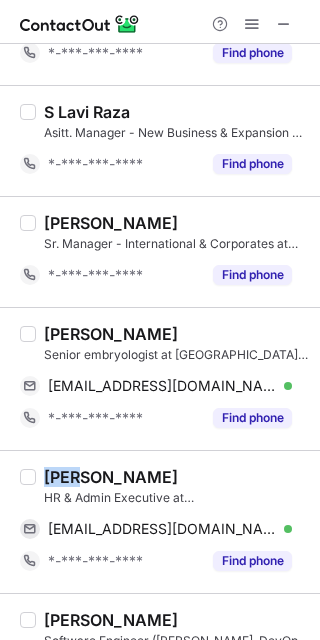 click on "Arif Saifi" at bounding box center [111, 477] 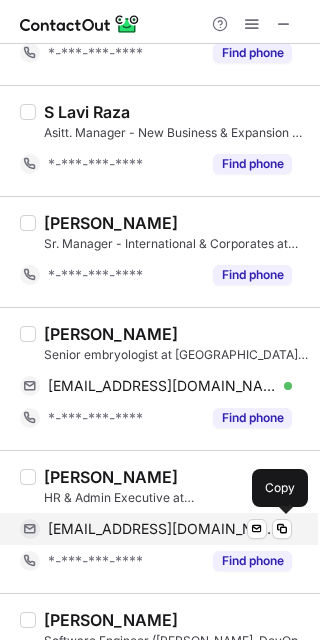 click on "arifsaifixp143@gmail.com Verified Send email Copy" at bounding box center [156, 529] 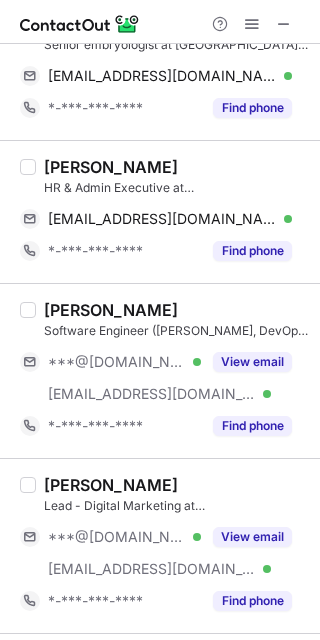 scroll, scrollTop: 1463, scrollLeft: 0, axis: vertical 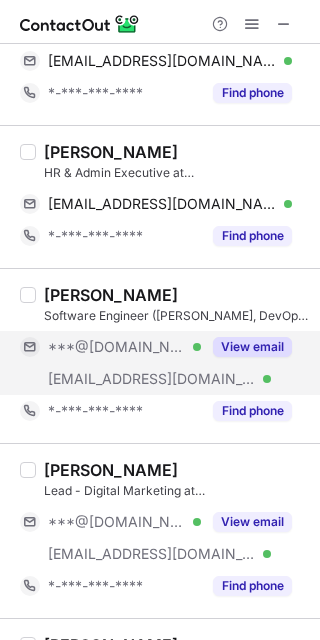 click on "View email" at bounding box center (246, 347) 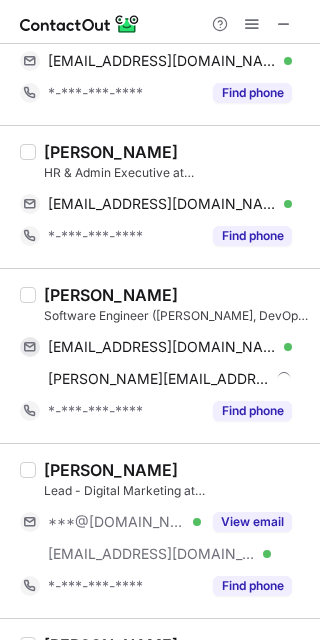 click on "Satyam Sharma" at bounding box center (111, 295) 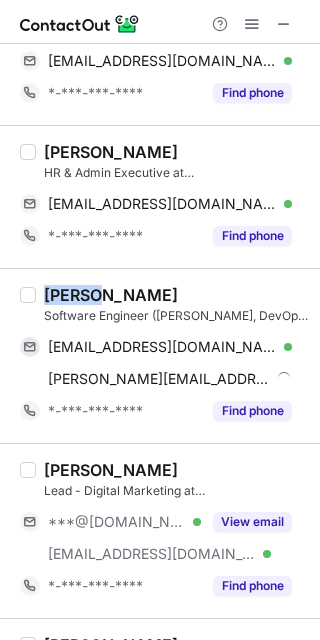 click on "Satyam Sharma" at bounding box center (111, 295) 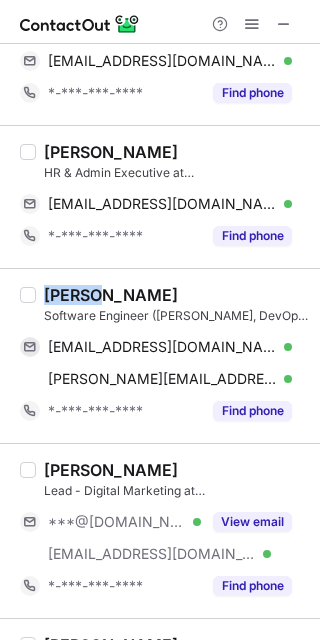 copy on "Satyam" 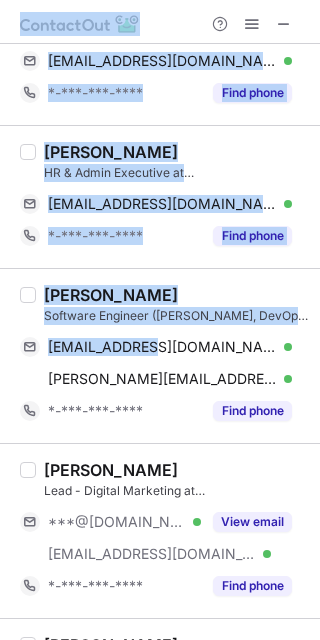 drag, startPoint x: 151, startPoint y: 353, endPoint x: 373, endPoint y: 418, distance: 231.32013 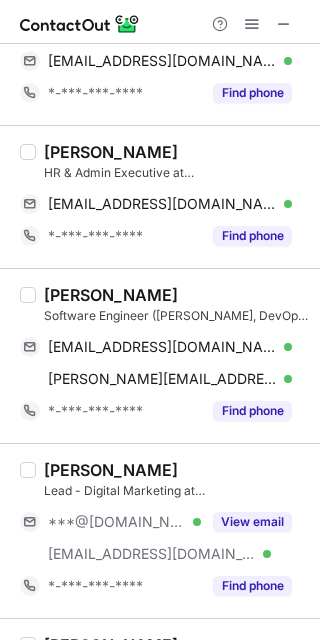 click on "Satyam Sharma Software Engineer (Django, DevOps) at India IVF fertility satyamsharma3524@gmail.com Verified Send email Copy satyam.sharma@indiaivf.in Verified Send email Copy *-***-***-**** Find phone" at bounding box center (160, 355) 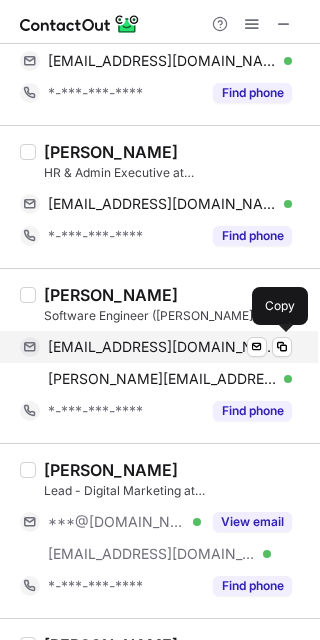 click on "satyamsharma3524@gmail.com" at bounding box center [162, 347] 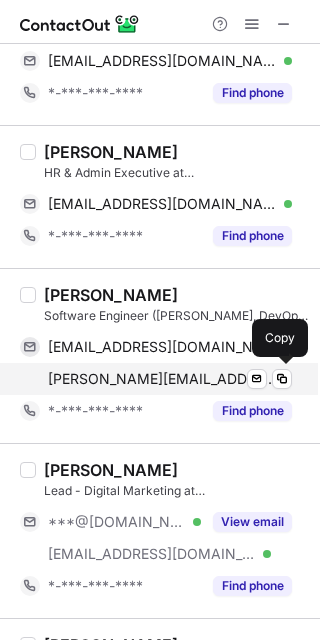 click on "satyam.sharma@indiaivf.in" at bounding box center (162, 379) 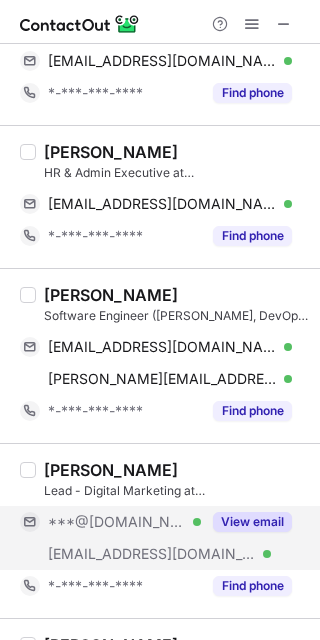 click on "View email" at bounding box center (252, 522) 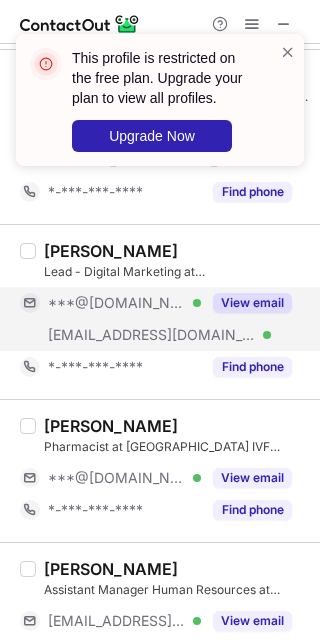 scroll, scrollTop: 1765, scrollLeft: 0, axis: vertical 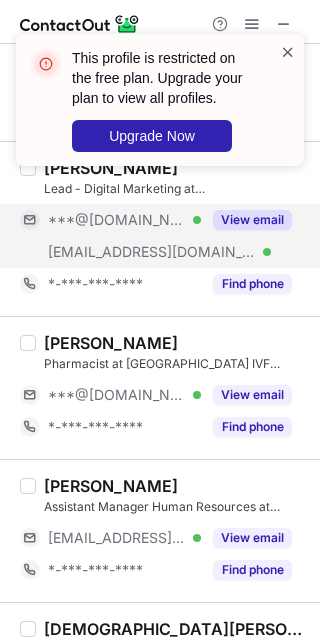 click at bounding box center (288, 52) 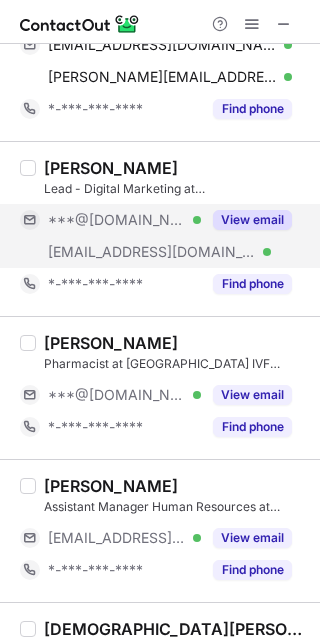 click on "View email" at bounding box center [252, 220] 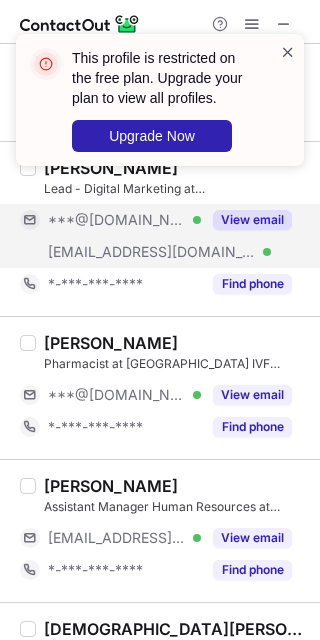 click at bounding box center (288, 52) 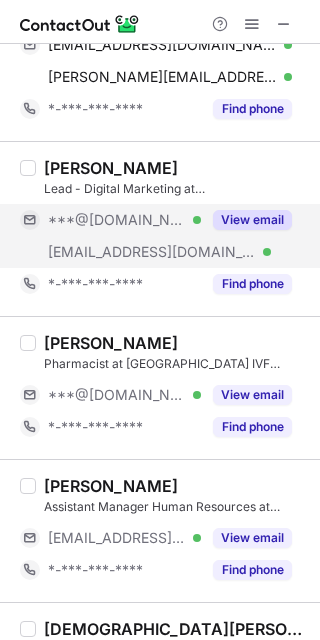 click at bounding box center (160, 22) 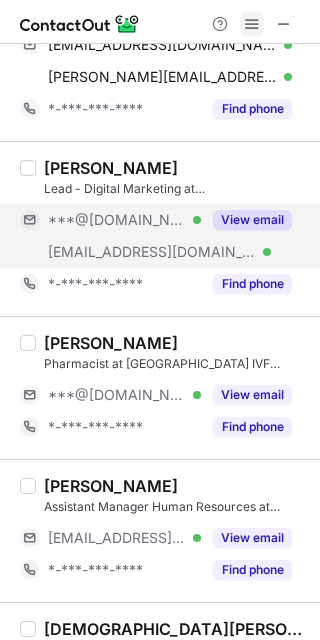 click at bounding box center (252, 24) 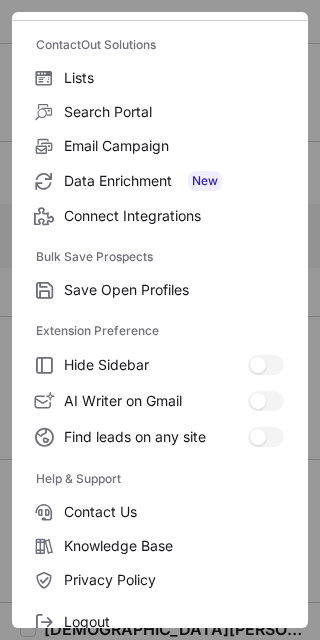 scroll, scrollTop: 192, scrollLeft: 0, axis: vertical 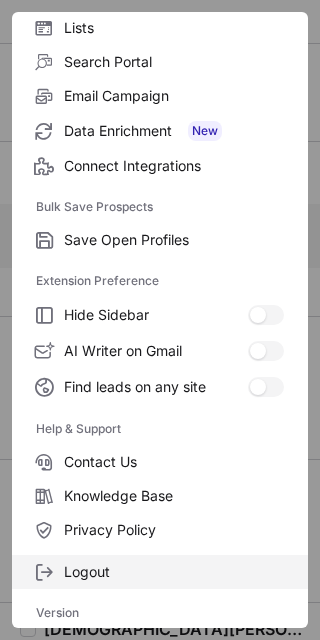 click on "Logout" at bounding box center (160, 572) 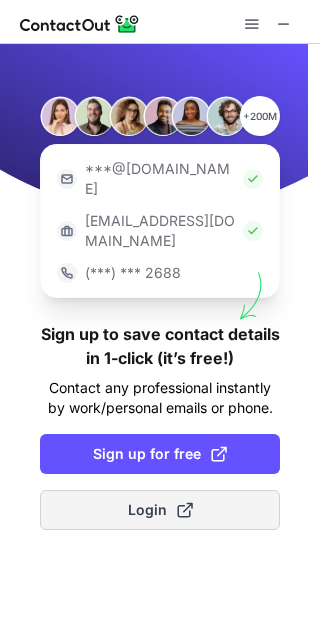 click on "Login" at bounding box center [160, 510] 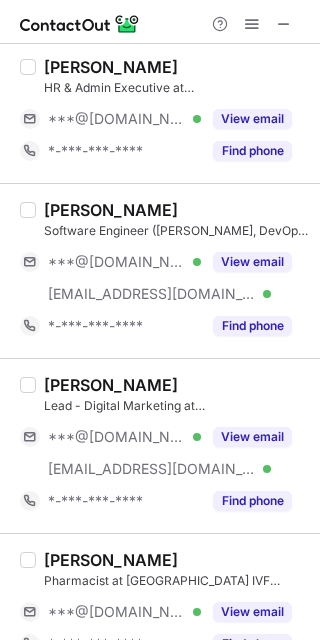 scroll, scrollTop: 1420, scrollLeft: 0, axis: vertical 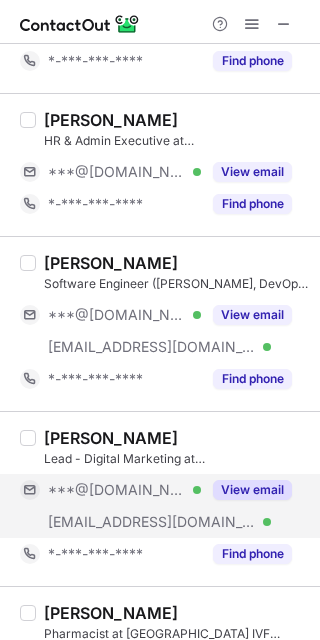 click on "View email" at bounding box center [252, 490] 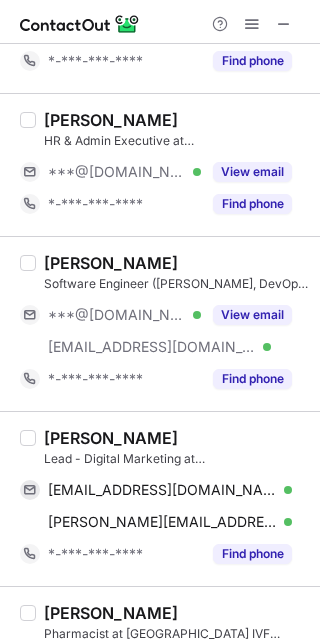 click on "Swadesh Chaurasiya" at bounding box center [111, 438] 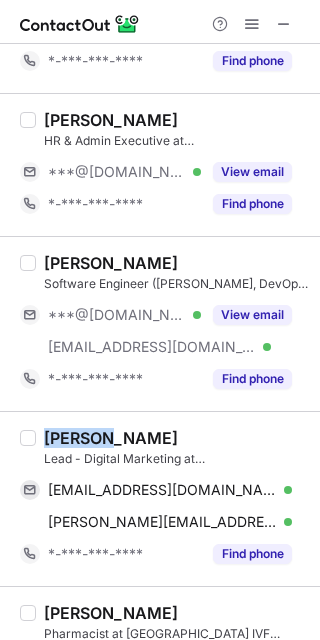 click on "Swadesh Chaurasiya" at bounding box center [111, 438] 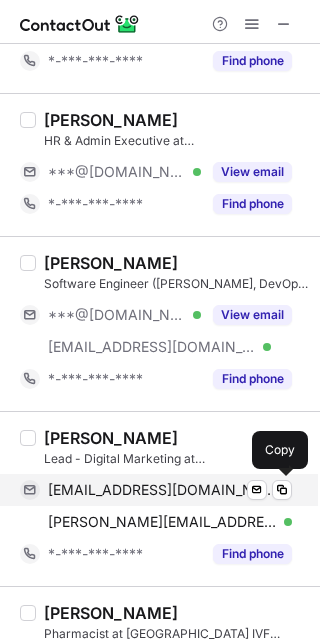 click on "swadeshchaurasiya83@gmail.com" at bounding box center [162, 490] 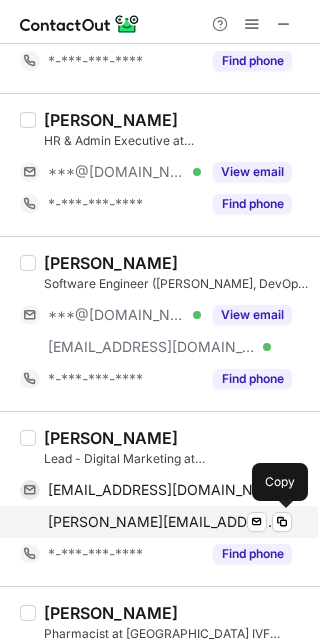 click on "swadesh.barai@indiaivf.in" at bounding box center [162, 522] 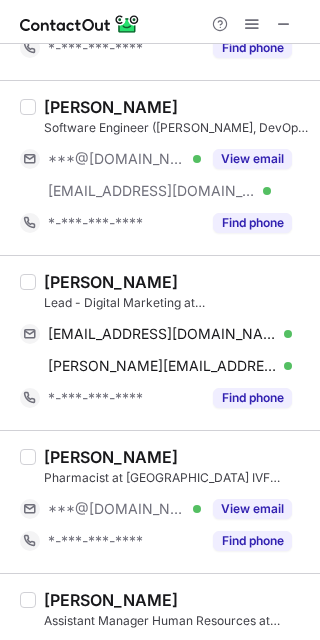 scroll, scrollTop: 1667, scrollLeft: 0, axis: vertical 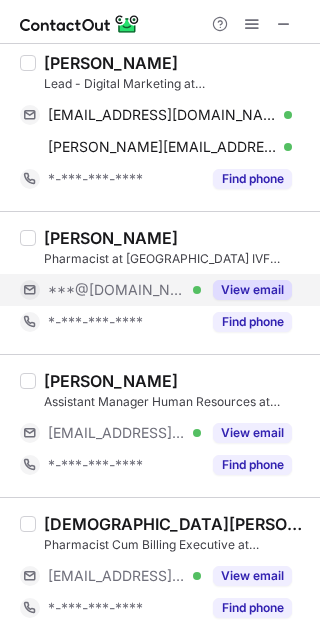 click on "View email" at bounding box center (252, 290) 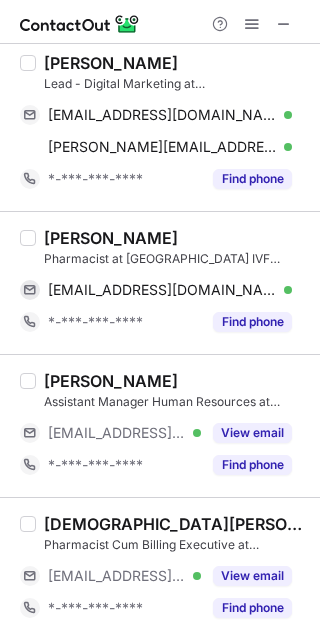 click on "shah Mehraj" at bounding box center (111, 238) 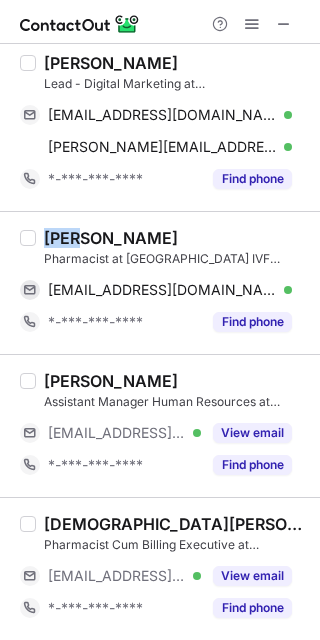 click on "shah Mehraj" at bounding box center (111, 238) 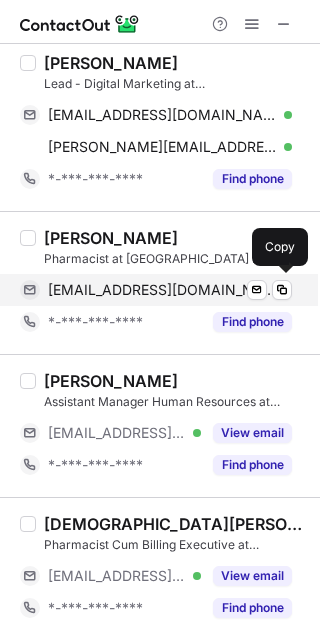 click on "smehraj04@gmail.com" at bounding box center (162, 290) 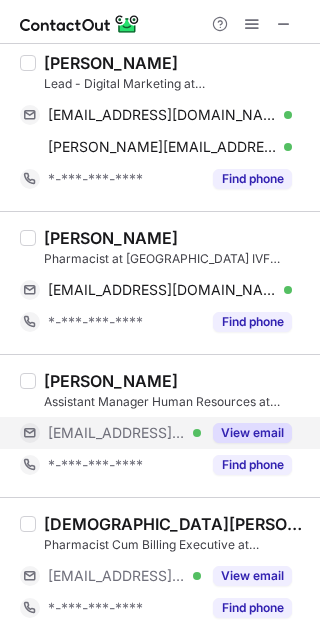 click on "View email" at bounding box center [252, 433] 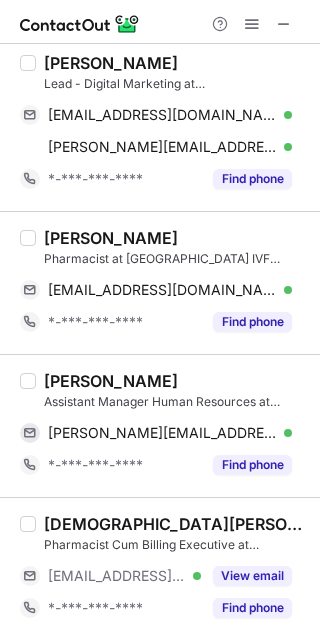 click on "Niharika Sharma" at bounding box center [111, 381] 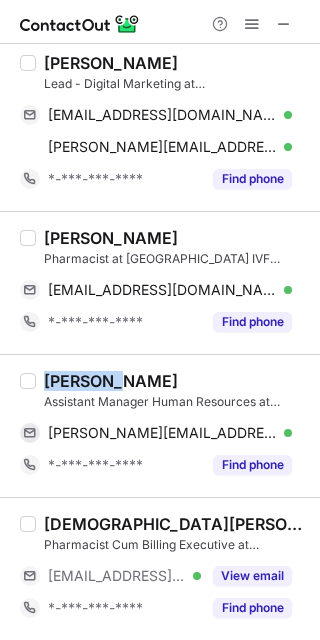 click on "Niharika Sharma" at bounding box center (111, 381) 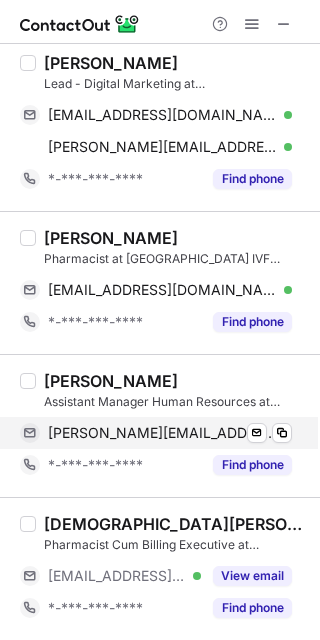 click on "niharika.sharma.21j@jaipuria.ac.in" at bounding box center [162, 433] 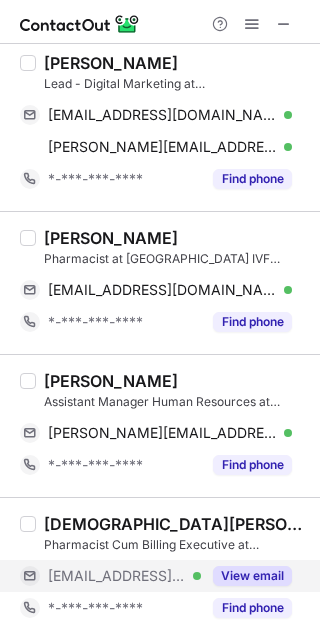 click on "View email" at bounding box center (252, 576) 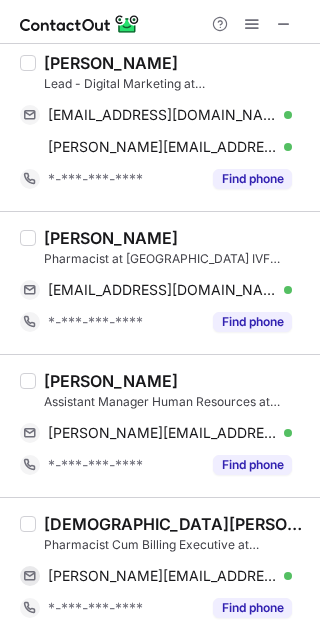 click on "SHIVAM VERMA" at bounding box center [176, 524] 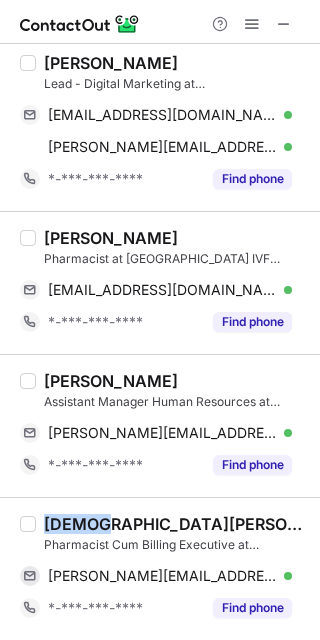 click on "SHIVAM VERMA" at bounding box center [176, 524] 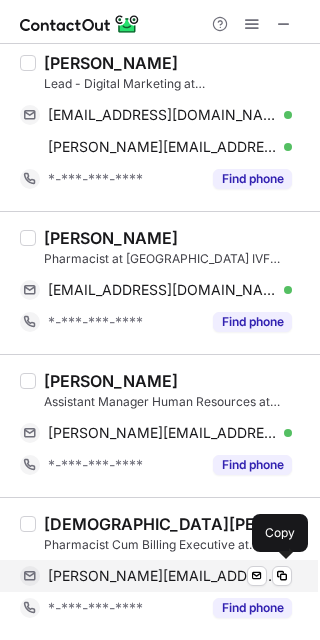 click on "shivam.verma@indiaivf.in" at bounding box center (162, 576) 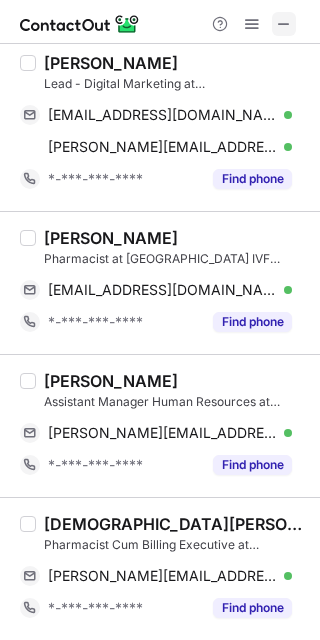 click at bounding box center [284, 24] 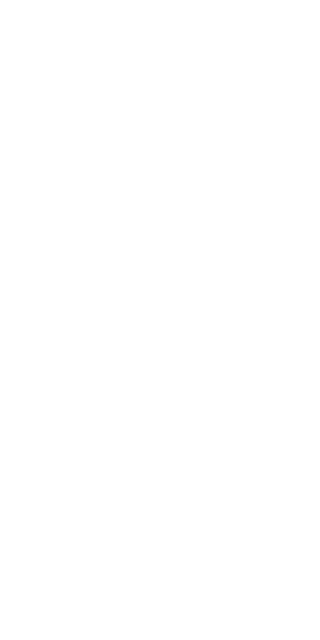 scroll, scrollTop: 0, scrollLeft: 0, axis: both 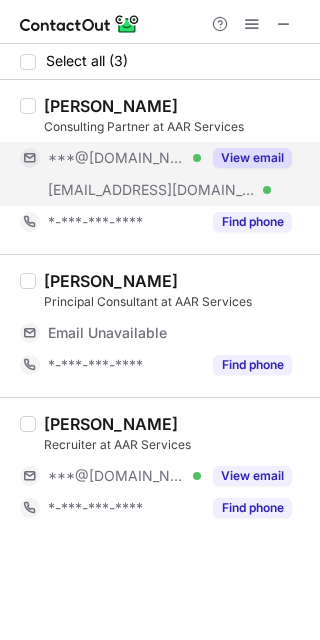 click on "View email" at bounding box center (252, 158) 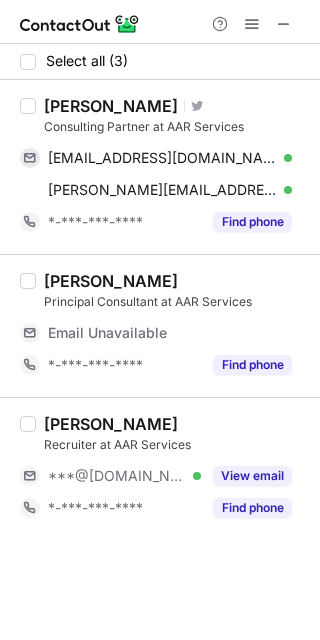 click on "[PERSON_NAME]" at bounding box center [111, 106] 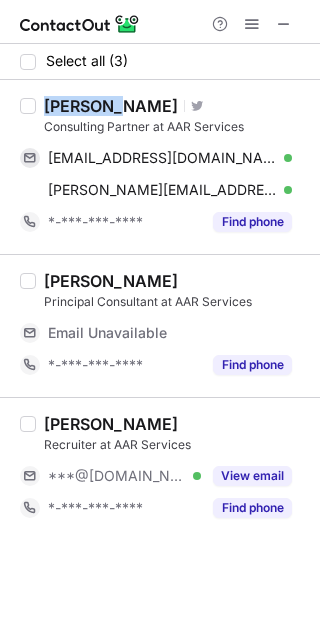 click on "[PERSON_NAME]" at bounding box center (111, 106) 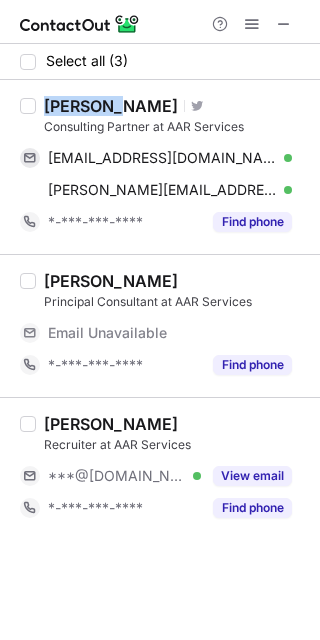 copy on "[PERSON_NAME]" 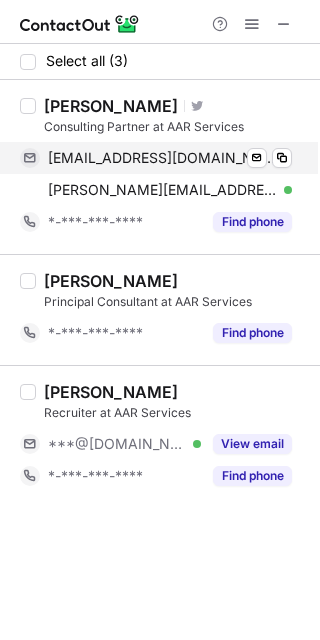 click on "[EMAIL_ADDRESS][DOMAIN_NAME]" at bounding box center [162, 158] 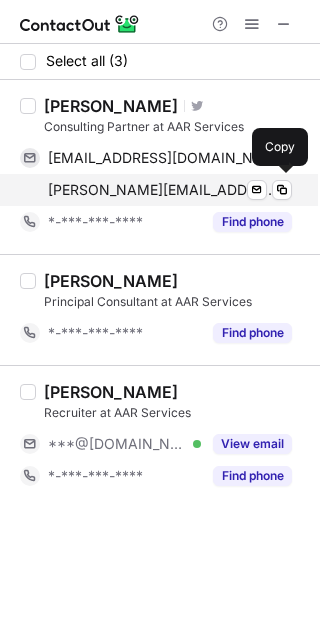click on "[PERSON_NAME][EMAIL_ADDRESS][DOMAIN_NAME]" at bounding box center (162, 190) 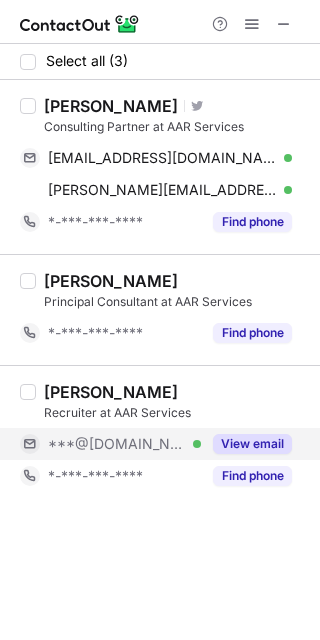 click on "View email" at bounding box center (252, 444) 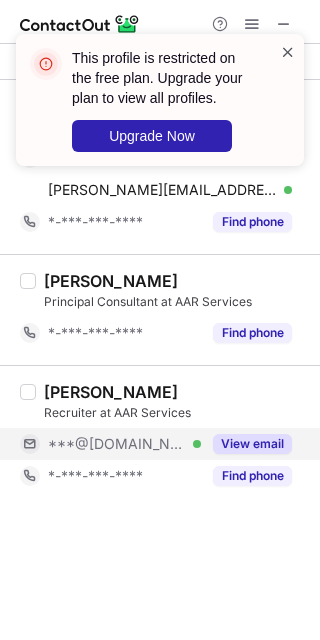 click at bounding box center (288, 52) 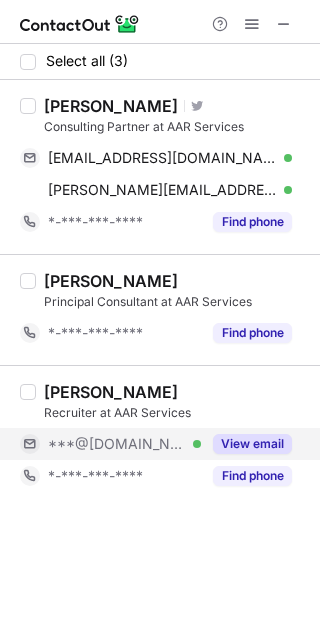 click on "This profile is restricted on the free plan. Upgrade your plan to view all profiles. Upgrade Now" at bounding box center [160, 34] 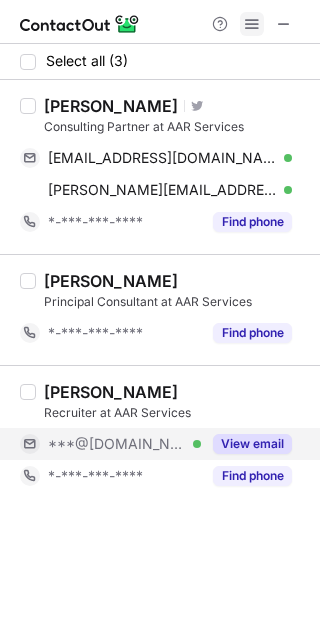 click at bounding box center (252, 24) 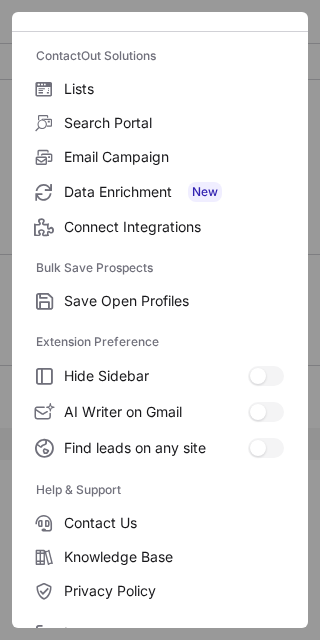scroll, scrollTop: 192, scrollLeft: 0, axis: vertical 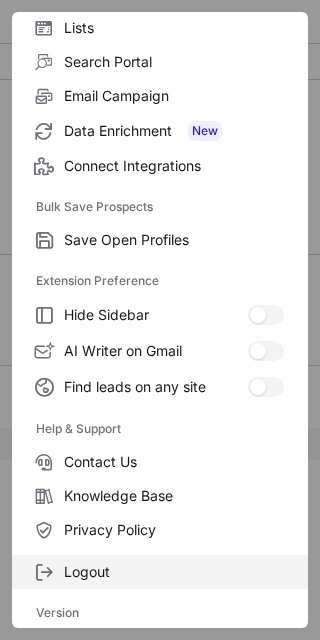 click on "Logout" at bounding box center [160, 572] 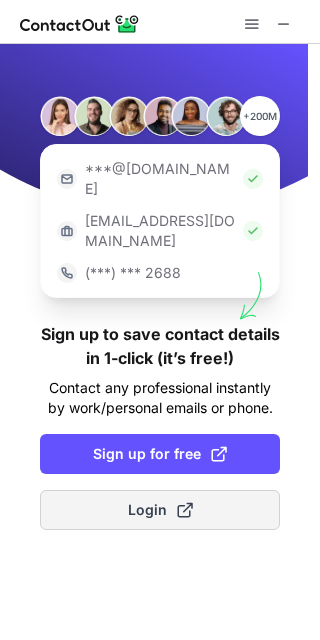 click at bounding box center [185, 510] 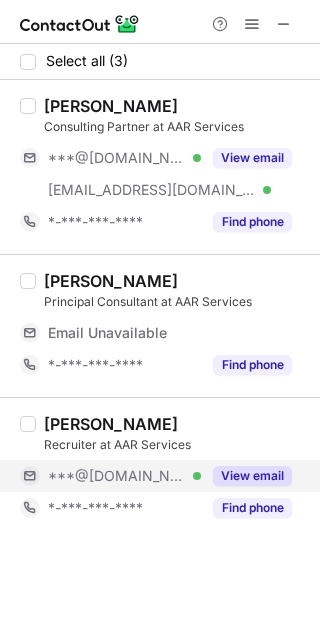 click on "View email" at bounding box center [252, 476] 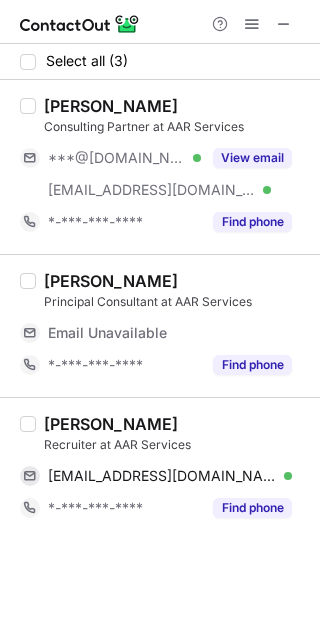 click on "[PERSON_NAME]" at bounding box center (111, 424) 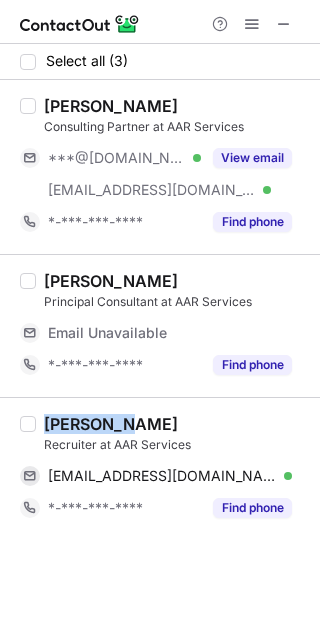 click on "[PERSON_NAME]" at bounding box center (111, 424) 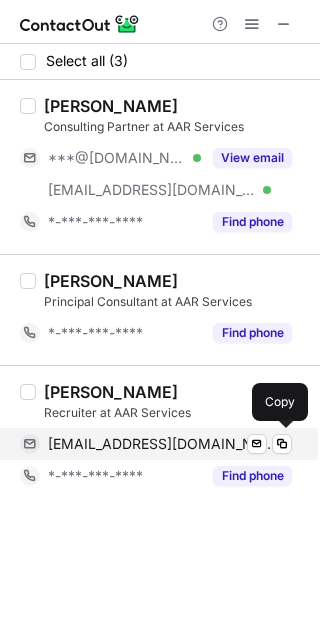 click on "[EMAIL_ADDRESS][DOMAIN_NAME]" at bounding box center [162, 444] 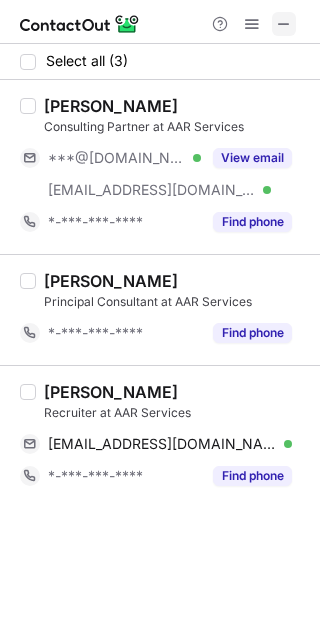 click at bounding box center (284, 24) 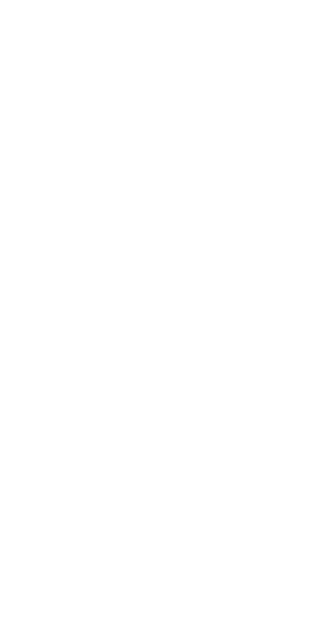 scroll, scrollTop: 0, scrollLeft: 0, axis: both 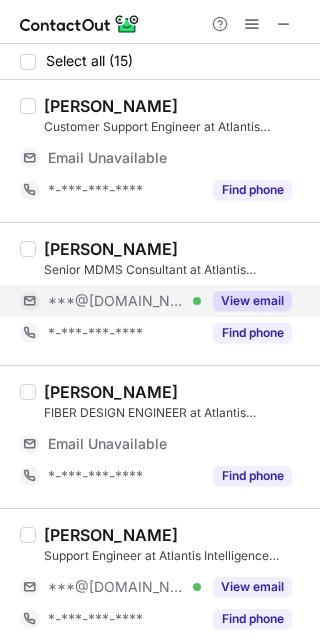 click on "View email" at bounding box center [252, 301] 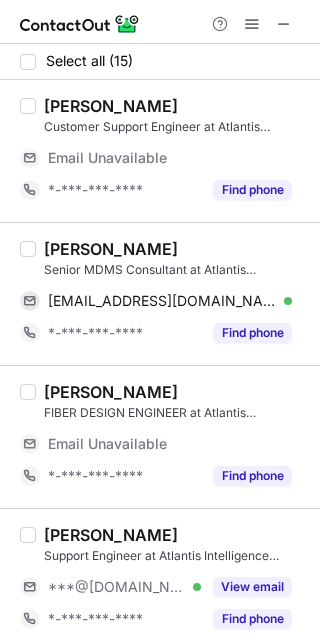 click on "[PERSON_NAME]" at bounding box center [111, 249] 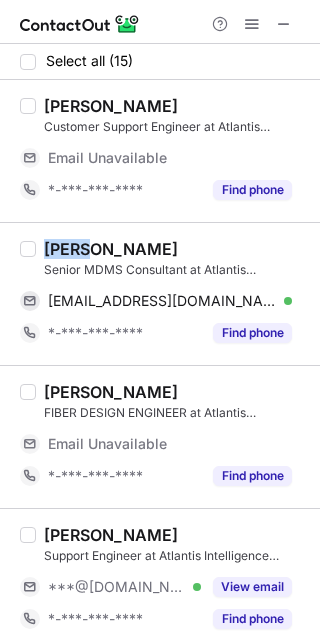 click on "[PERSON_NAME]" at bounding box center [111, 249] 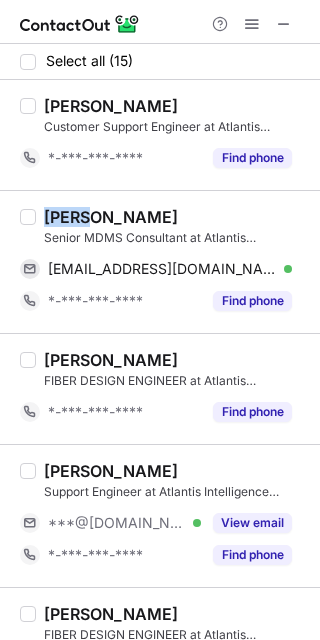 copy on "[PERSON_NAME]" 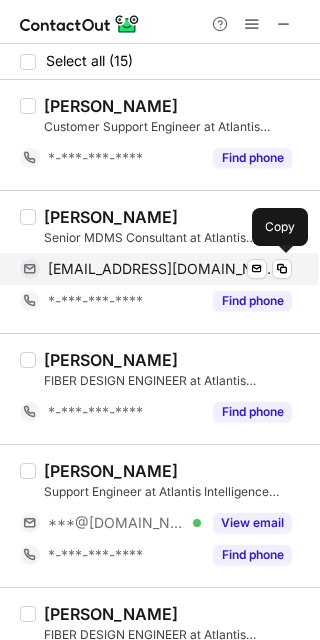 click on "[EMAIL_ADDRESS][DOMAIN_NAME] Verified Send email Copy" at bounding box center [156, 269] 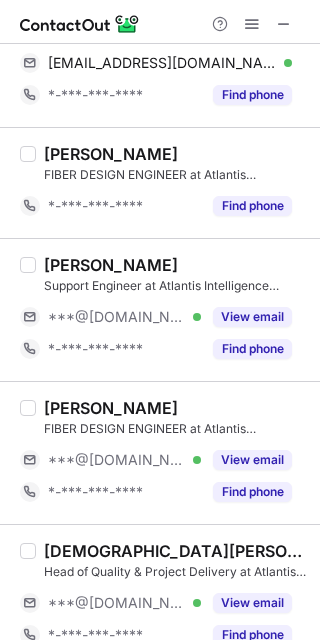 scroll, scrollTop: 218, scrollLeft: 0, axis: vertical 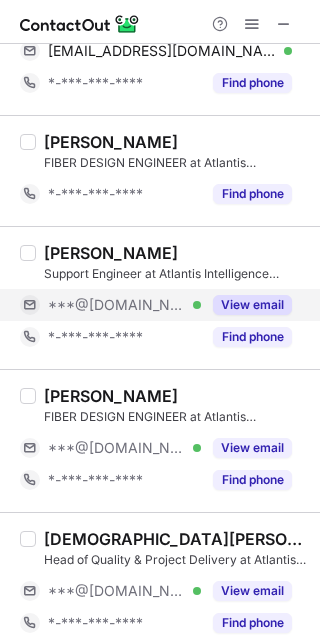 click on "View email" at bounding box center (252, 305) 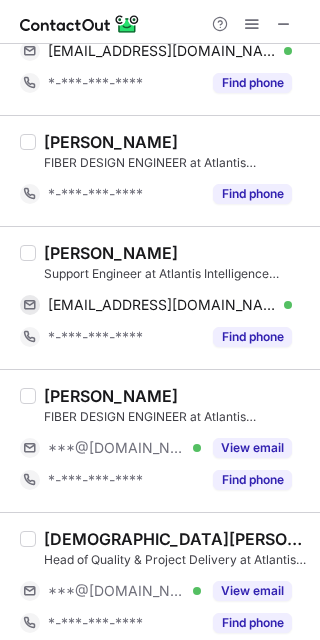click on "[PERSON_NAME]" at bounding box center [111, 253] 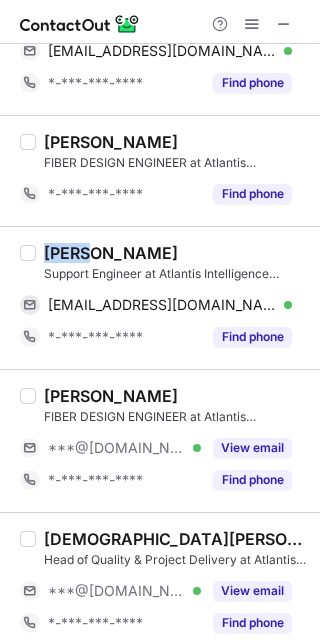 click on "[PERSON_NAME]" at bounding box center (111, 253) 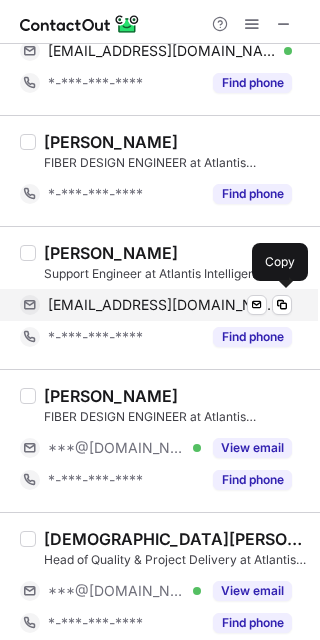 click on "[EMAIL_ADDRESS][DOMAIN_NAME]" at bounding box center (162, 305) 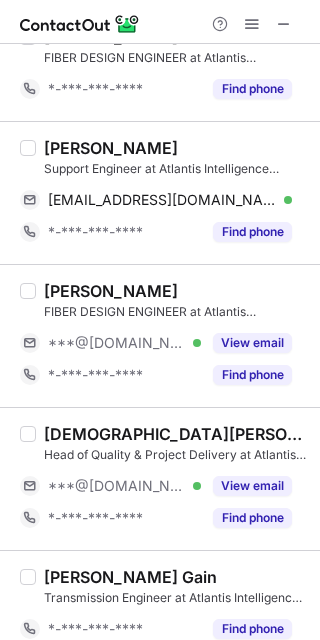 scroll, scrollTop: 368, scrollLeft: 0, axis: vertical 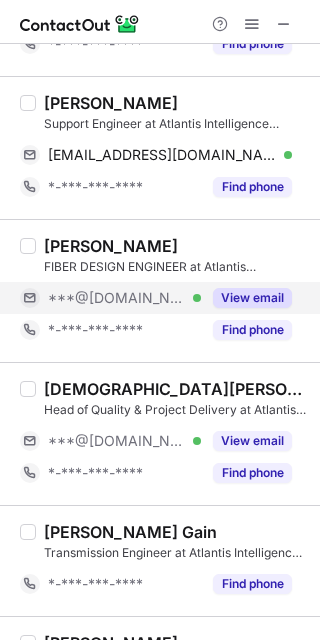 click on "View email" at bounding box center [252, 298] 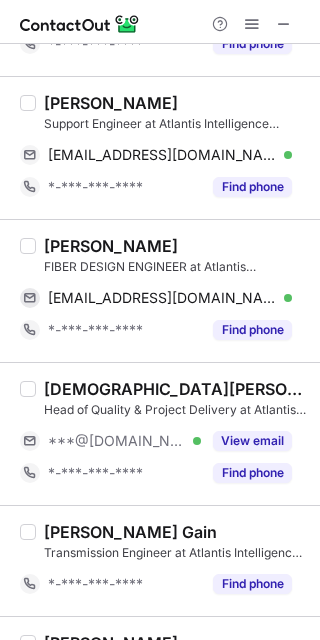 click on "[PERSON_NAME] FIBER DESIGN ENGINEER at Atlantis Intelligence Limited [EMAIL_ADDRESS][DOMAIN_NAME] Verified Send email Copy *-***-***-**** Find phone" at bounding box center (160, 290) 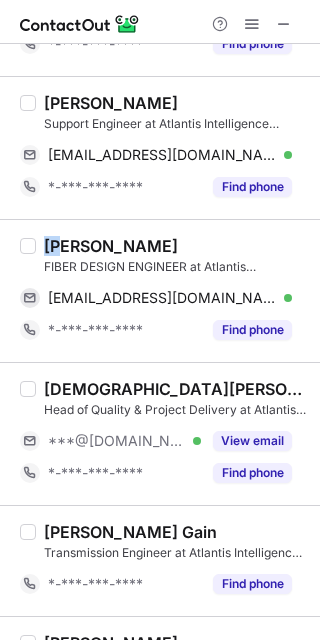 click on "[PERSON_NAME] FIBER DESIGN ENGINEER at Atlantis Intelligence Limited [EMAIL_ADDRESS][DOMAIN_NAME] Verified Send email Copy *-***-***-**** Find phone" at bounding box center [160, 290] 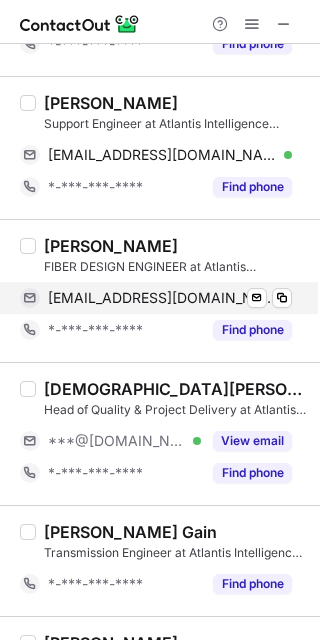 click on "[EMAIL_ADDRESS][DOMAIN_NAME]" at bounding box center [162, 298] 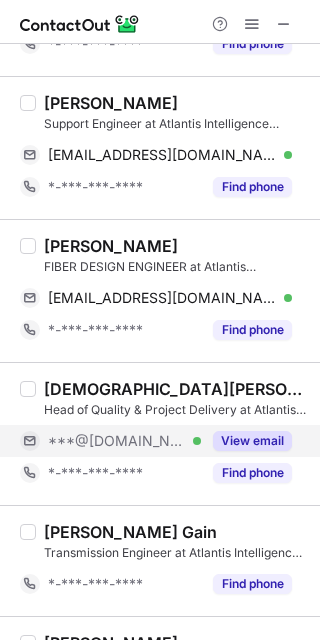 click on "View email" at bounding box center (252, 441) 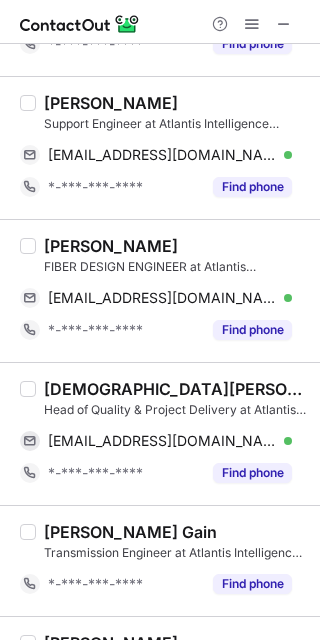 click on "Ramakrishna Basani" at bounding box center (176, 389) 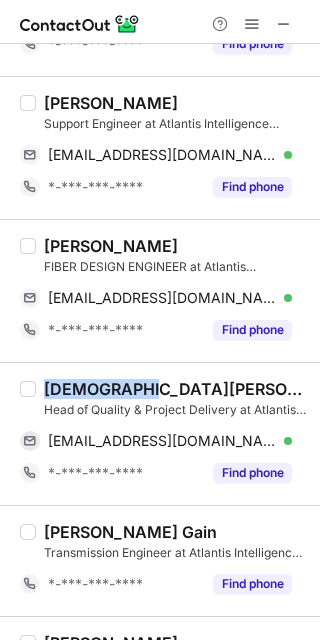 click on "Ramakrishna Basani" at bounding box center (176, 389) 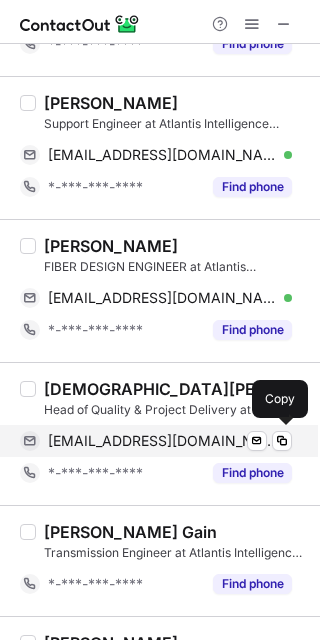 click on "ramubrk1999@gmail.com Verified Send email Copy" at bounding box center (156, 441) 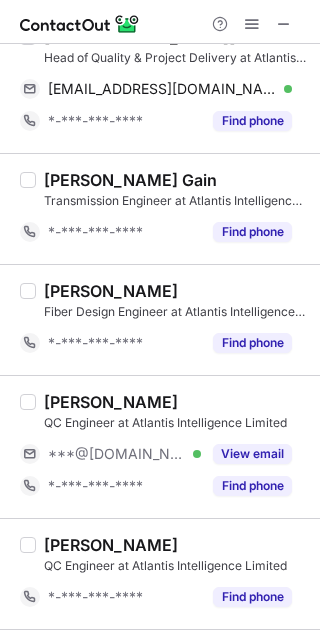 scroll, scrollTop: 728, scrollLeft: 0, axis: vertical 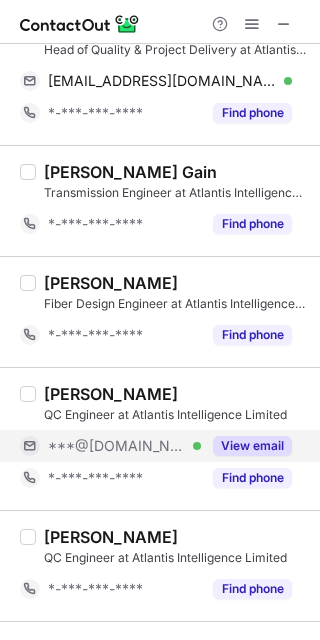 click on "View email" at bounding box center [252, 446] 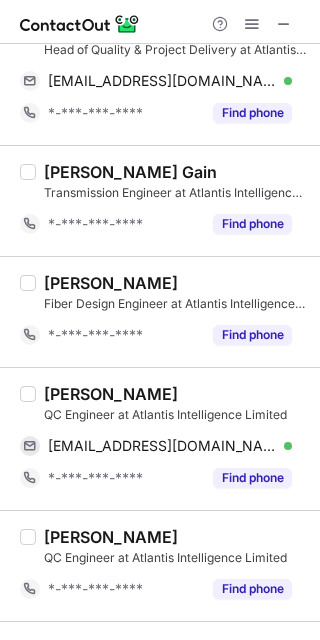 click on "Sunil Gaddam" at bounding box center [111, 394] 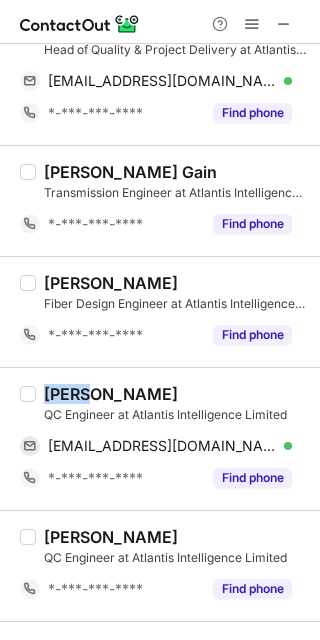 click on "Sunil Gaddam" at bounding box center [111, 394] 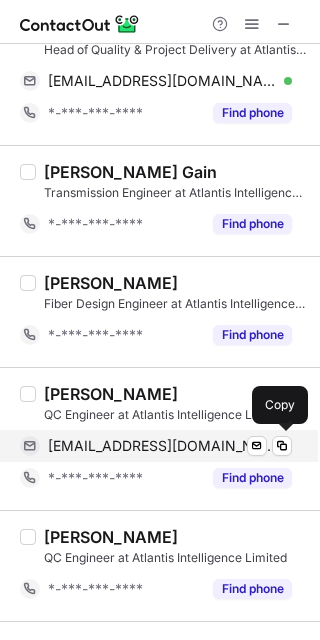 click on "sunilg000777@gmail.com Verified Send email Copy" at bounding box center [156, 446] 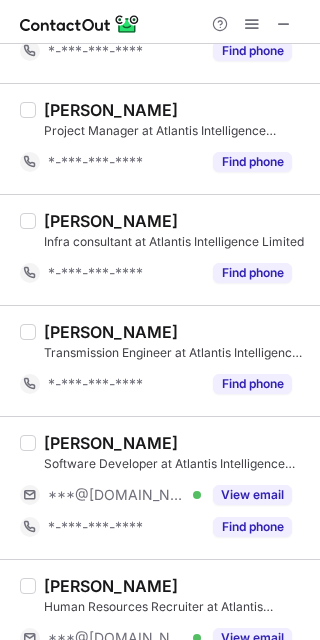 scroll, scrollTop: 1271, scrollLeft: 0, axis: vertical 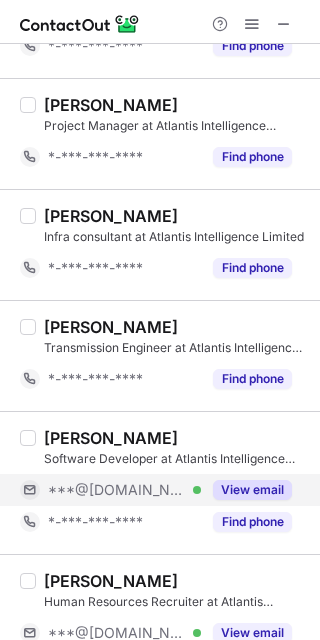 click on "View email" at bounding box center (252, 490) 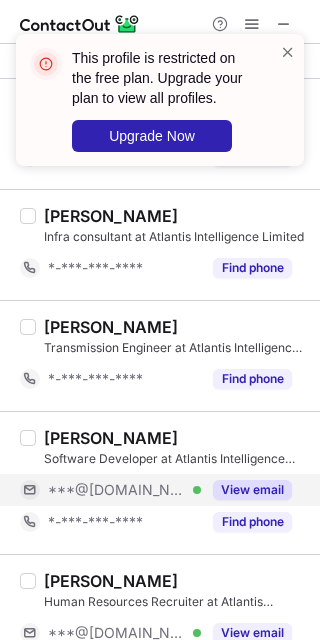 scroll, scrollTop: 1331, scrollLeft: 0, axis: vertical 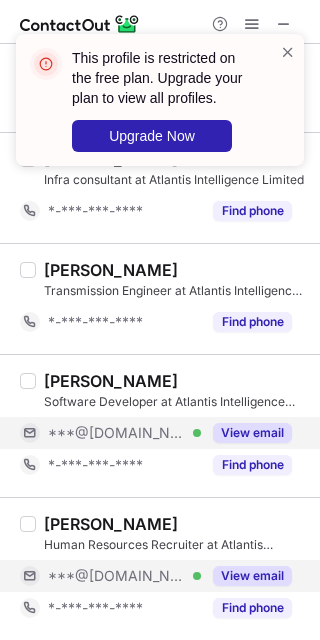 click on "View email" at bounding box center (252, 576) 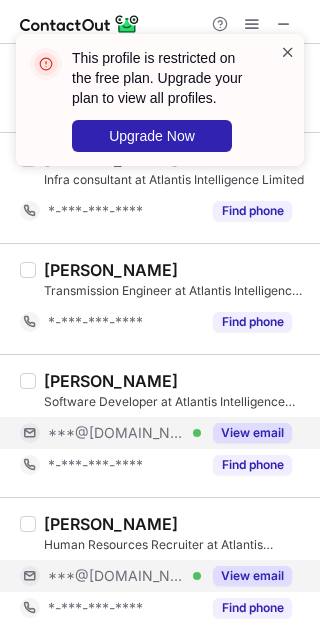 click at bounding box center (288, 52) 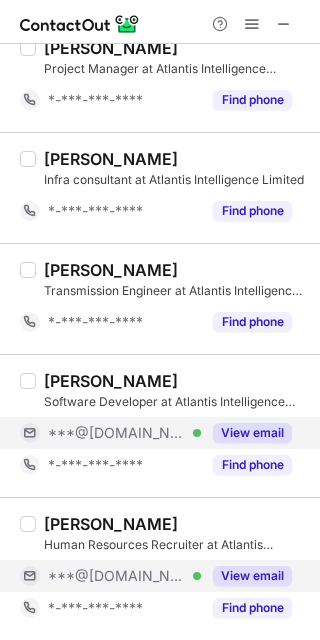click at bounding box center [160, 22] 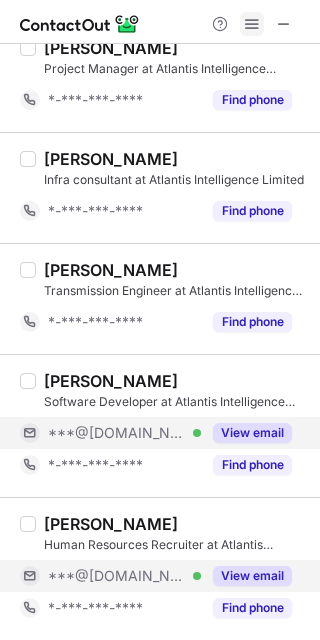 click at bounding box center [252, 24] 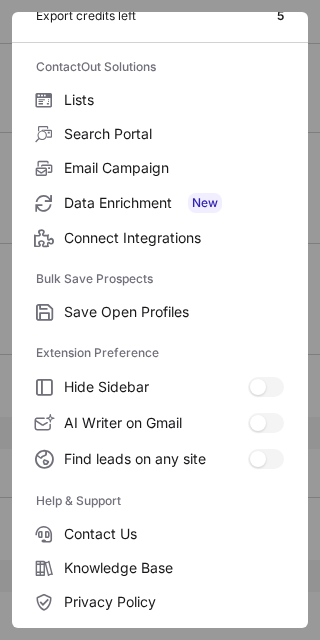 scroll, scrollTop: 192, scrollLeft: 0, axis: vertical 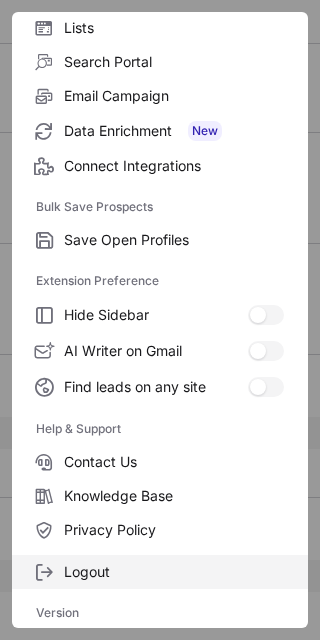 click on "Logout" at bounding box center (174, 572) 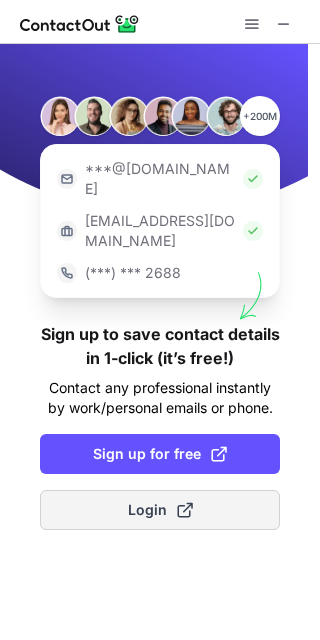 click on "Login" at bounding box center [160, 510] 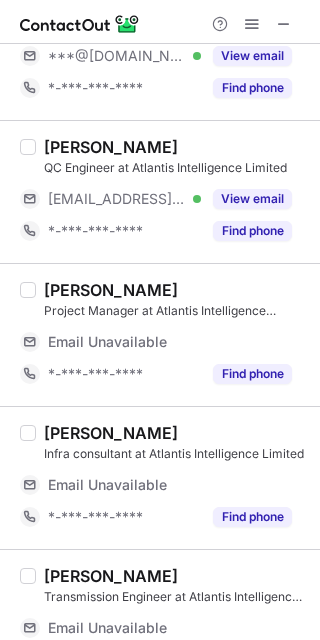 scroll, scrollTop: 1565, scrollLeft: 0, axis: vertical 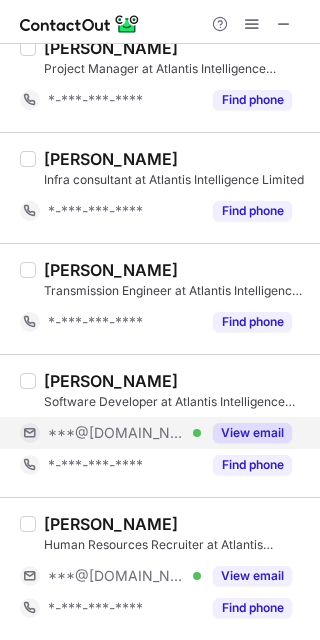 click on "View email" at bounding box center [252, 433] 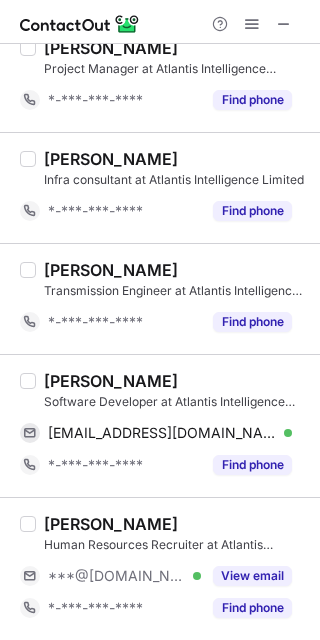 click on "Aditya Deshwal" at bounding box center [111, 381] 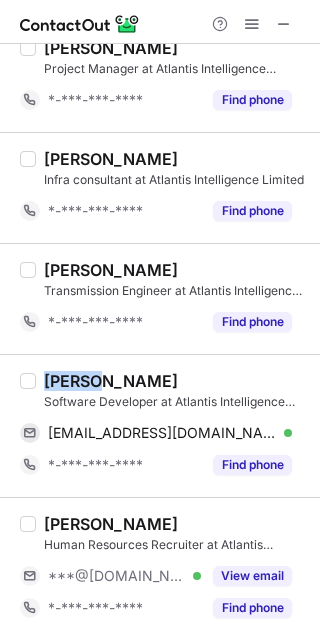 click on "Aditya Deshwal" at bounding box center [111, 381] 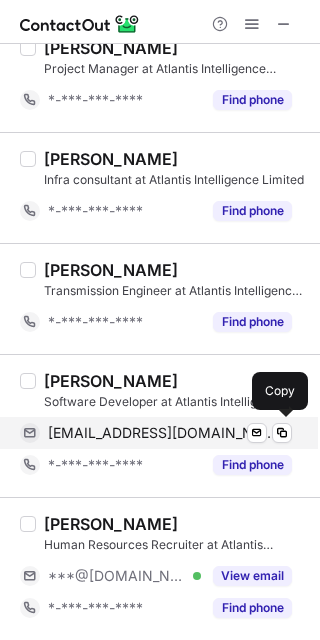 click on "adityadeshwal270@gmail.com" at bounding box center (162, 433) 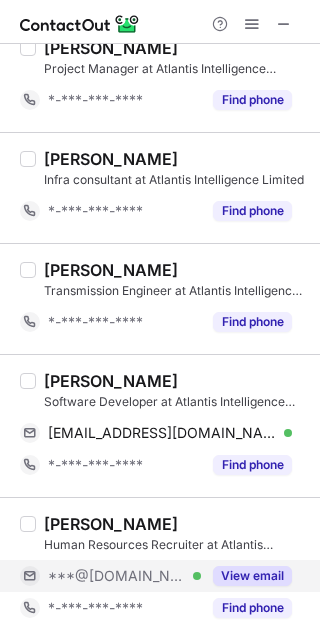 click on "View email" at bounding box center [252, 576] 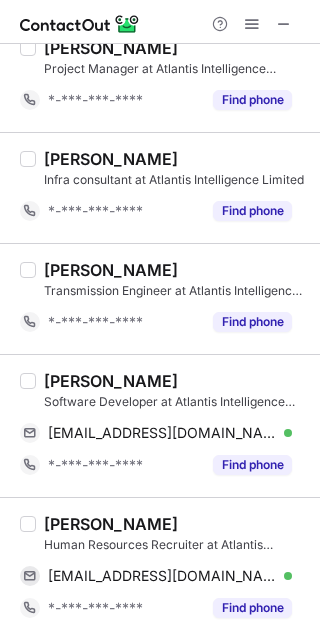 click on "Shilpi Singh" at bounding box center (111, 524) 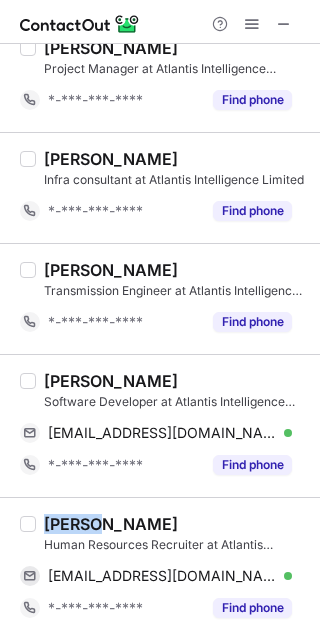 click on "Shilpi Singh" at bounding box center (111, 524) 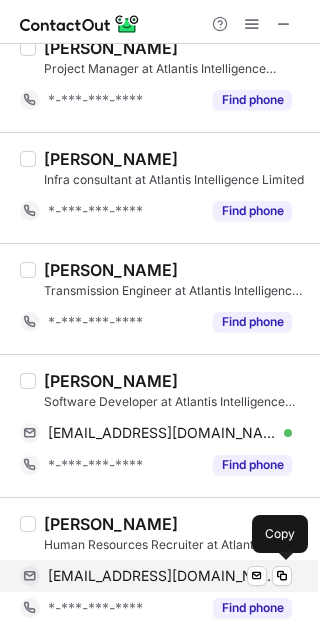 click on "shilpikashyp11@gmail.com" at bounding box center [162, 576] 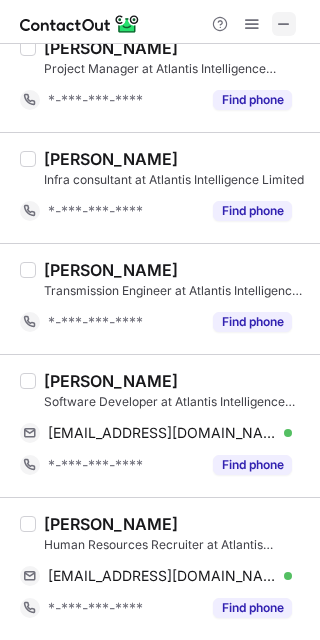 click at bounding box center (284, 24) 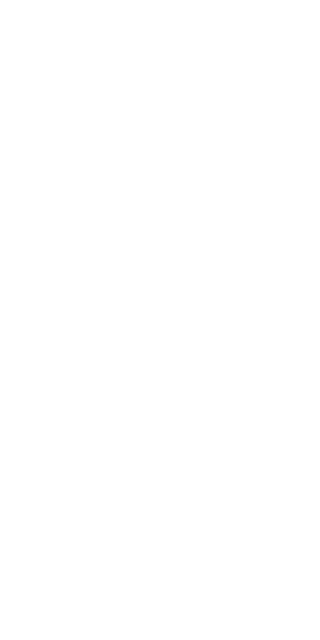 scroll, scrollTop: 0, scrollLeft: 0, axis: both 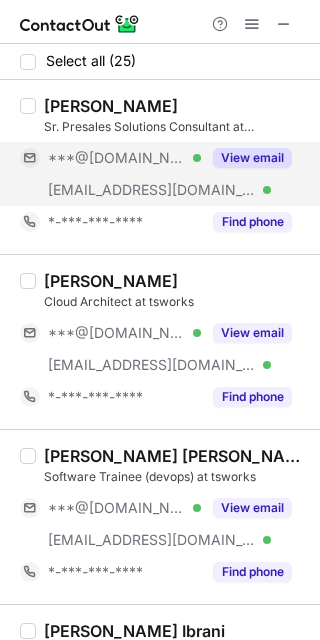 click on "View email" at bounding box center [252, 158] 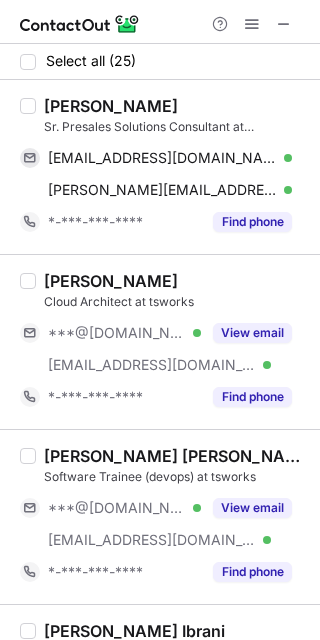 click on "[PERSON_NAME]" at bounding box center [111, 106] 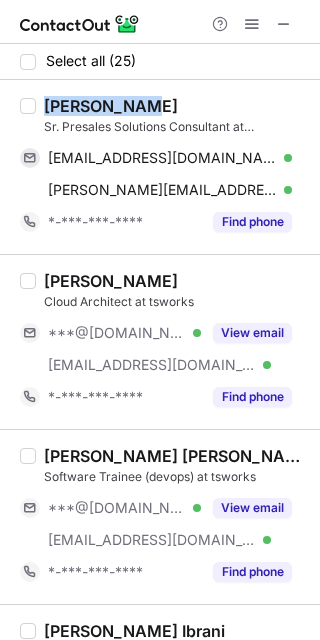 click on "[PERSON_NAME]" at bounding box center (111, 106) 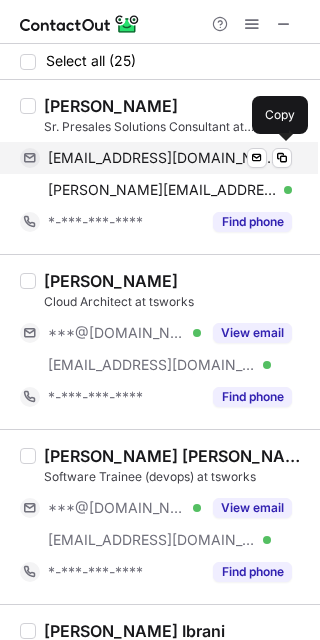 click on "[EMAIL_ADDRESS][DOMAIN_NAME]" at bounding box center [162, 158] 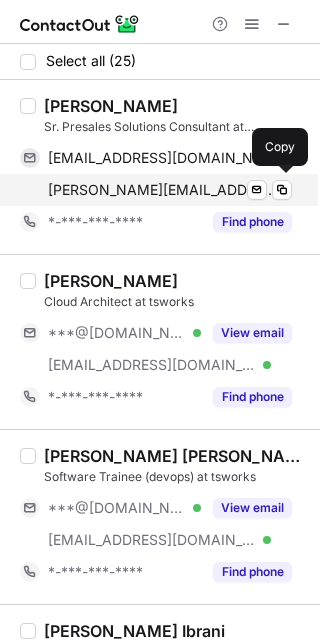 click on "[PERSON_NAME][EMAIL_ADDRESS][PERSON_NAME][DOMAIN_NAME] Verified Send email Copy" at bounding box center (156, 190) 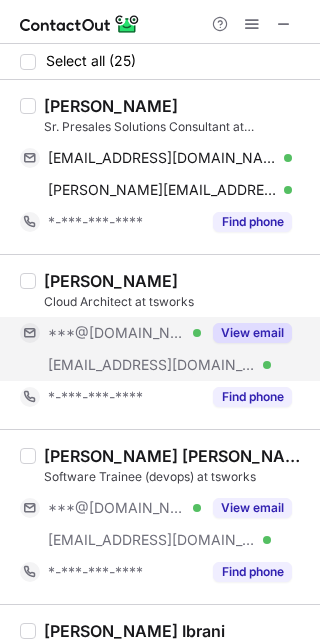 click on "View email" at bounding box center [252, 333] 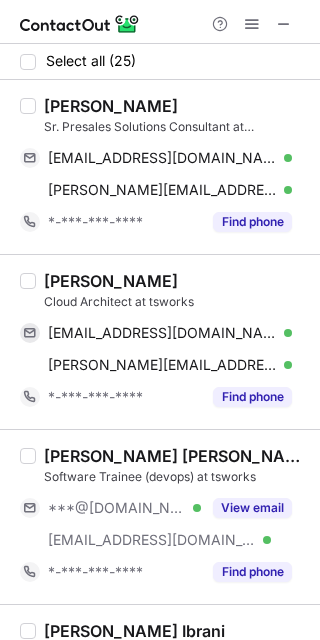 click on "[PERSON_NAME]" at bounding box center [111, 281] 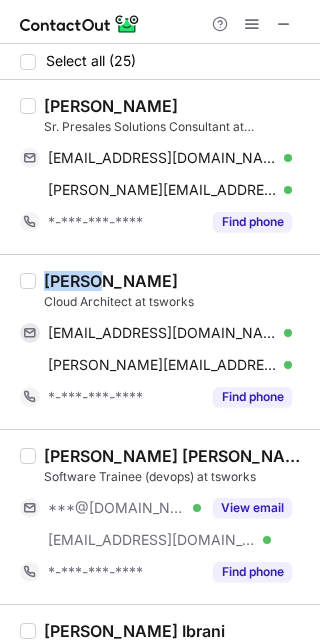 click on "[PERSON_NAME]" at bounding box center (111, 281) 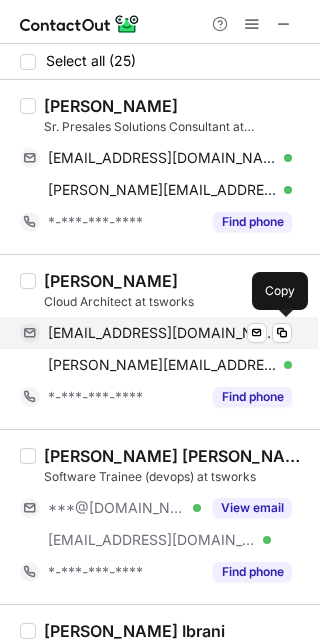 click on "[EMAIL_ADDRESS][DOMAIN_NAME]" at bounding box center (162, 333) 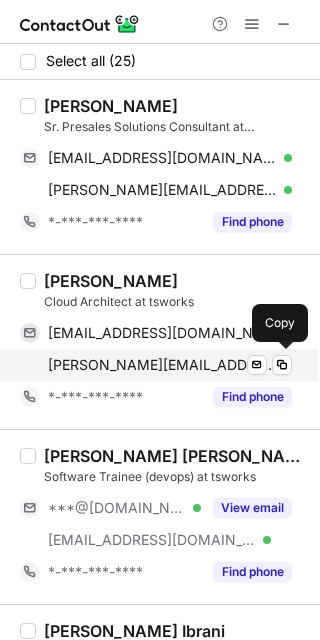 click on "[PERSON_NAME][EMAIL_ADDRESS][DOMAIN_NAME]" at bounding box center (162, 365) 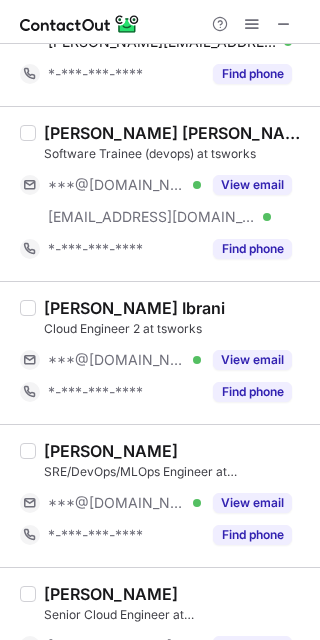 scroll, scrollTop: 337, scrollLeft: 0, axis: vertical 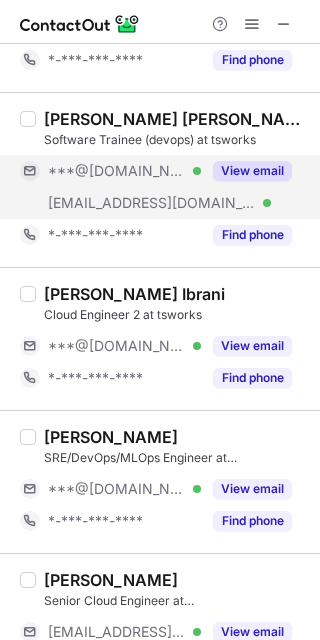 click on "View email" at bounding box center (252, 171) 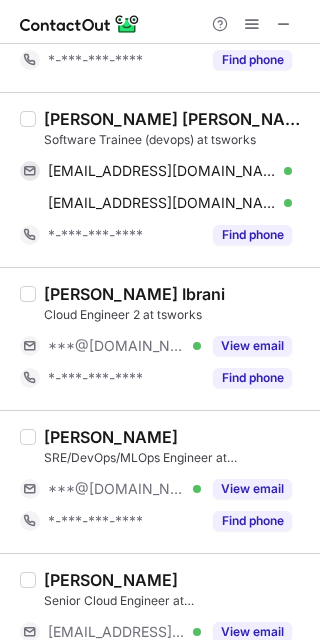 click on "[PERSON_NAME] [PERSON_NAME] Reddy" at bounding box center [176, 119] 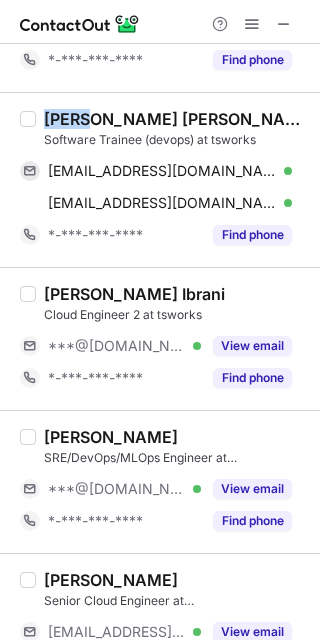 click on "[PERSON_NAME] [PERSON_NAME] Reddy" at bounding box center [176, 119] 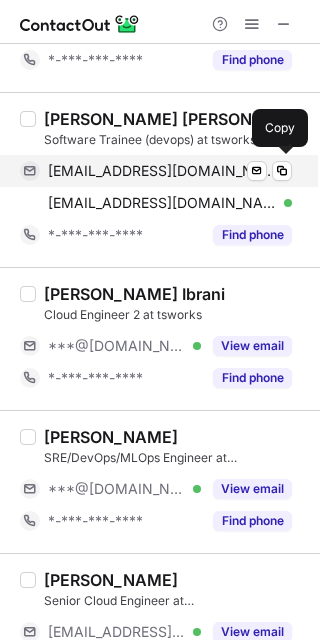 click on "[EMAIL_ADDRESS][DOMAIN_NAME] Verified Send email Copy" at bounding box center [156, 171] 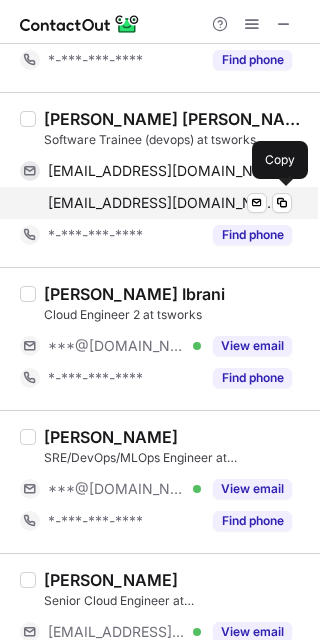 click on "[EMAIL_ADDRESS][DOMAIN_NAME]" at bounding box center (162, 203) 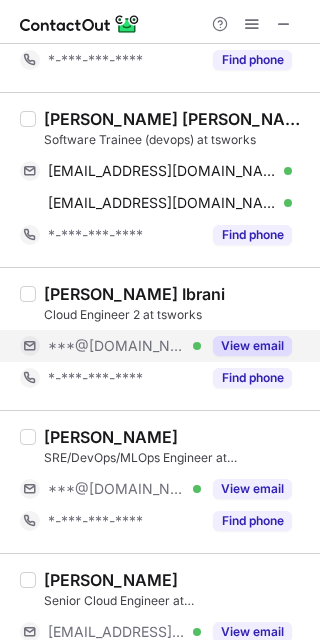 click on "View email" at bounding box center (252, 346) 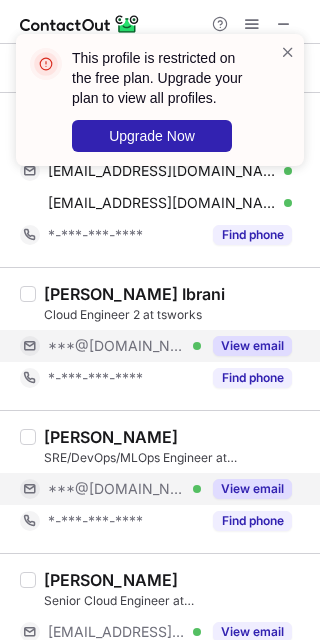 click on "View email" at bounding box center [246, 489] 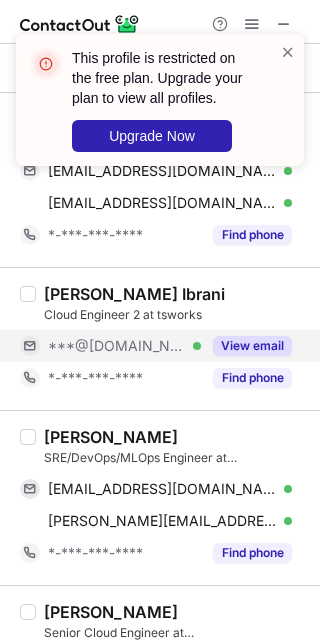 click on "[PERSON_NAME]" at bounding box center (111, 437) 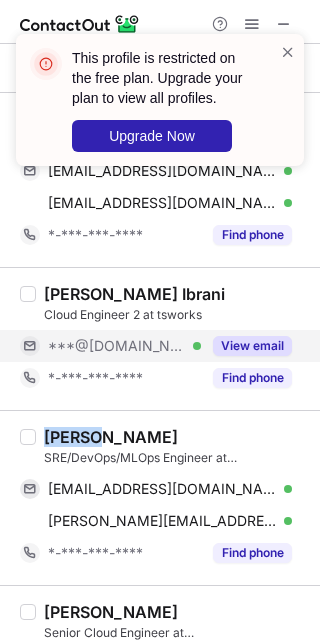 click on "Gitesh Jawale" at bounding box center [111, 437] 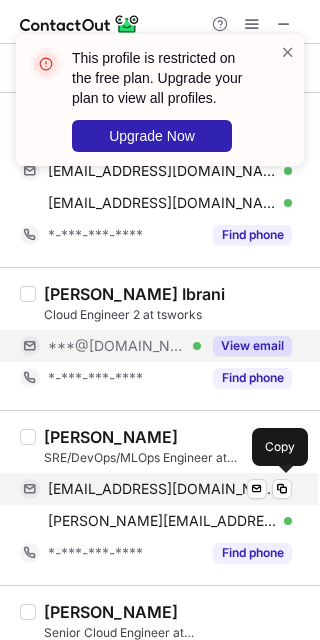 click on "ergiteshjawale0956@gmail.com" at bounding box center [162, 489] 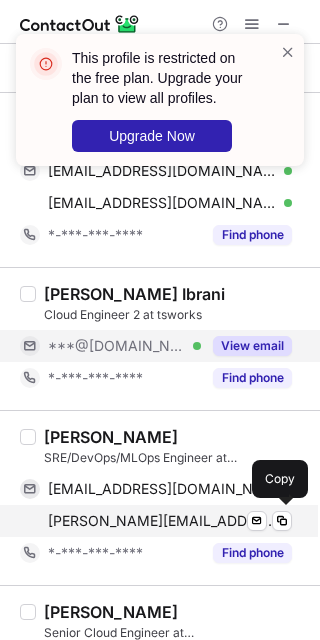 click on "gitesh.jawale@tsworks.io" at bounding box center (162, 521) 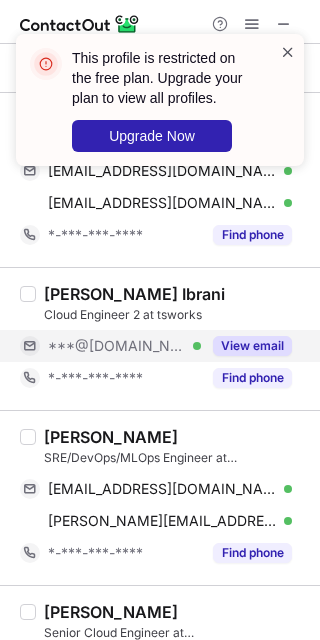 click at bounding box center (288, 52) 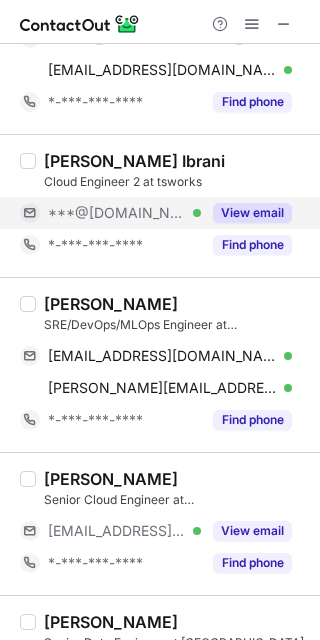 scroll, scrollTop: 492, scrollLeft: 0, axis: vertical 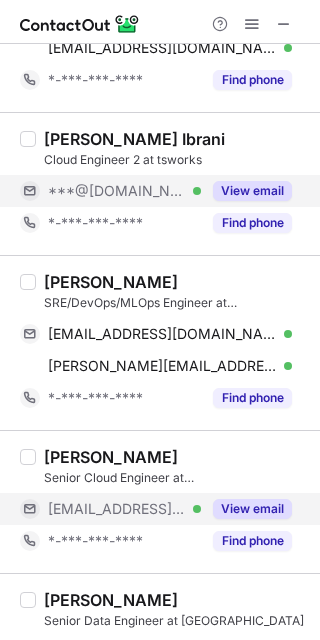 click on "View email" at bounding box center [246, 509] 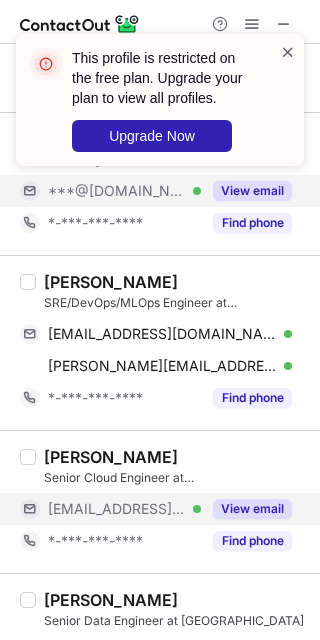 click at bounding box center (288, 52) 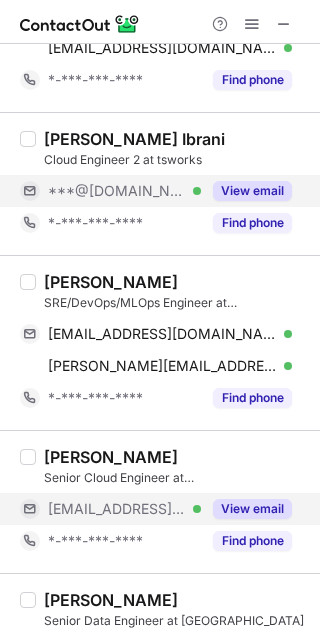 click on "This profile is restricted on the free plan. Upgrade your plan to view all profiles. Upgrade Now" at bounding box center (160, 34) 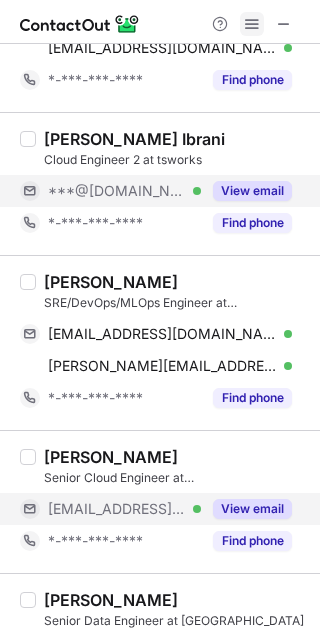 click at bounding box center (252, 24) 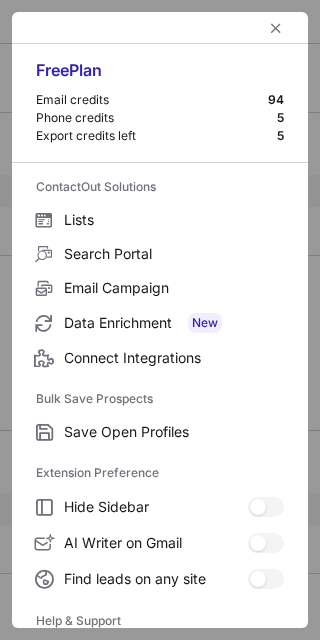 click on "Free  Plan Email credits 94 Phone credits 5 Export credits left 5 ContactOut Solutions Lists   Search Portal   Email Campaign   Data Enrichment   New Connect Integrations   Bulk Save Prospects Save Open Profiles   Extension Preference Hide Sidebar   AI Writer on Gmail   Write and reply to  emails using AI Find leads on any site   Search for prospects  on any website Help & Support Contact Us   Knowledge Base   Privacy Policy   Logout   Version" at bounding box center [160, 320] 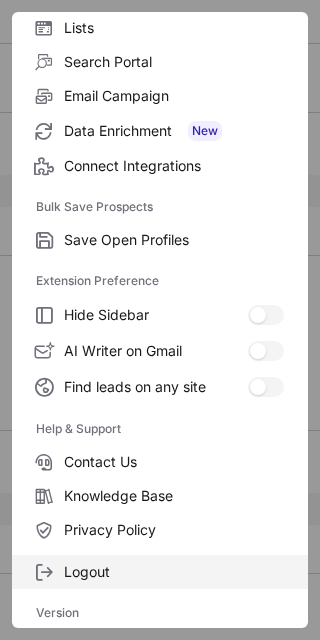 click on "Logout" at bounding box center [174, 572] 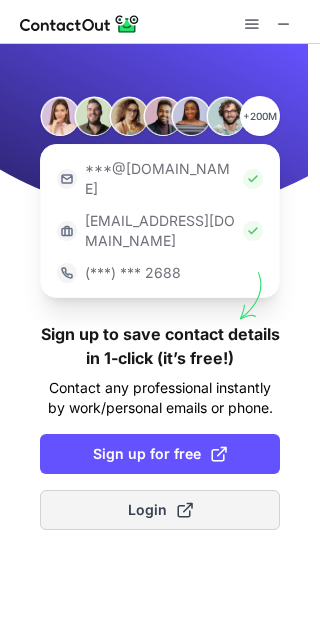 click on "Login" at bounding box center (160, 510) 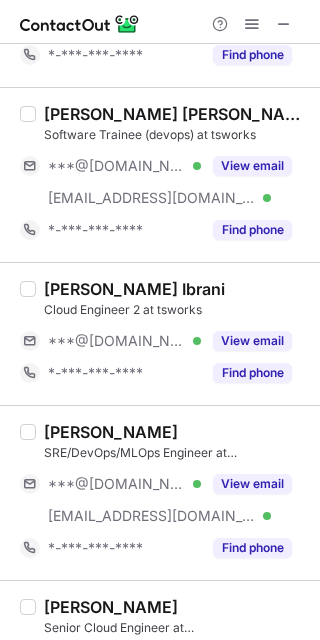 scroll, scrollTop: 388, scrollLeft: 0, axis: vertical 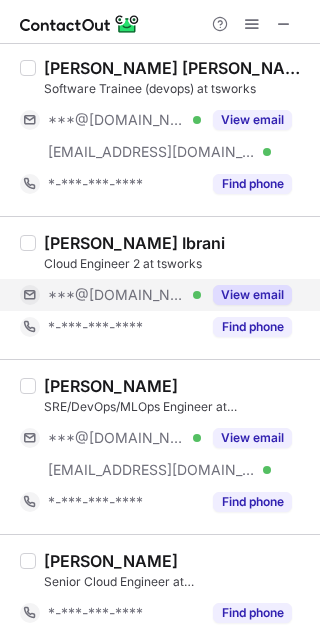 click on "View email" at bounding box center [252, 295] 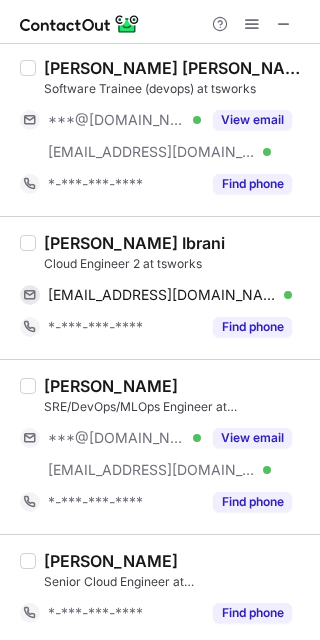 click on "Shaik Zaffar Ibrani Cloud Engineer 2 at tsworks zaffarshaik15@gmail.com Verified Send email Copy *-***-***-**** Find phone" at bounding box center (160, 287) 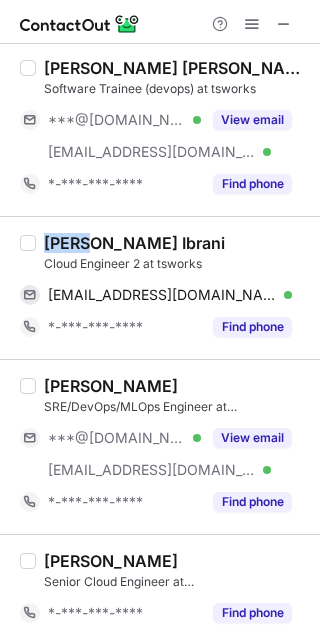click on "Shaik Zaffar Ibrani Cloud Engineer 2 at tsworks zaffarshaik15@gmail.com Verified Send email Copy *-***-***-**** Find phone" at bounding box center [160, 287] 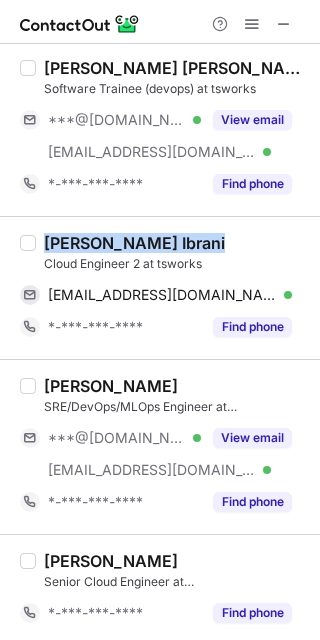 click on "Shaik Zaffar Ibrani Cloud Engineer 2 at tsworks zaffarshaik15@gmail.com Verified Send email Copy *-***-***-**** Find phone" at bounding box center (160, 287) 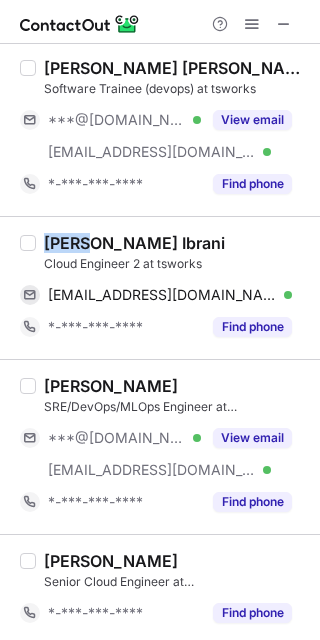 click on "Shaik Zaffar Ibrani Cloud Engineer 2 at tsworks zaffarshaik15@gmail.com Verified Send email Copy *-***-***-**** Find phone" at bounding box center (160, 287) 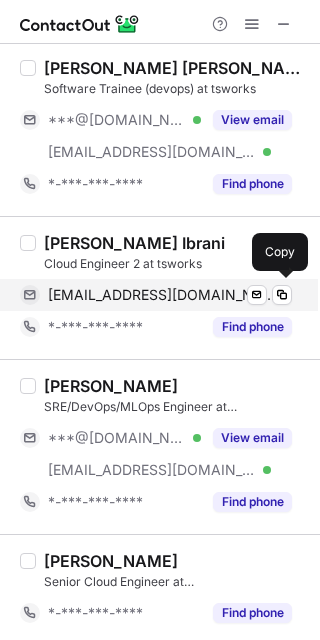 click on "zaffarshaik15@gmail.com" at bounding box center [162, 295] 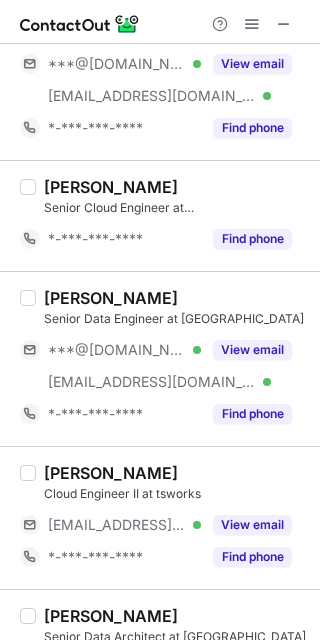 scroll, scrollTop: 793, scrollLeft: 0, axis: vertical 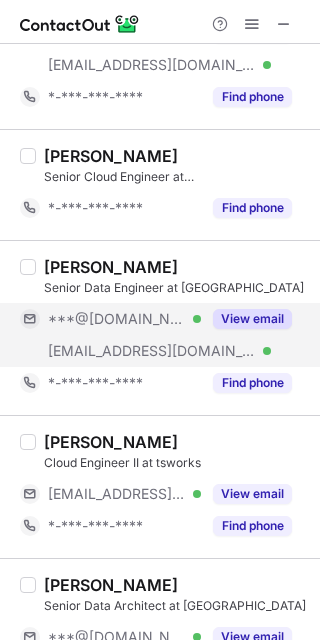 click on "View email" at bounding box center (252, 319) 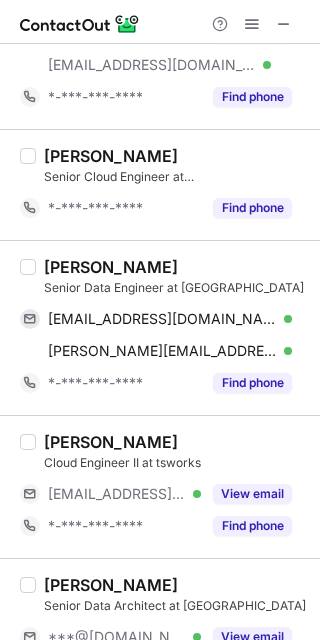 click on "Jaswanth Manku" at bounding box center [111, 267] 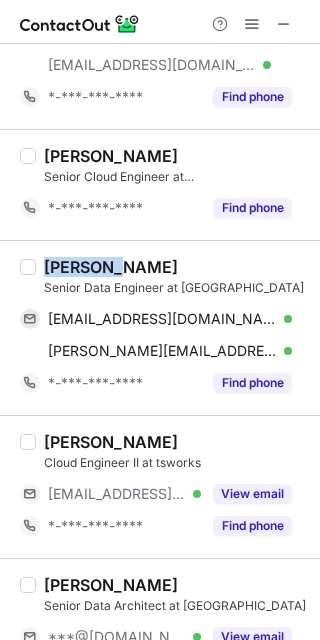 click on "Jaswanth Manku" at bounding box center [111, 267] 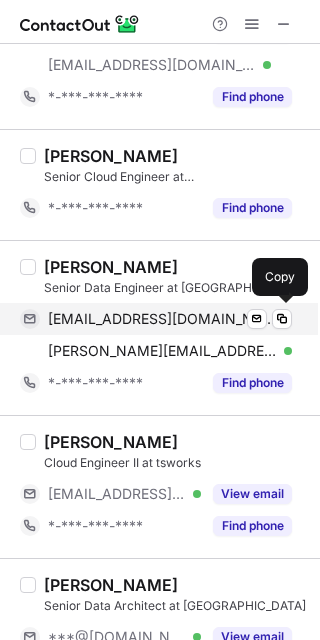 click on "jaswanthmanku@gmail.com" at bounding box center [162, 319] 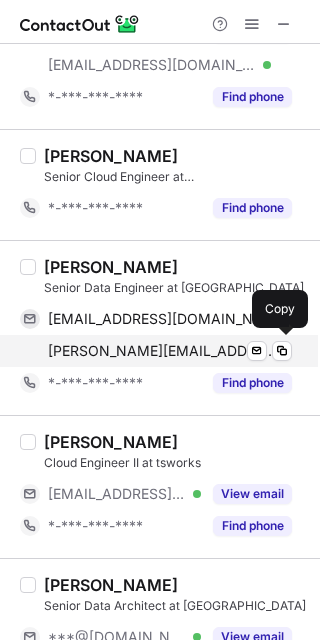 click on "jaswanth.manku@tsworks.io" at bounding box center (162, 351) 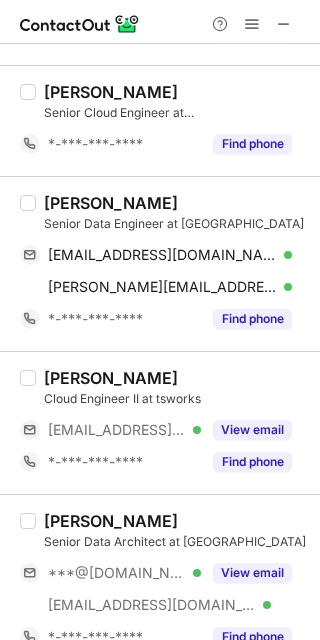 scroll, scrollTop: 942, scrollLeft: 0, axis: vertical 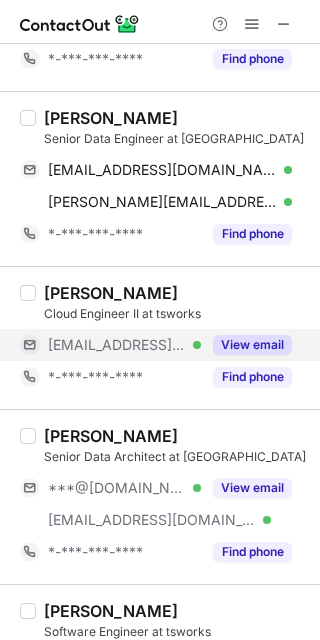 click on "View email" at bounding box center [252, 345] 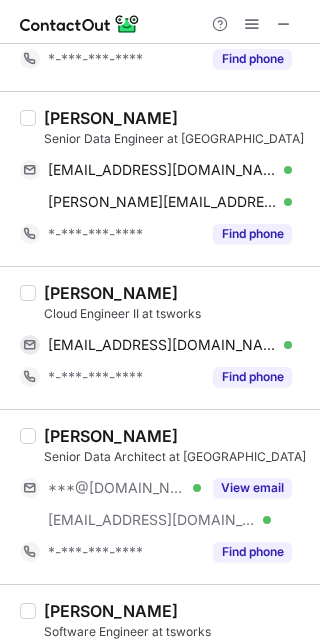 click on "Siddharth Reddy Nathi" at bounding box center [111, 293] 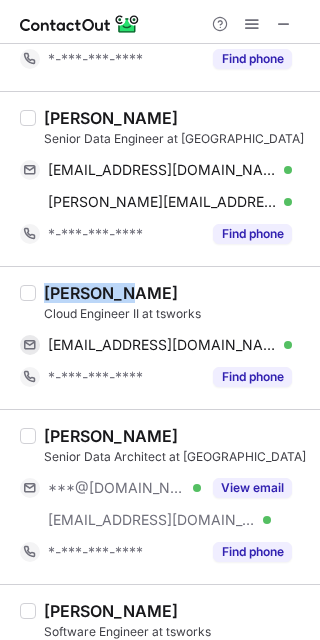 click on "Siddharth Reddy Nathi" at bounding box center [111, 293] 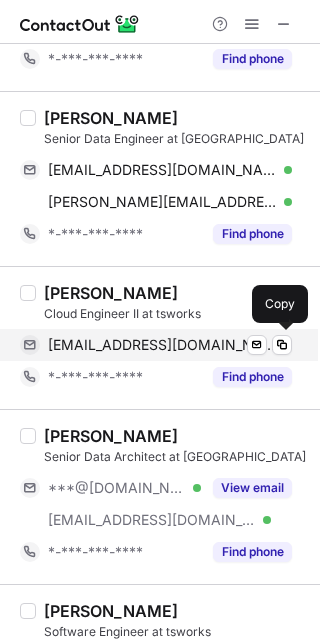 click on "siddharth.reddy@tsworks.io" at bounding box center (162, 345) 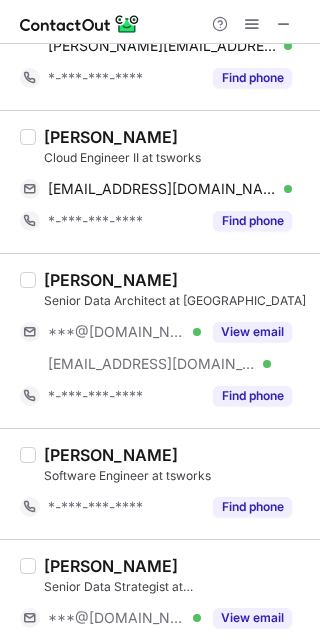 scroll, scrollTop: 1152, scrollLeft: 0, axis: vertical 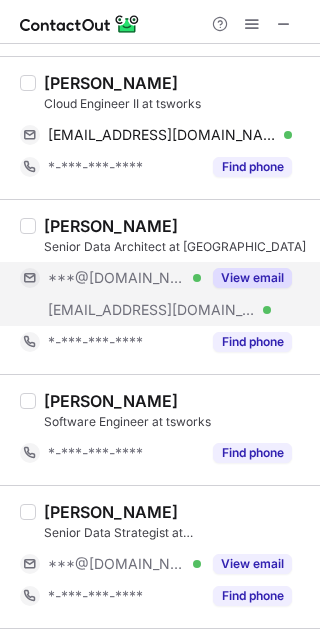 click on "View email" at bounding box center (252, 278) 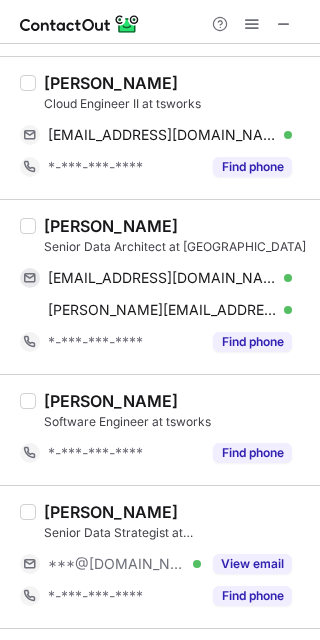 click on "Bobby M John" at bounding box center (111, 226) 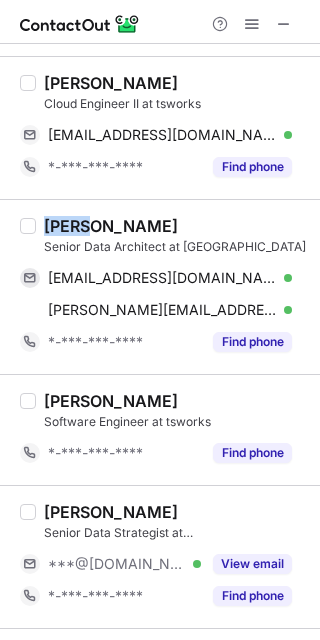 click on "Bobby M John" at bounding box center (111, 226) 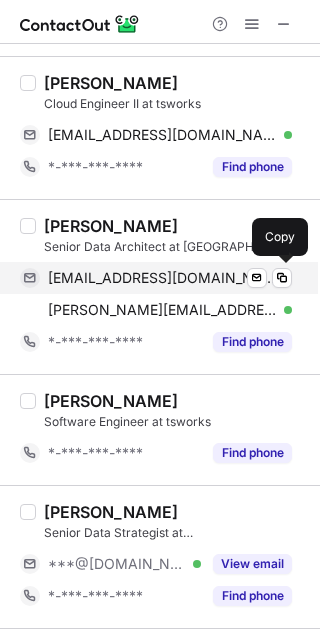 click on "almithra@gmail.com" at bounding box center [162, 278] 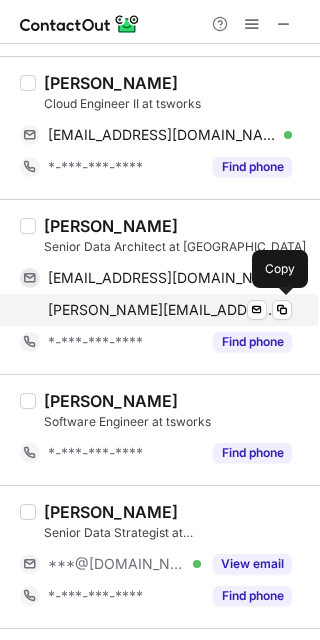 click on "bobby.john@tsworks.io" at bounding box center [162, 310] 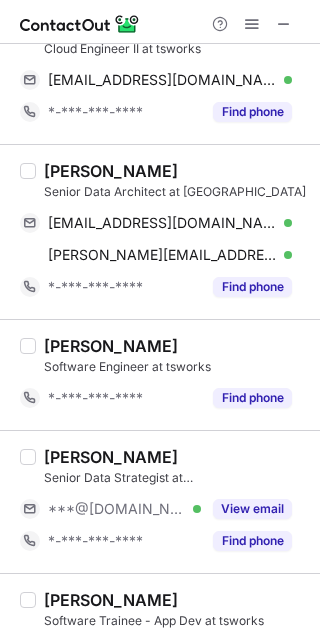 scroll, scrollTop: 1213, scrollLeft: 0, axis: vertical 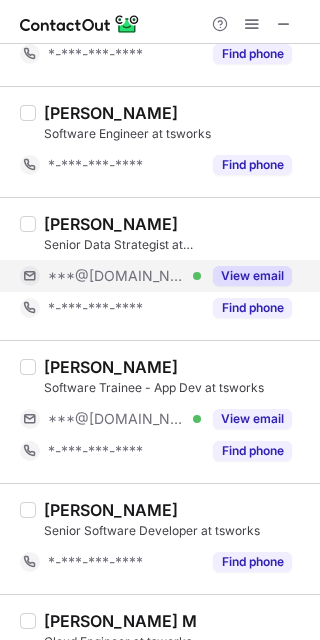 click on "View email" at bounding box center [252, 276] 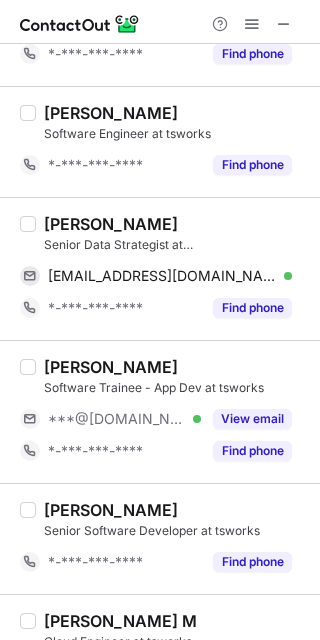 click on "Sunil Govindan" at bounding box center [111, 224] 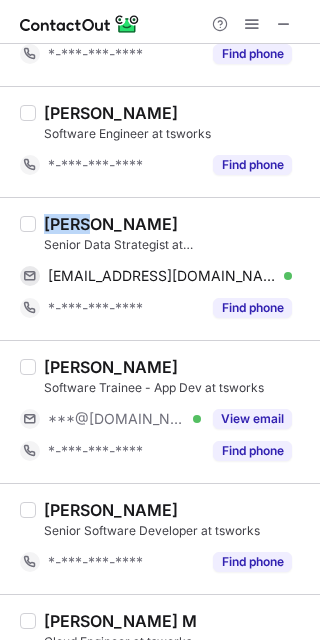 click on "Sunil Govindan" at bounding box center (111, 224) 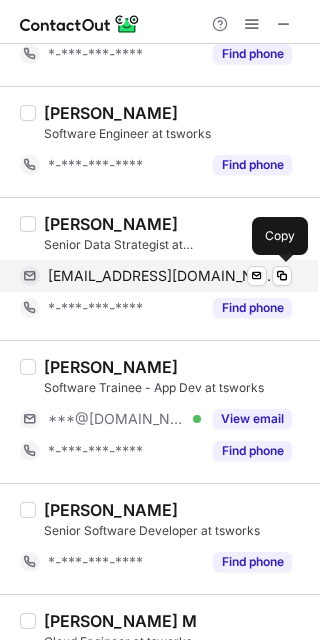 click on "sunilgovindan@gmail.com Verified Send email Copy" at bounding box center [156, 276] 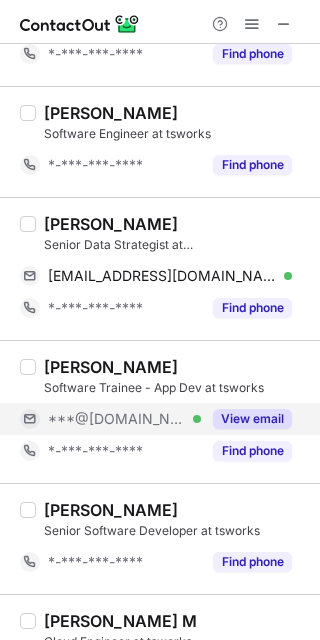 click on "View email" at bounding box center [252, 419] 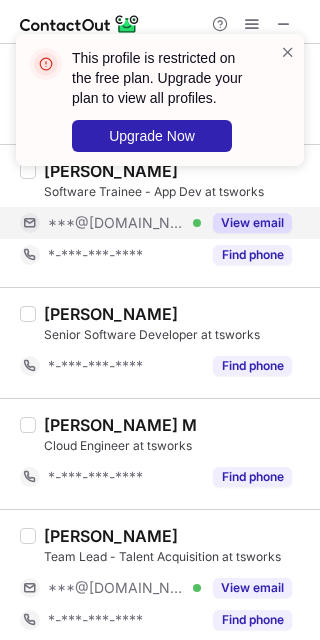 scroll, scrollTop: 1666, scrollLeft: 0, axis: vertical 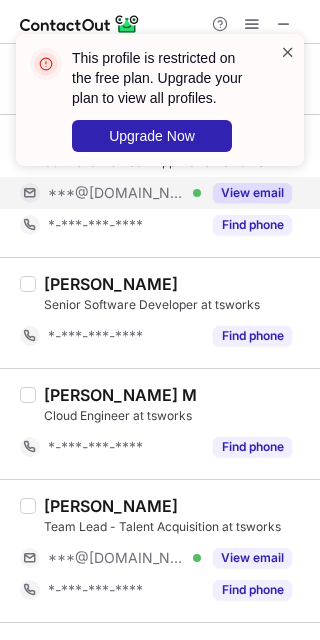 click at bounding box center (288, 52) 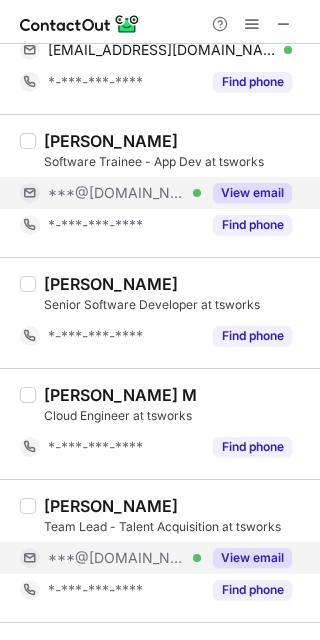 click on "View email" at bounding box center (252, 558) 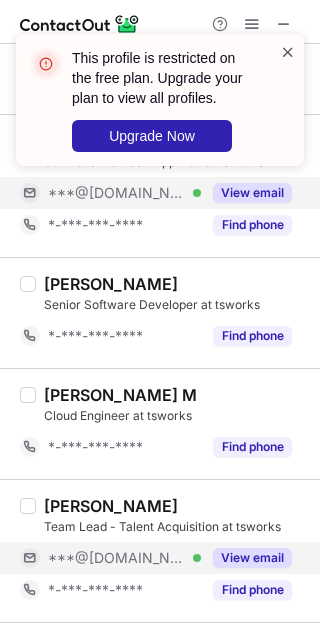 click at bounding box center [288, 52] 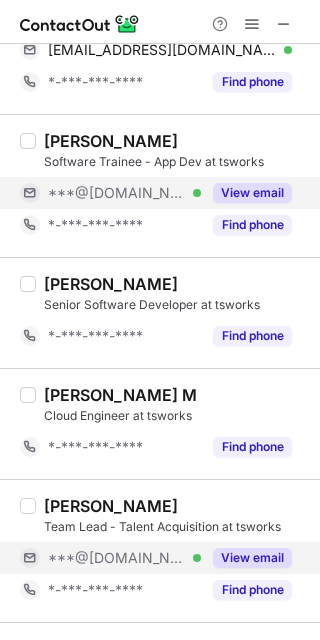 click on "View email" at bounding box center (252, 193) 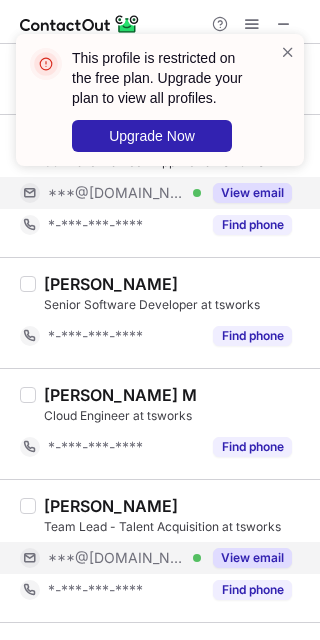 click on "This profile is restricted on the free plan. Upgrade your plan to view all profiles. Upgrade Now" at bounding box center (160, 108) 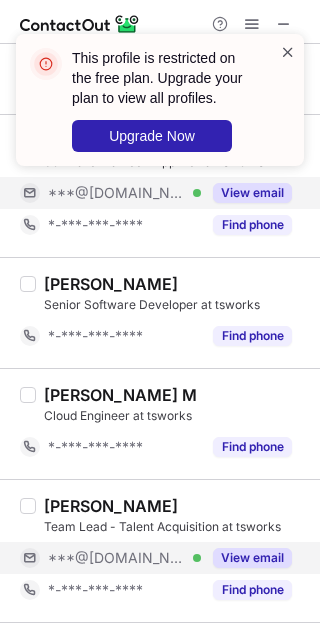 click at bounding box center [288, 52] 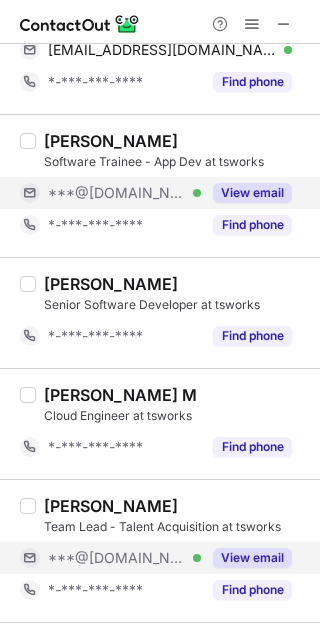 click on "This profile is restricted on the free plan. Upgrade your plan to view all profiles. Upgrade Now" at bounding box center [160, 34] 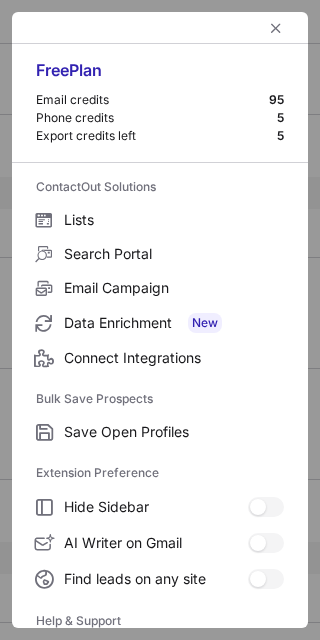 scroll, scrollTop: 192, scrollLeft: 0, axis: vertical 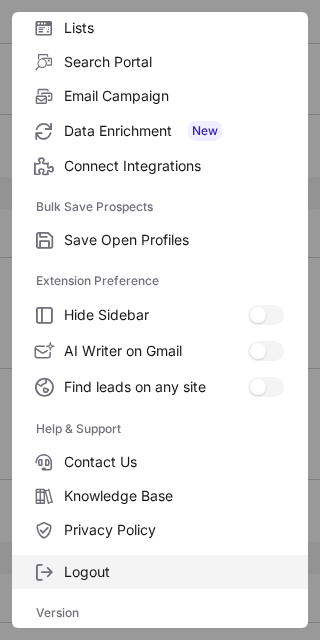 click on "Logout" at bounding box center [174, 572] 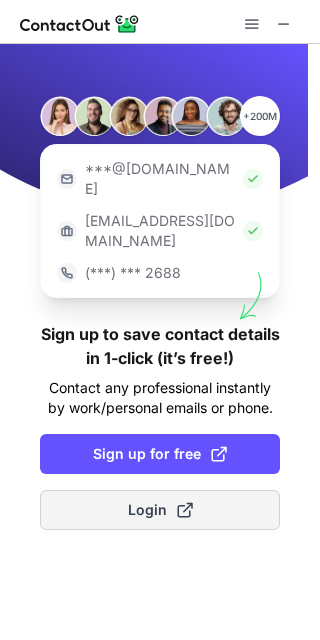 click on "Login" at bounding box center (160, 510) 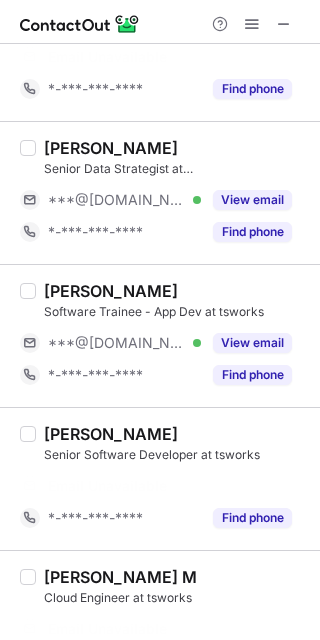 scroll, scrollTop: 1550, scrollLeft: 0, axis: vertical 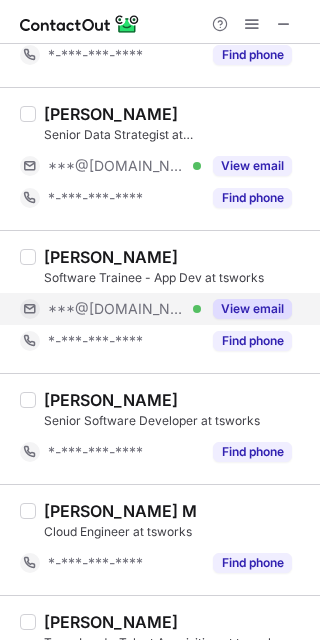 click on "View email" at bounding box center [252, 309] 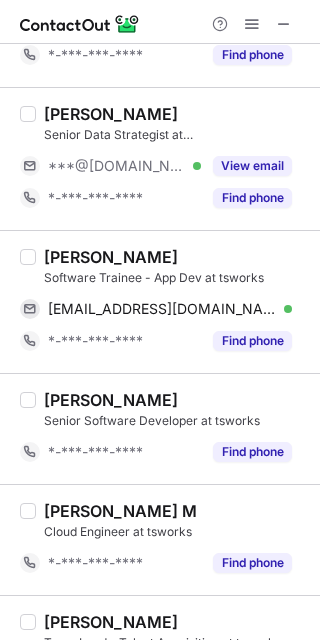 click on "Deepesh Maddipatla Software Trainee - App Dev at tsworks deepeshmaddipatla@gmail.com Verified Send email Copy *-***-***-**** Find phone" at bounding box center [160, 301] 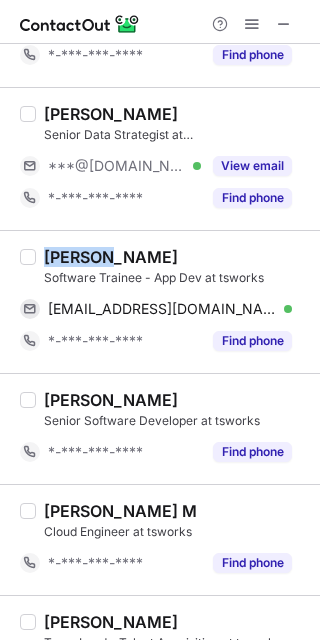 click on "Deepesh Maddipatla Software Trainee - App Dev at tsworks deepeshmaddipatla@gmail.com Verified Send email Copy *-***-***-**** Find phone" at bounding box center [160, 301] 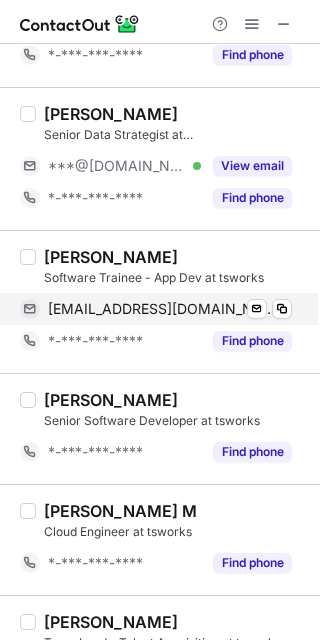 click on "deepeshmaddipatla@gmail.com" at bounding box center [162, 309] 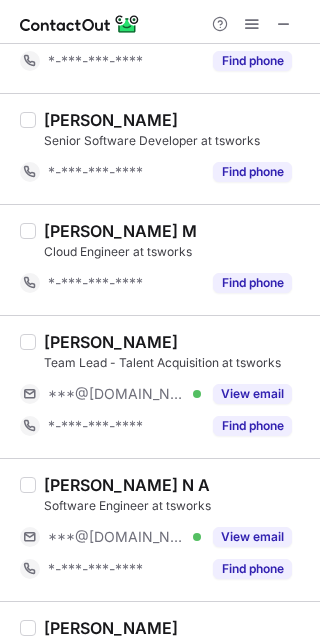scroll, scrollTop: 1922, scrollLeft: 0, axis: vertical 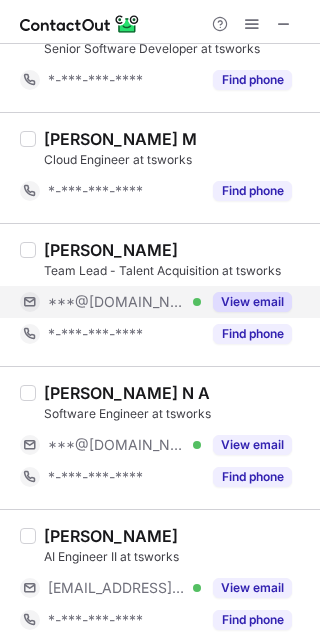 click on "View email" at bounding box center (246, 302) 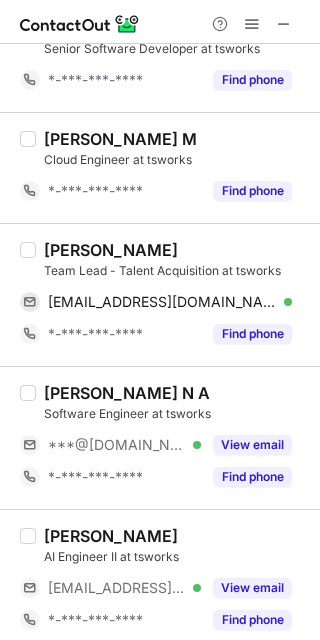 click on "Mohan Kumar" at bounding box center [111, 250] 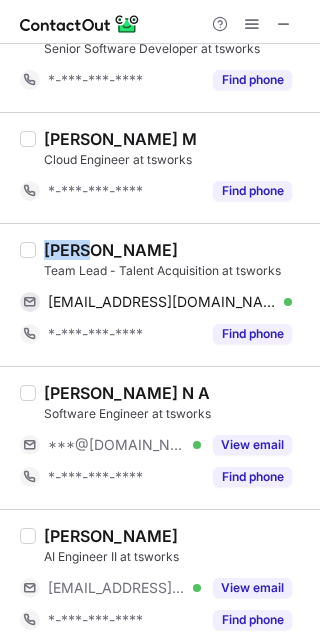 click on "Mohan Kumar" at bounding box center (111, 250) 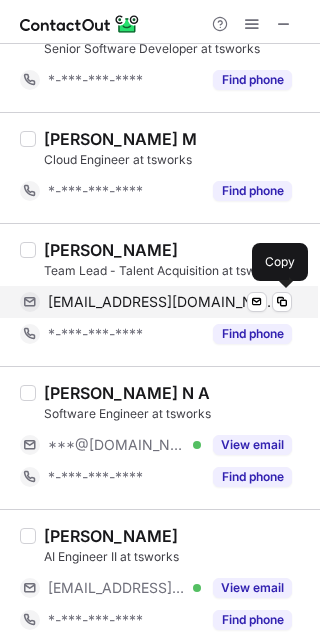 click on "dmohannani@gmail.com Verified Send email Copy" at bounding box center (156, 302) 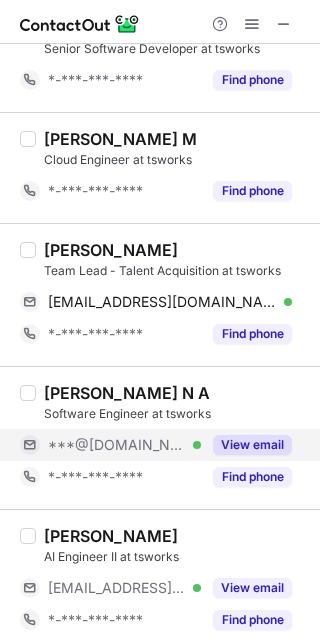 click on "View email" at bounding box center [252, 445] 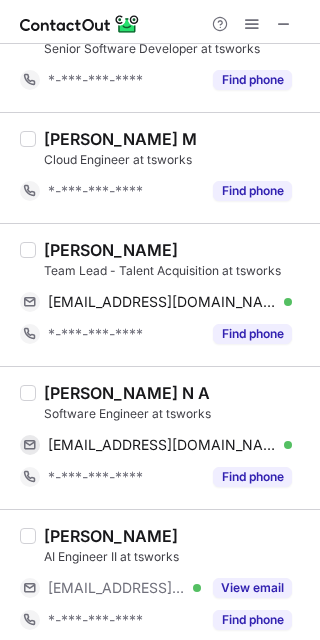 click on "Abhilash N A" at bounding box center (127, 393) 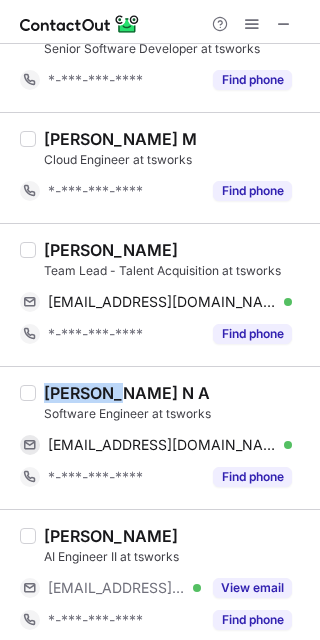 click on "Abhilash N A" at bounding box center [127, 393] 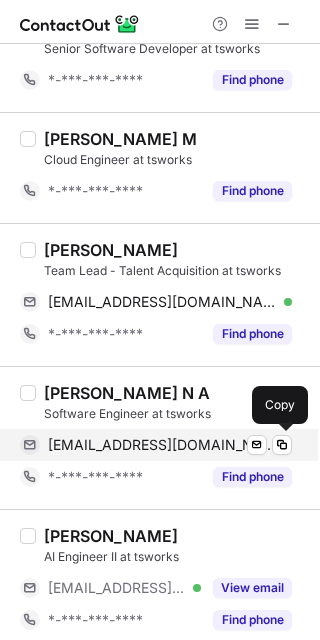 click on "abhilashna622@gmail.com" at bounding box center [162, 445] 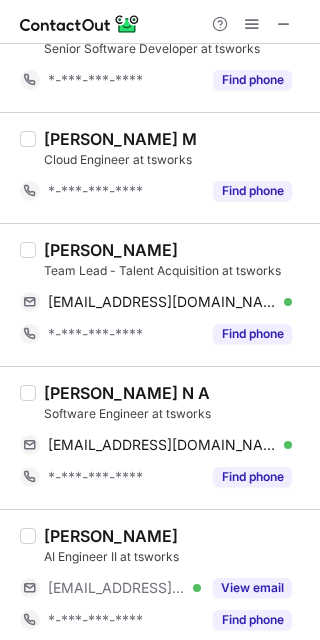 click on "Jerin Joseph AI Engineer II at tsworks ***@tsworks.io Verified View email *-***-***-**** Find phone" at bounding box center (172, 581) 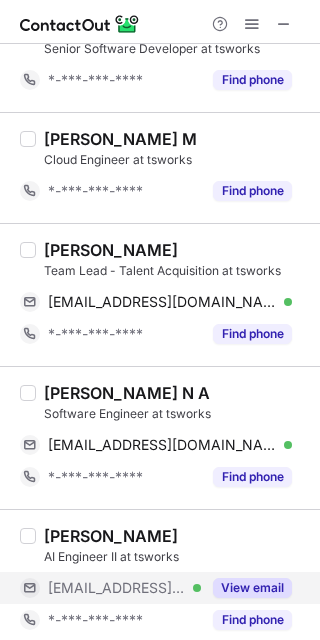click on "View email" at bounding box center [252, 588] 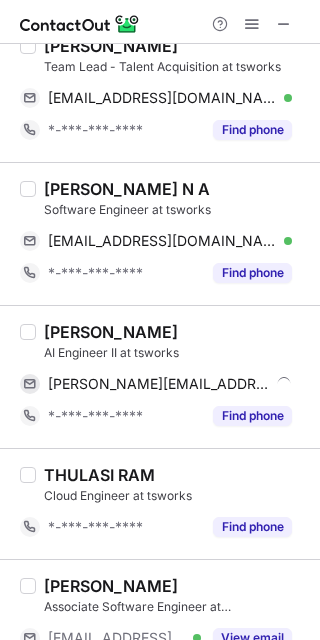 scroll, scrollTop: 2203, scrollLeft: 0, axis: vertical 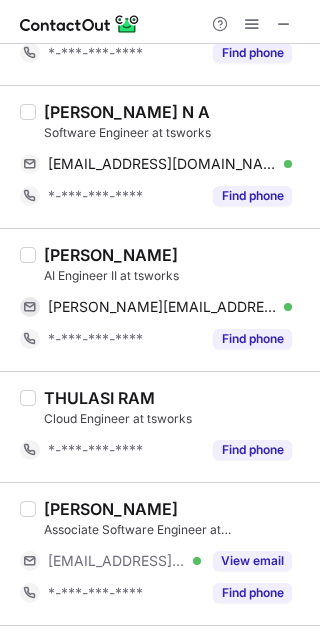 click on "Jerin Joseph" at bounding box center [111, 255] 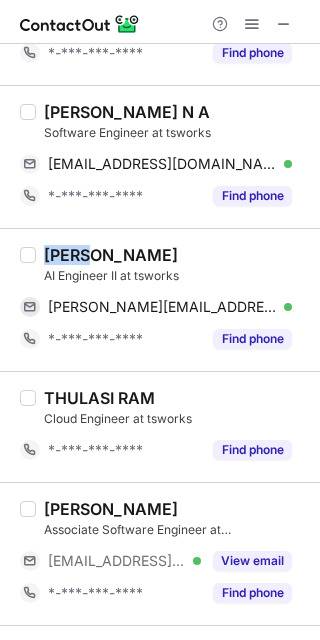 click on "Jerin Joseph" at bounding box center (111, 255) 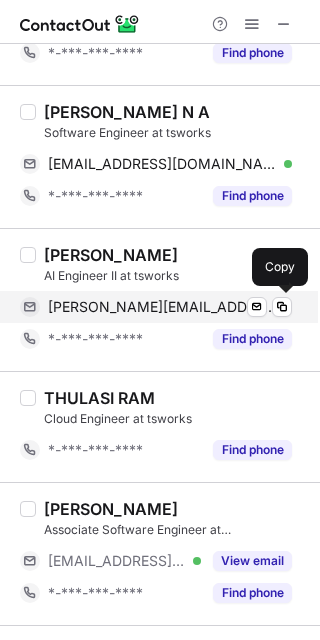 click on "jerin.joseph@tsworks.io Verified Send email Copy" at bounding box center (156, 307) 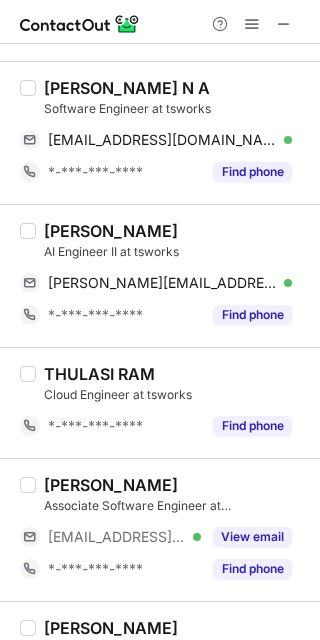 scroll, scrollTop: 2258, scrollLeft: 0, axis: vertical 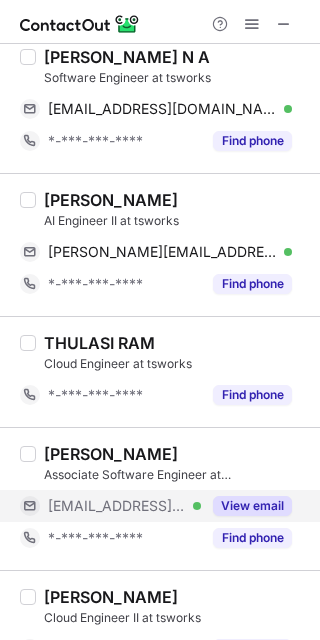 click on "View email" at bounding box center [252, 506] 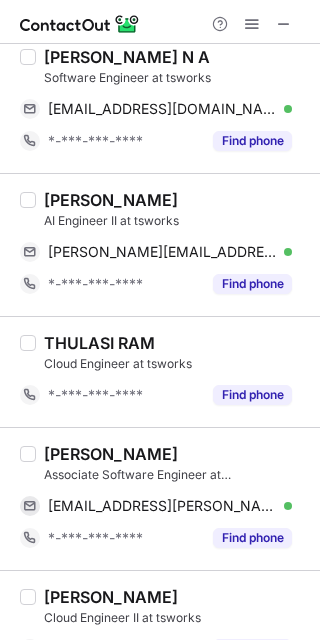 click on "Tejas Wakchaure" at bounding box center (111, 454) 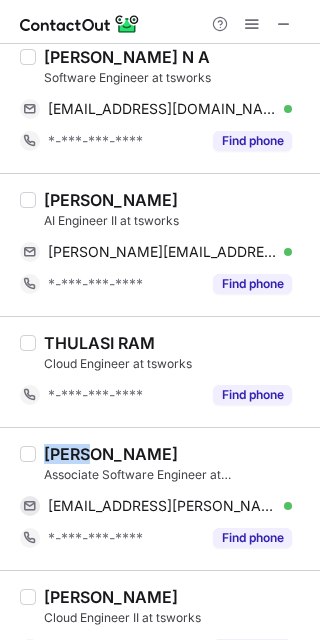 click on "Tejas Wakchaure" at bounding box center [111, 454] 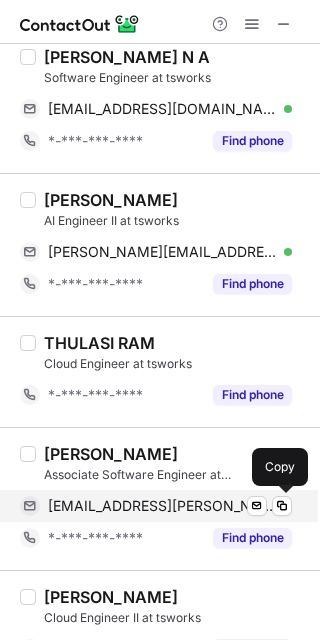 click on "tejas.wakchaure@tsworks.io Verified Send email Copy" at bounding box center (156, 506) 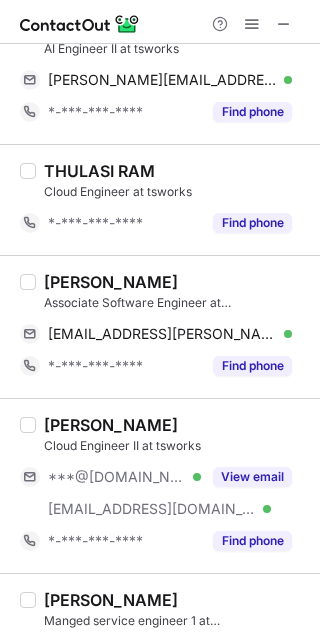 scroll, scrollTop: 2461, scrollLeft: 0, axis: vertical 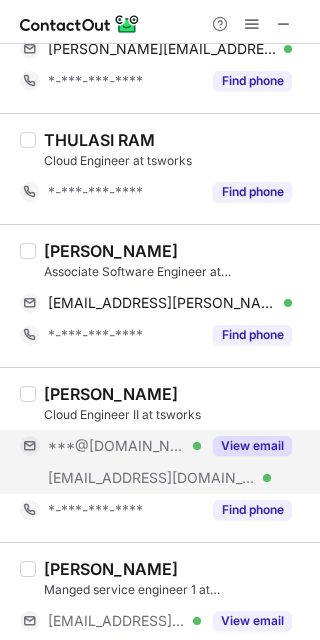 click on "View email" at bounding box center (252, 446) 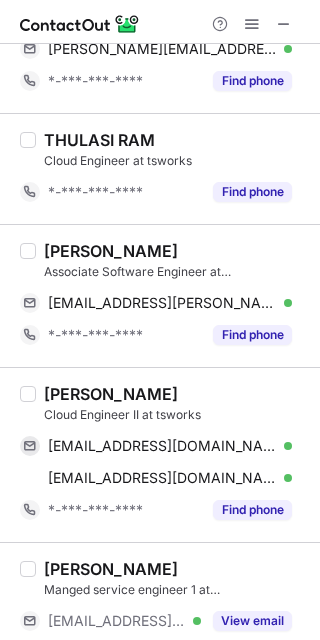 click on "Arvind Menon" at bounding box center [111, 394] 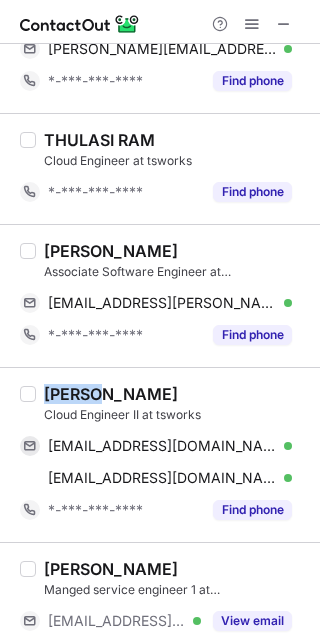 click on "Arvind Menon" at bounding box center (111, 394) 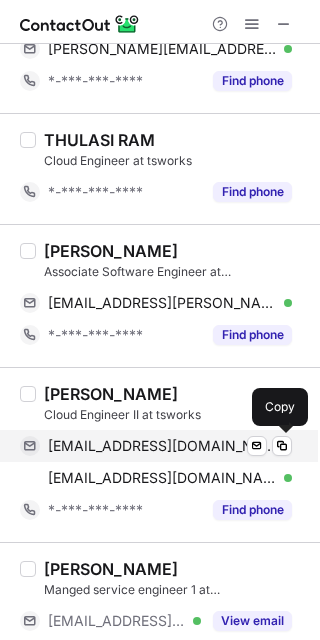 click on "arvindmenon0103@gmail.com" at bounding box center [162, 446] 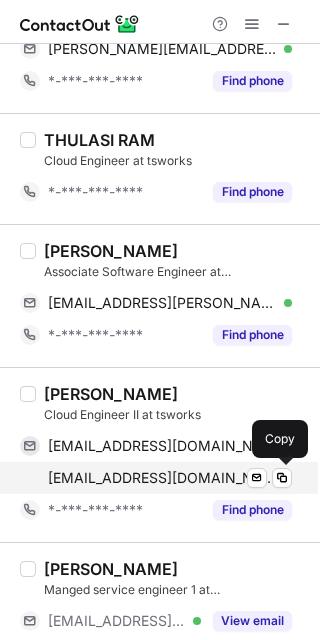 click on "arvind.menon@tsworks.io" at bounding box center (162, 478) 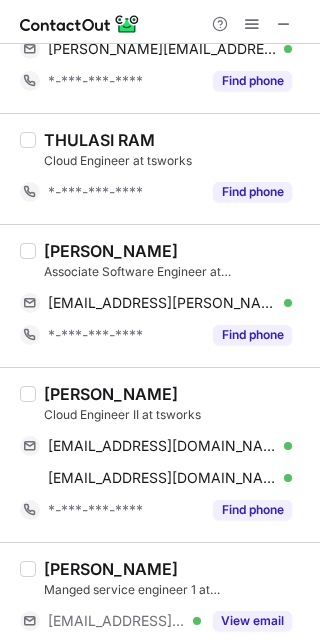 scroll, scrollTop: 2553, scrollLeft: 0, axis: vertical 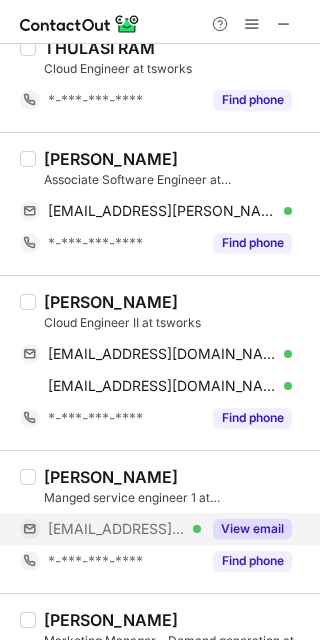 click on "View email" at bounding box center (252, 529) 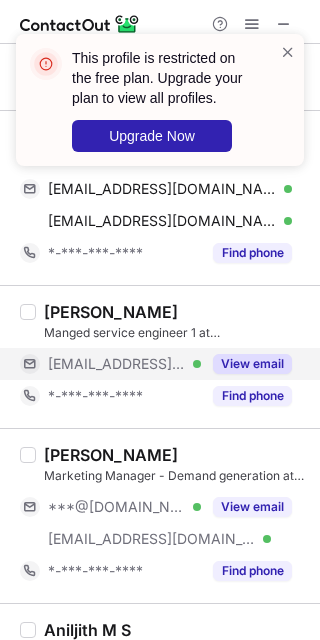 scroll, scrollTop: 2725, scrollLeft: 0, axis: vertical 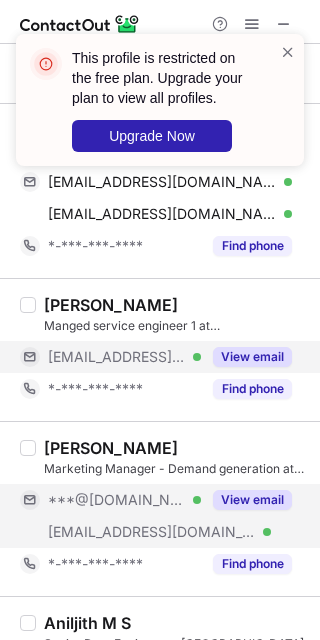 click on "View email" at bounding box center [252, 500] 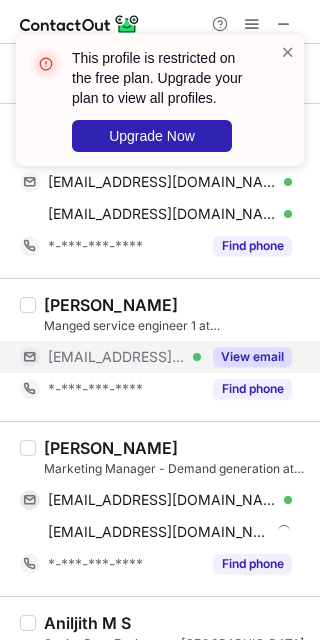 click on "Roma Jerlin" at bounding box center [111, 448] 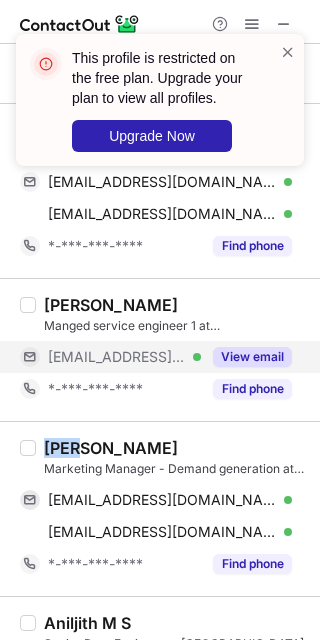 click on "Roma Jerlin" at bounding box center [111, 448] 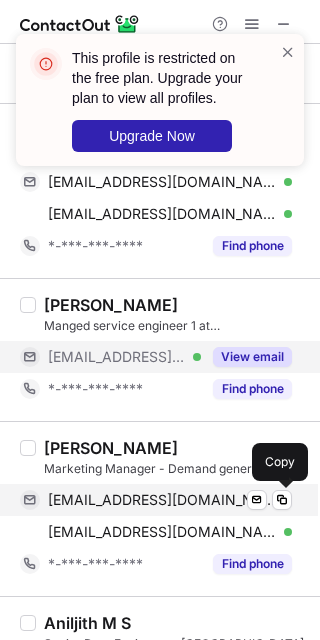 click on "romajerlin19@gmail.com Verified Send email Copy" at bounding box center (156, 500) 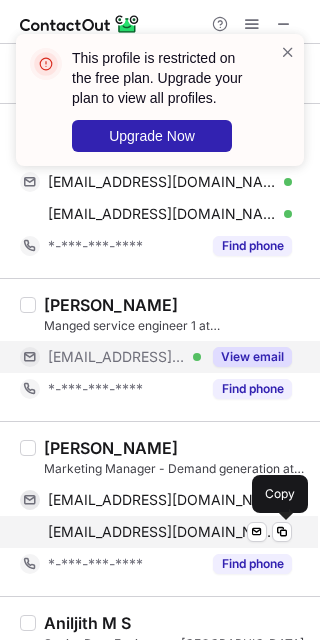click on "roma.jerlin@tsworks.io" at bounding box center [162, 532] 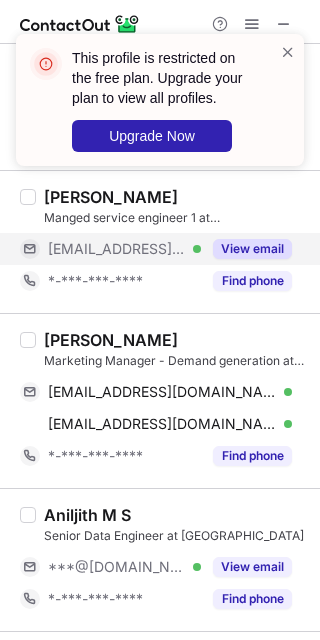 scroll, scrollTop: 2851, scrollLeft: 0, axis: vertical 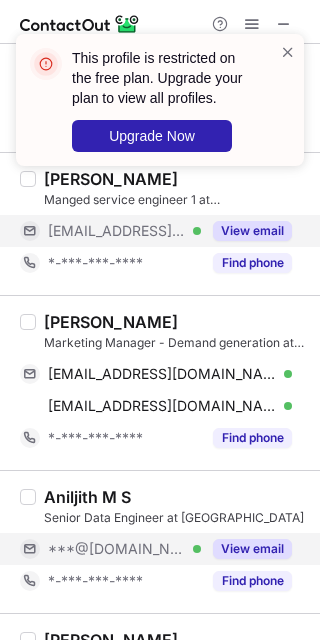 click on "View email" at bounding box center (246, 549) 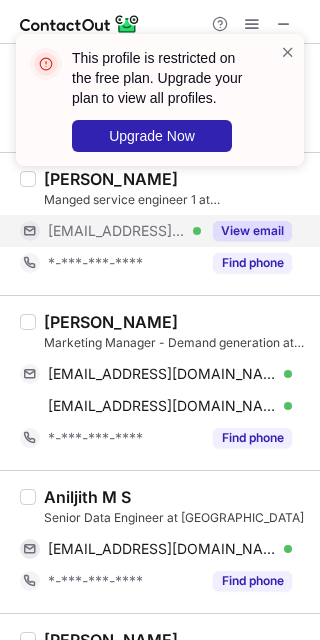 click on "Aniljith M S Senior Data Engineer at tsworks msaniljith@gmail.com Verified Send email Copy *-***-***-**** Find phone" at bounding box center (160, 541) 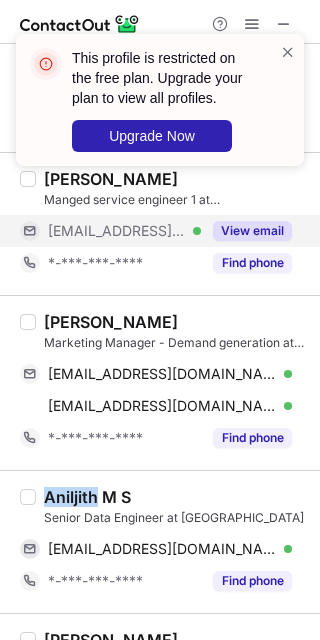 click on "Aniljith M S Senior Data Engineer at tsworks msaniljith@gmail.com Verified Send email Copy *-***-***-**** Find phone" at bounding box center [160, 541] 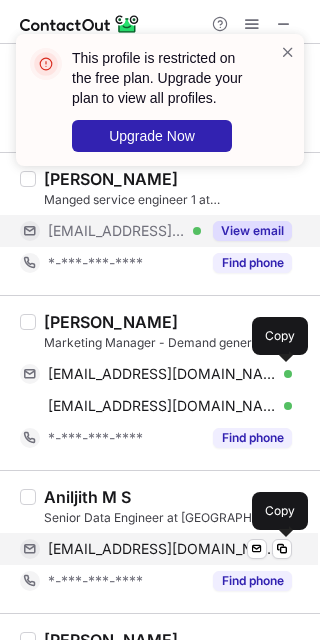 click on "msaniljith@gmail.com" at bounding box center [162, 549] 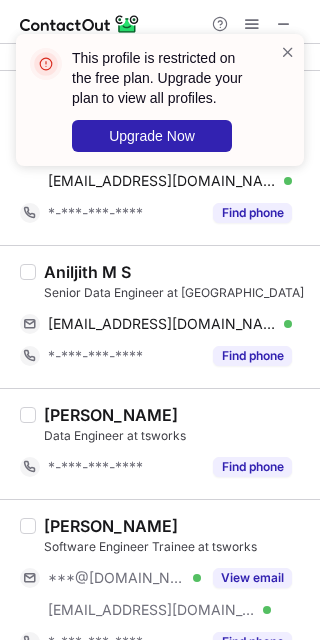 scroll, scrollTop: 3115, scrollLeft: 0, axis: vertical 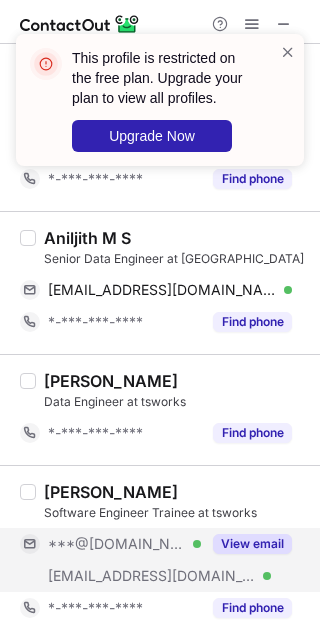 click on "View email" at bounding box center [252, 544] 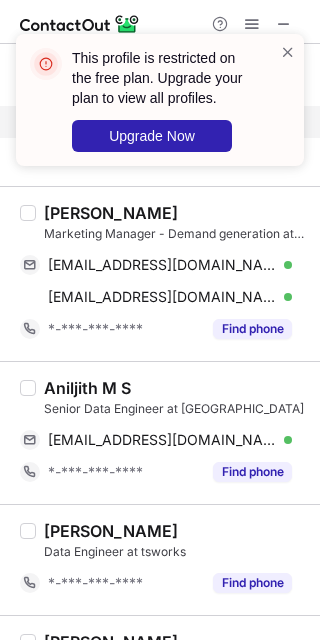 scroll, scrollTop: 2912, scrollLeft: 0, axis: vertical 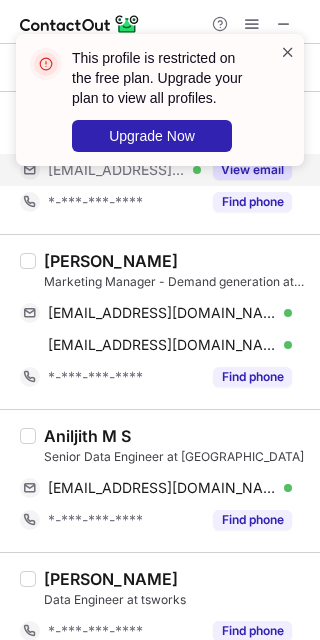 click at bounding box center (288, 52) 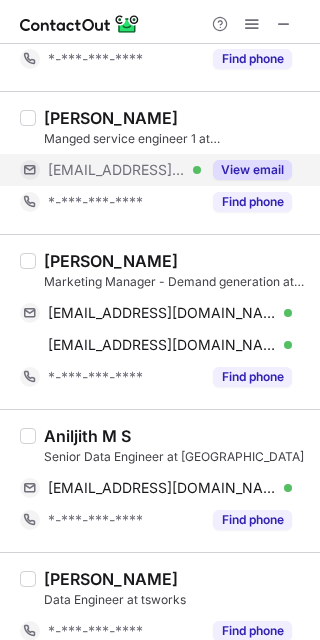click at bounding box center (252, 24) 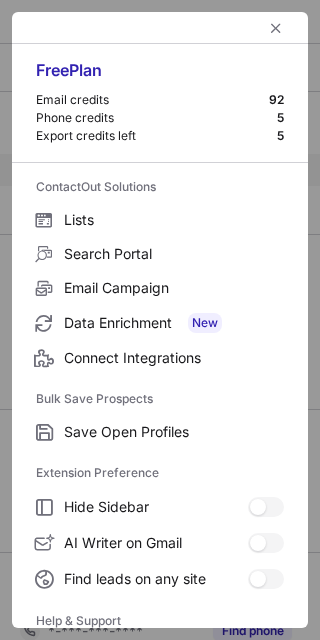 scroll, scrollTop: 192, scrollLeft: 0, axis: vertical 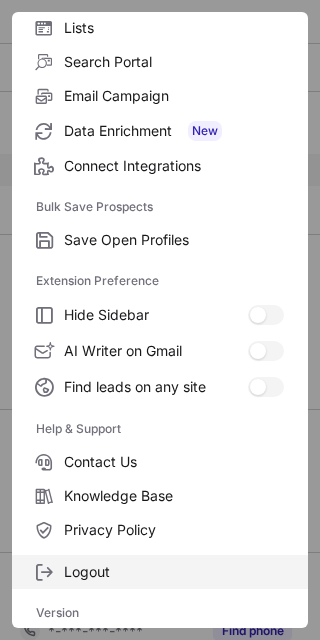 click on "Logout" at bounding box center (174, 572) 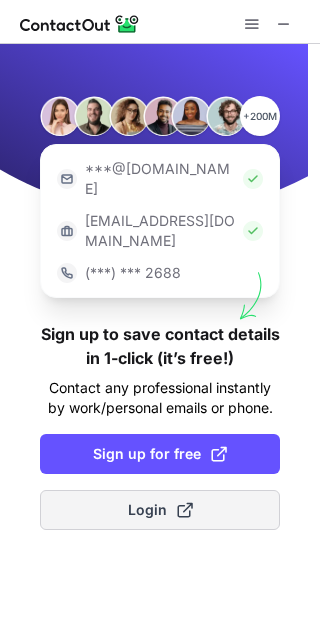 click at bounding box center [185, 510] 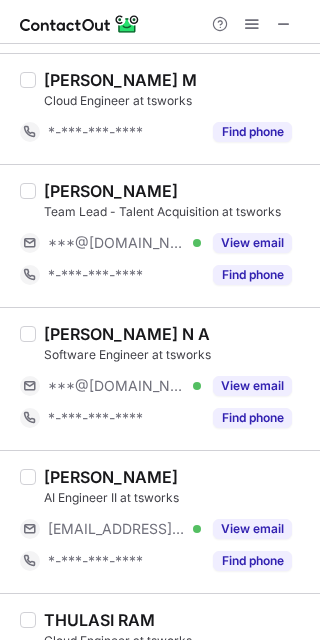 scroll, scrollTop: 1917, scrollLeft: 0, axis: vertical 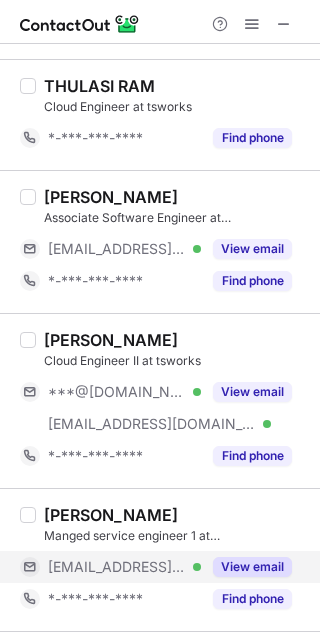 click on "View email" at bounding box center (252, 567) 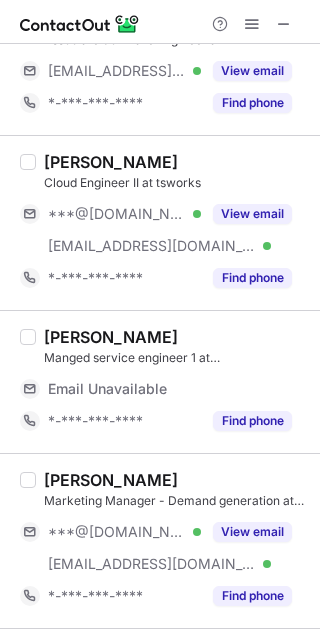 scroll, scrollTop: 3115, scrollLeft: 0, axis: vertical 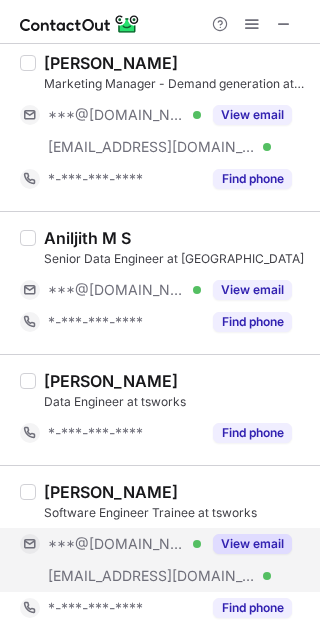 click on "View email" at bounding box center [252, 544] 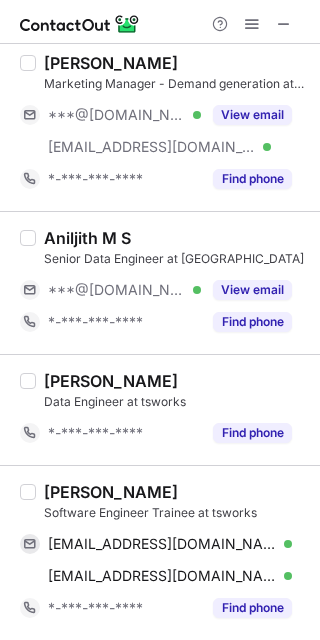 scroll, scrollTop: 3082, scrollLeft: 0, axis: vertical 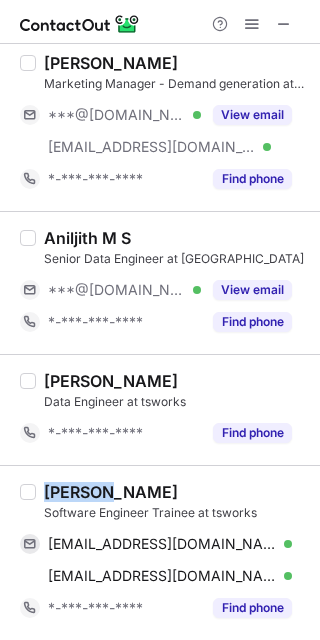 click on "Saurabh Prakash" at bounding box center [111, 492] 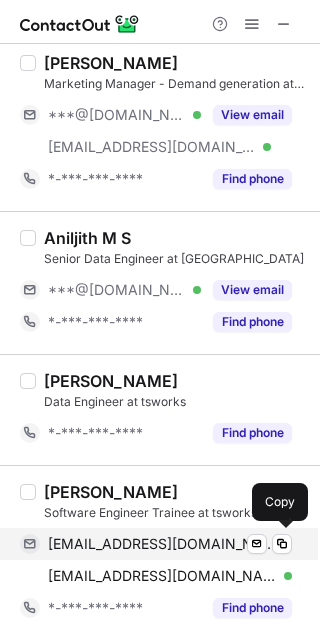 click on "saurabhprakash1890@gmail.com Verified Send email Copy" at bounding box center (156, 544) 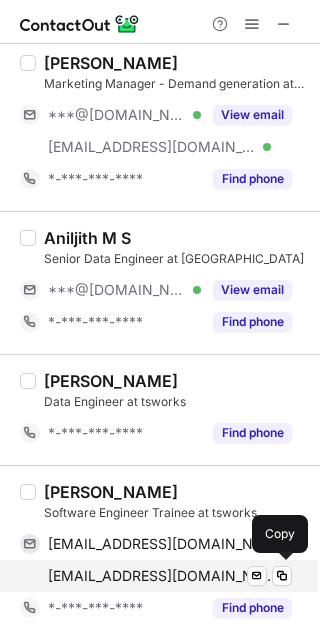 click on "saurabh.prakash@tsworks.io" at bounding box center [162, 576] 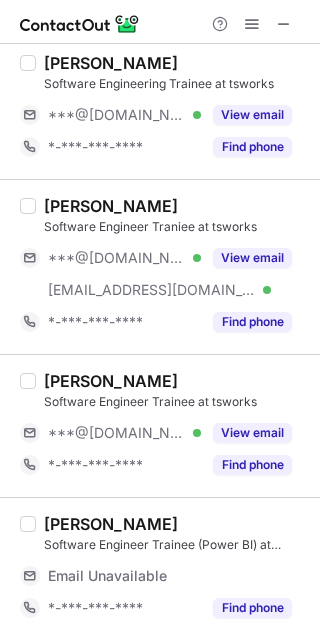scroll, scrollTop: 43, scrollLeft: 0, axis: vertical 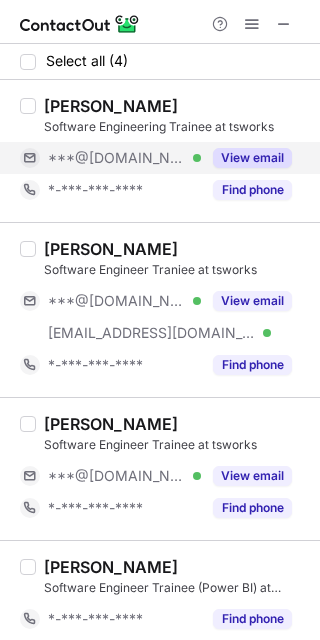 click on "View email" at bounding box center (246, 158) 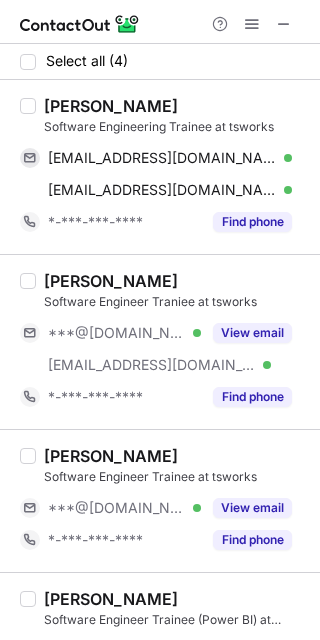click on "Gautam Raj" at bounding box center (111, 106) 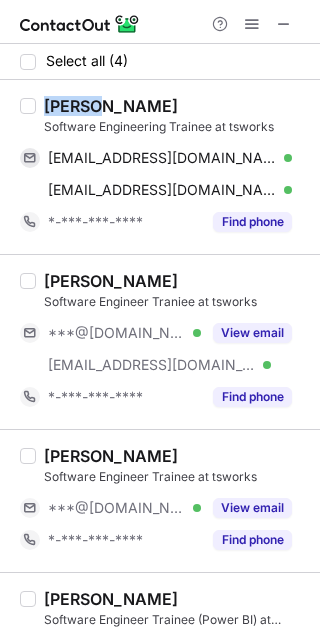 click on "Gautam Raj" at bounding box center [111, 106] 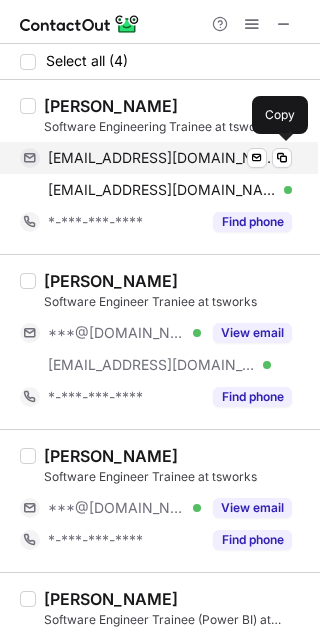 click on "gautamraj8044@gmail.com" at bounding box center [162, 158] 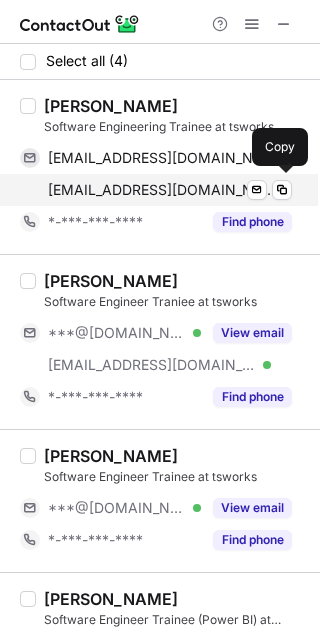 click on "gautam.raj@tsworks.io Verified Send email Copy" at bounding box center (156, 190) 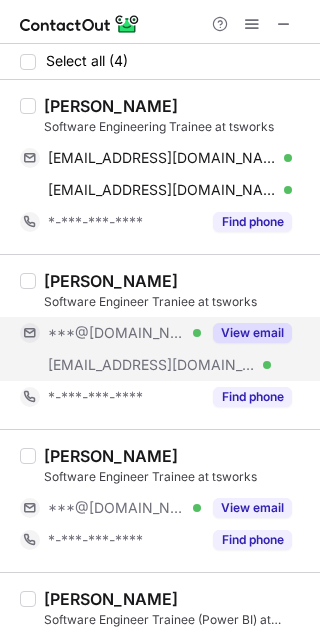 click on "View email" at bounding box center [246, 333] 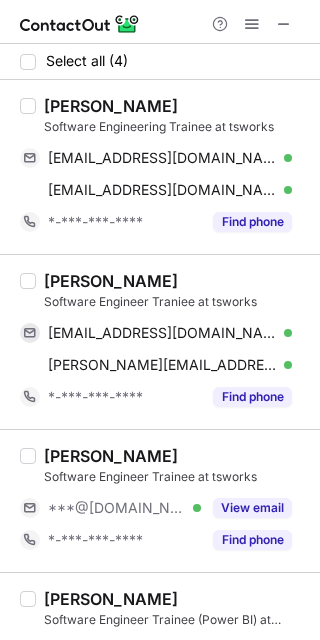 click on "Akhila Gadipally" at bounding box center [111, 281] 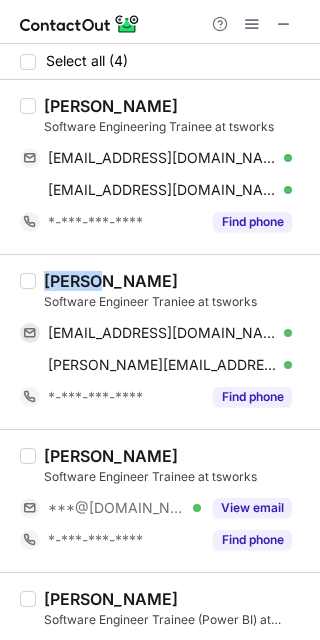 click on "Akhila Gadipally" at bounding box center [111, 281] 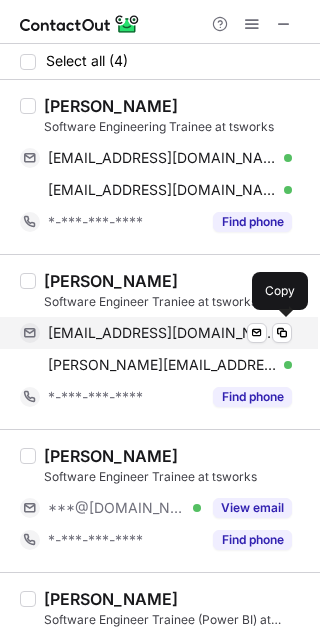 click on "akhilaammu0509@gmail.com" at bounding box center [162, 333] 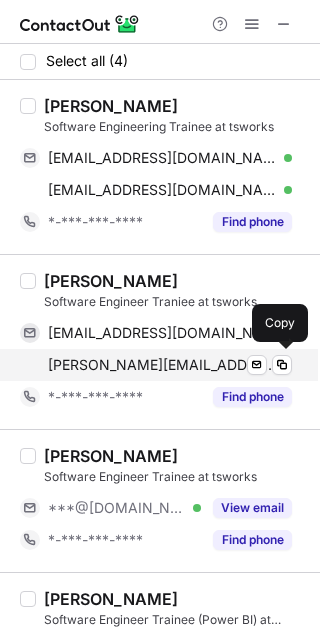 click on "akhila.gadipally@tsworks.io" at bounding box center (162, 365) 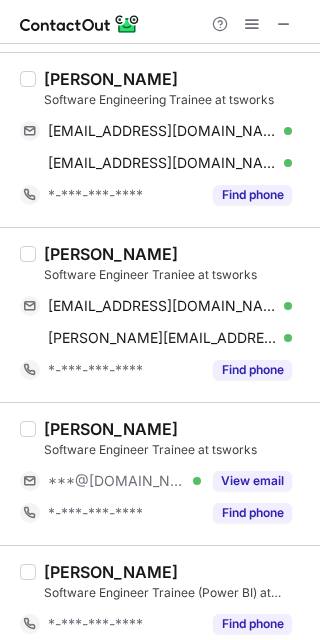 scroll, scrollTop: 43, scrollLeft: 0, axis: vertical 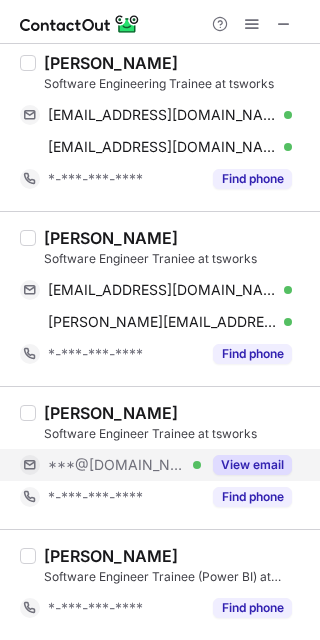 click on "View email" at bounding box center [252, 465] 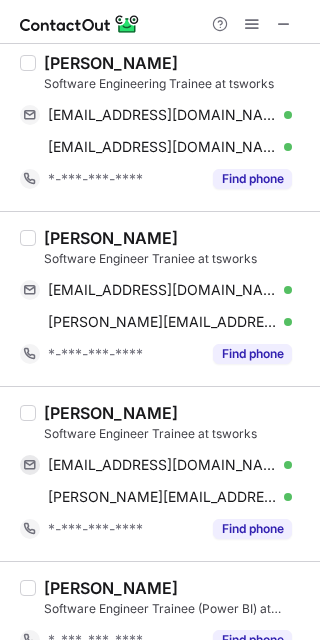 click on "SANDRA JACOB" at bounding box center (111, 413) 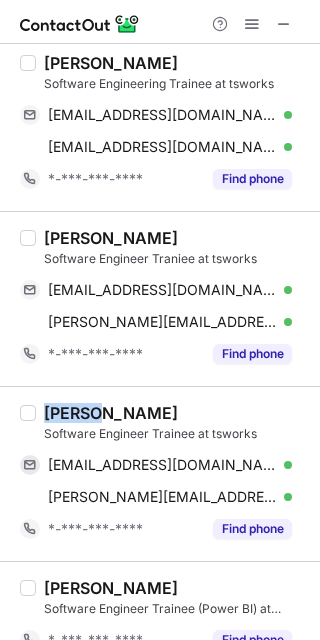 click on "SANDRA JACOB" at bounding box center (111, 413) 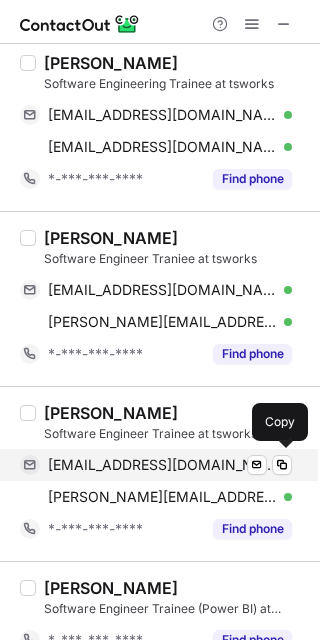 click on "sandrababychurathil@gmail.com" at bounding box center (162, 465) 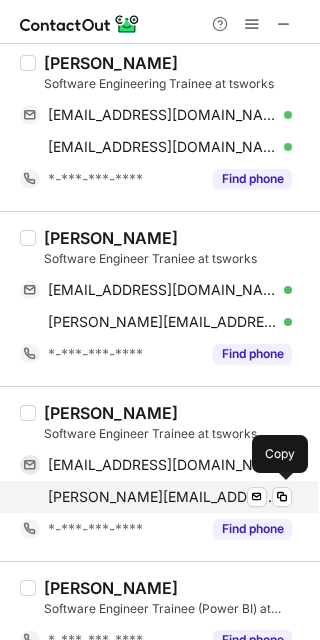 click on "sandra.jacob@tsworks.io Verified Send email Copy" at bounding box center [156, 497] 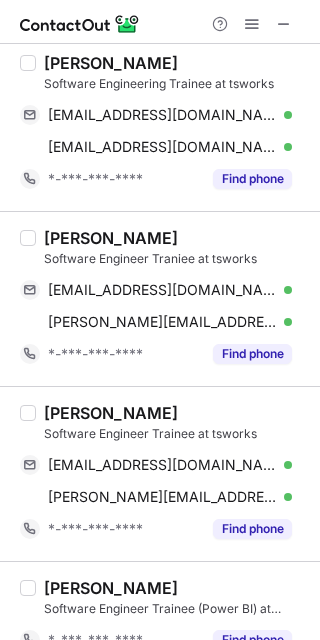 scroll, scrollTop: 75, scrollLeft: 0, axis: vertical 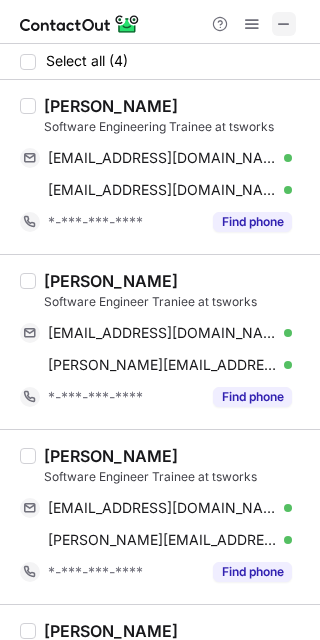click at bounding box center [284, 24] 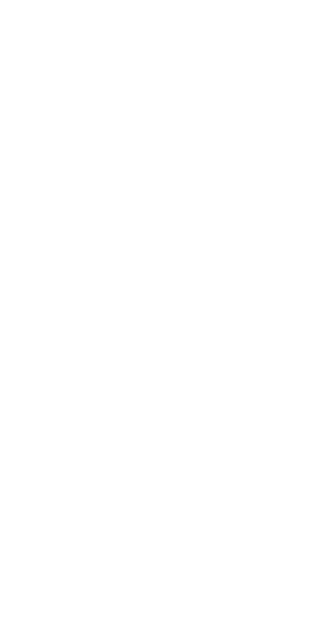 scroll, scrollTop: 0, scrollLeft: 0, axis: both 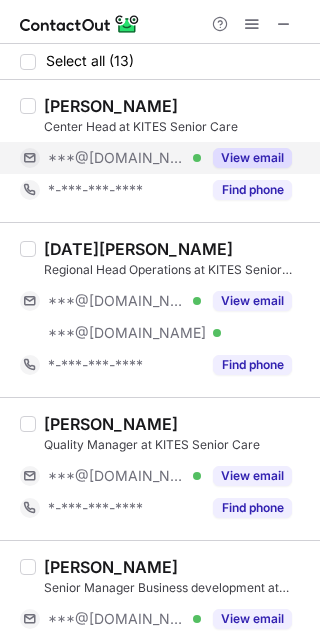 click on "View email" at bounding box center (252, 158) 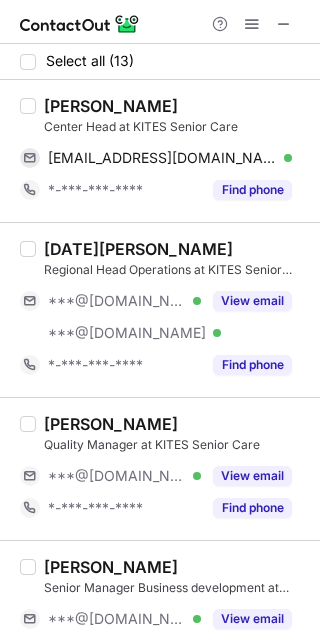 click on "lalithanand sharma" at bounding box center (111, 106) 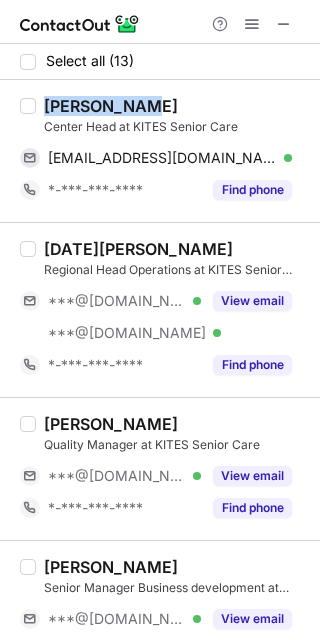 click on "lalithanand sharma" at bounding box center (111, 106) 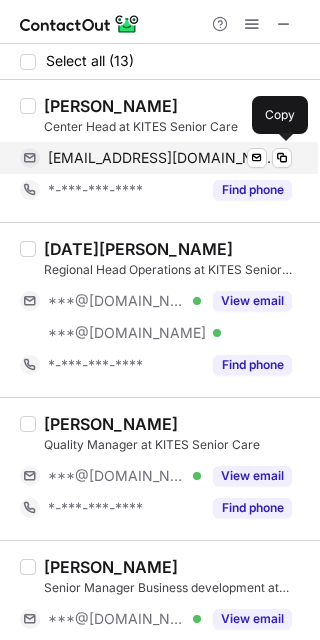 click on "alnsharma@yahoo.com" at bounding box center [162, 158] 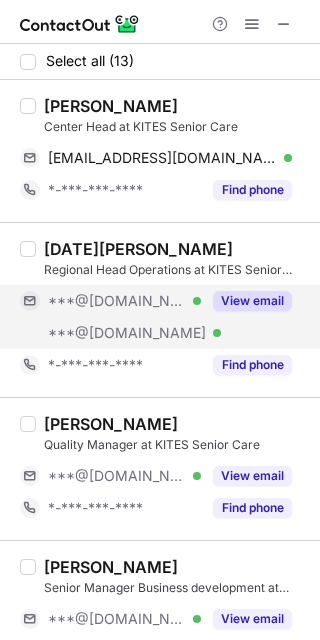 click on "View email" at bounding box center [252, 301] 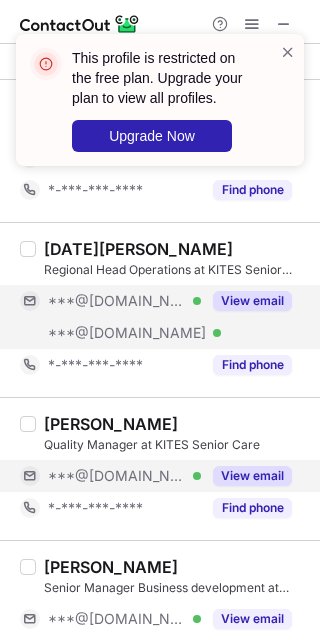 click on "View email" at bounding box center [252, 476] 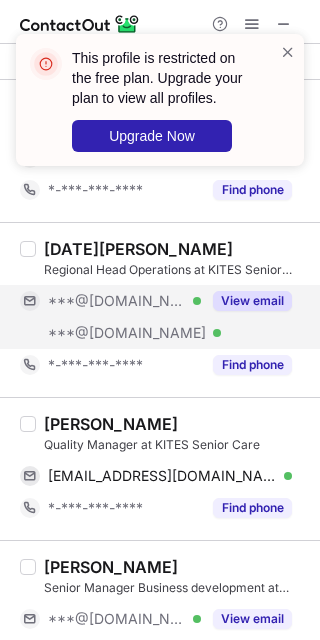 click on "Rehma Javeed" at bounding box center [111, 424] 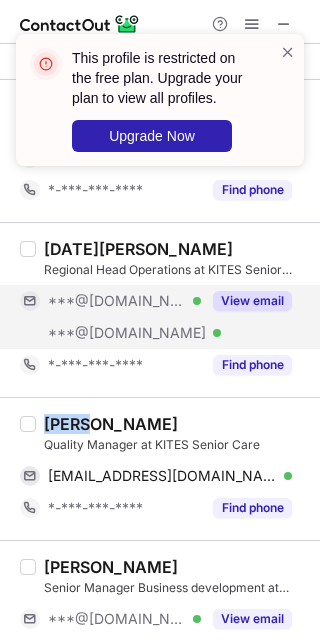 click on "Rehma Javeed" at bounding box center (111, 424) 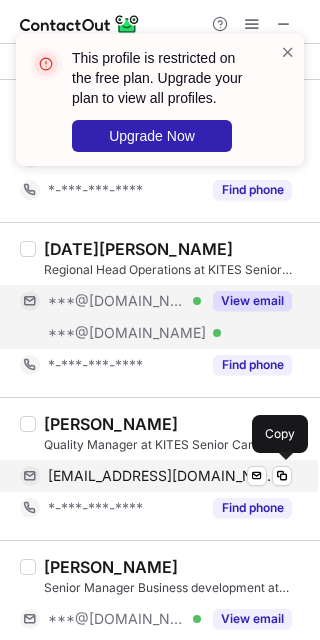 click on "nabilarehma@gmail.com" at bounding box center (162, 476) 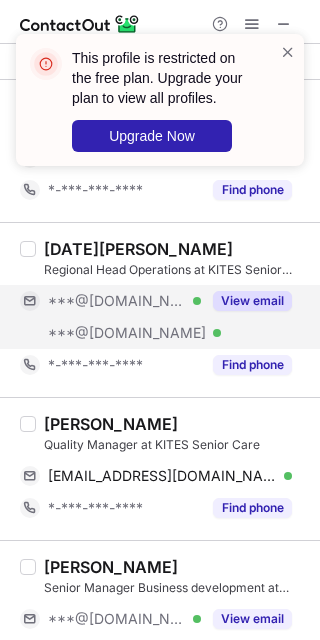 scroll, scrollTop: 521, scrollLeft: 0, axis: vertical 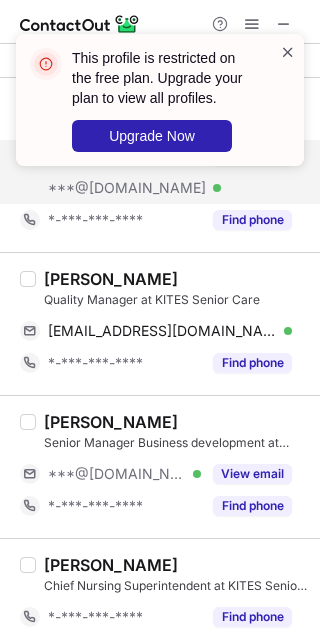 click at bounding box center (288, 52) 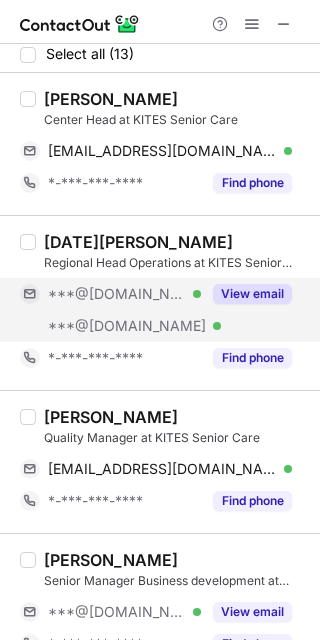 scroll, scrollTop: 0, scrollLeft: 0, axis: both 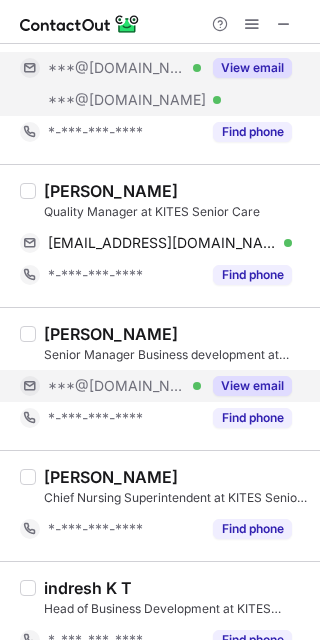 click on "View email" at bounding box center (252, 386) 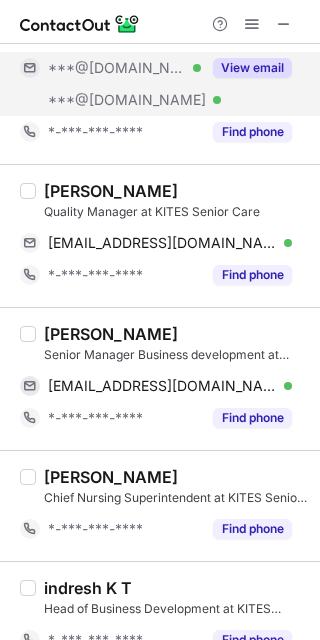click on "Padmavathy Shanmugam" at bounding box center (111, 334) 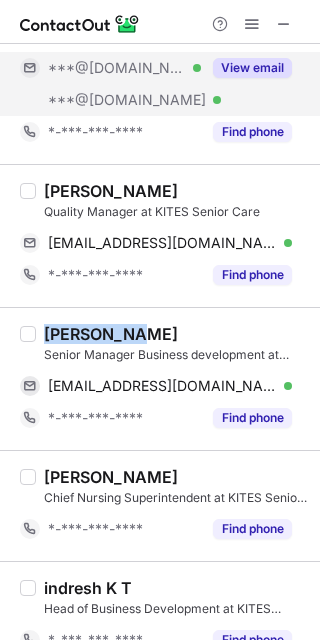 click on "Padmavathy Shanmugam" at bounding box center (111, 334) 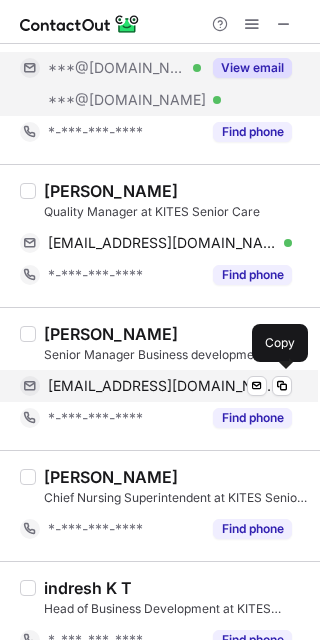click on "paddyyyyy@gmail.com" at bounding box center (162, 386) 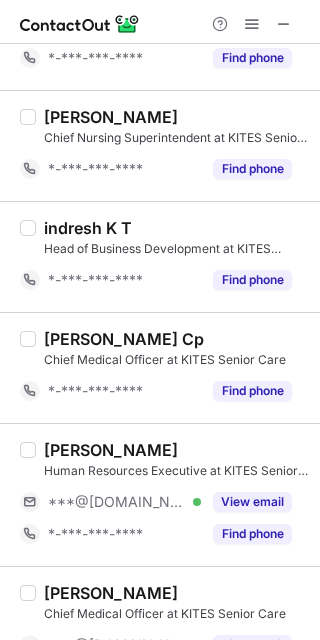 scroll, scrollTop: 597, scrollLeft: 0, axis: vertical 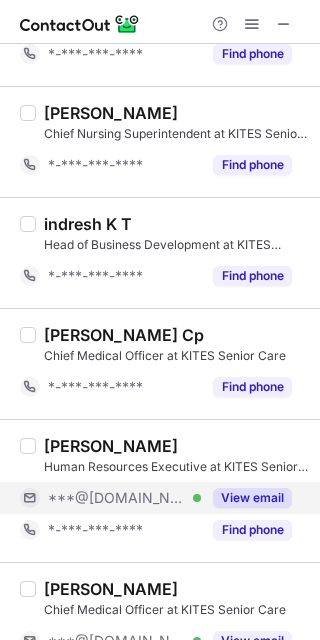 click on "View email" at bounding box center (252, 498) 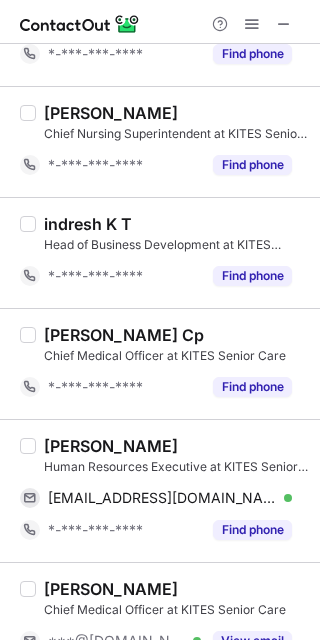 click on "Jasmin vimal" at bounding box center (111, 446) 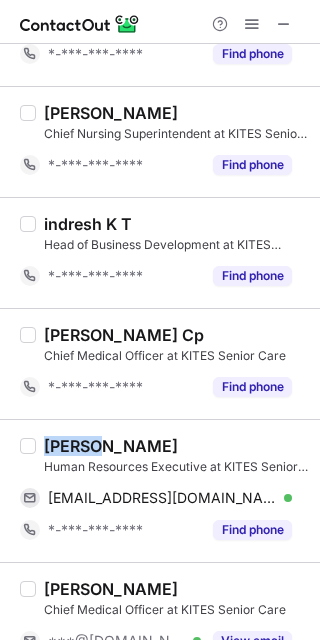 click on "Jasmin vimal" at bounding box center [111, 446] 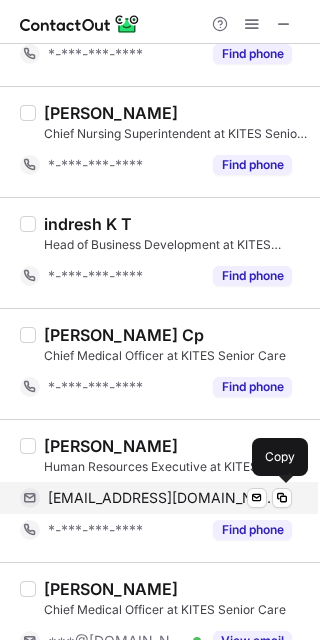 click on "vimaljasmin48@gmail.com" at bounding box center (162, 498) 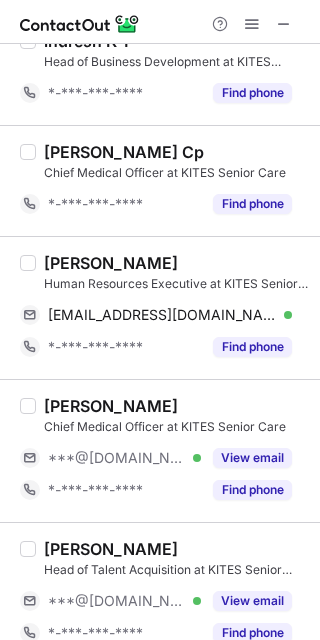 scroll, scrollTop: 787, scrollLeft: 0, axis: vertical 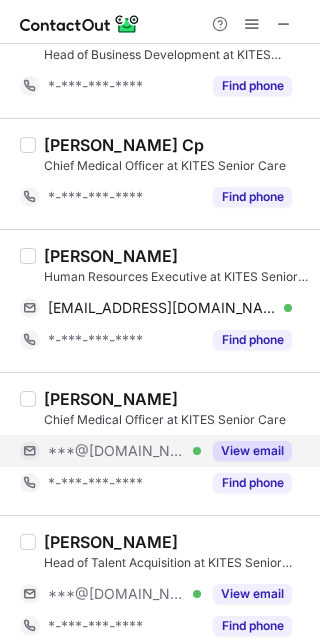 click on "View email" at bounding box center [252, 451] 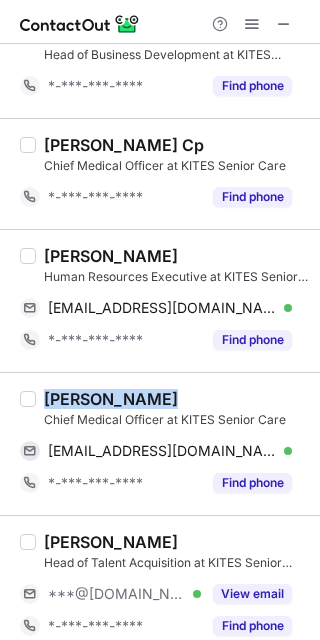 drag, startPoint x: 143, startPoint y: 398, endPoint x: 48, endPoint y: 392, distance: 95.189285 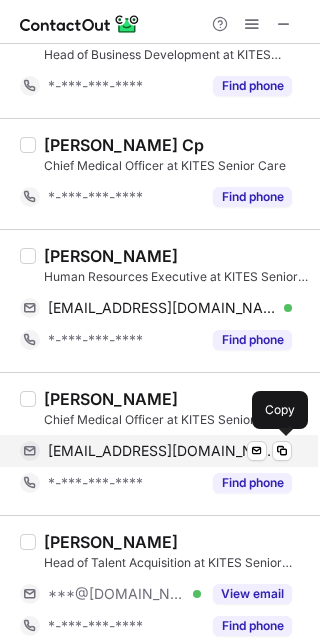 click on "mrinalini034@gmail.com Verified Send email Copy" at bounding box center (156, 451) 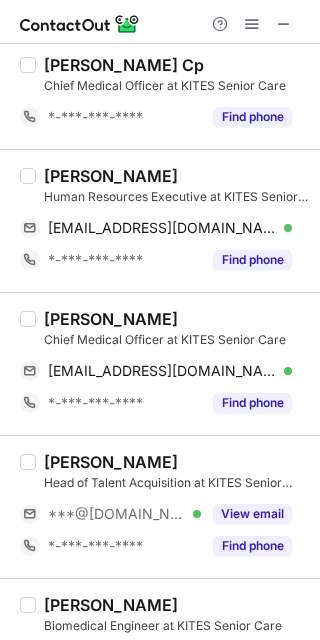 scroll, scrollTop: 877, scrollLeft: 0, axis: vertical 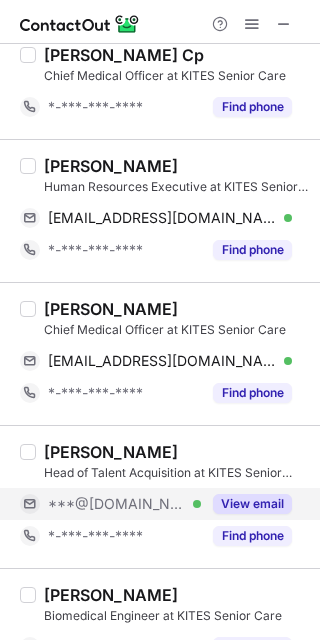 click on "View email" at bounding box center (252, 504) 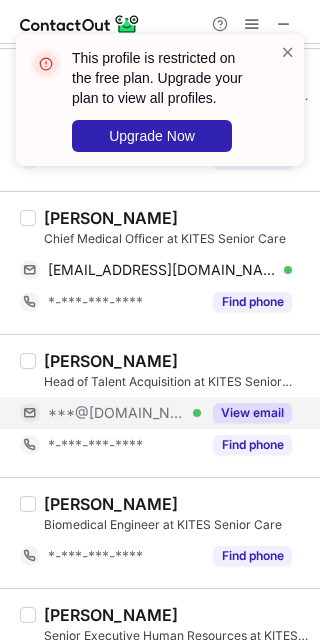 scroll, scrollTop: 942, scrollLeft: 0, axis: vertical 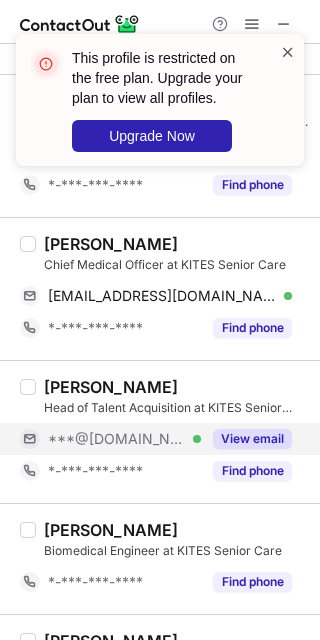 click at bounding box center (288, 52) 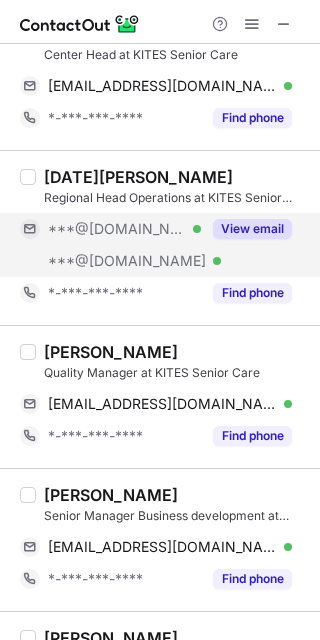 scroll, scrollTop: 0, scrollLeft: 0, axis: both 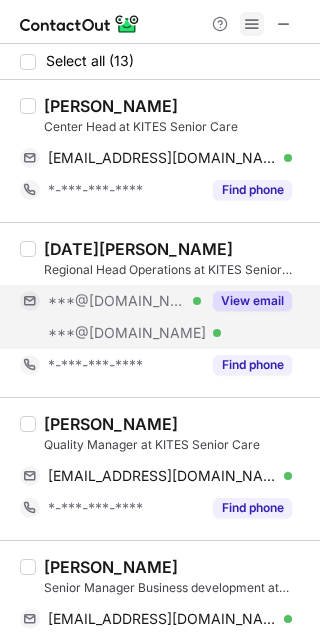 click at bounding box center (252, 24) 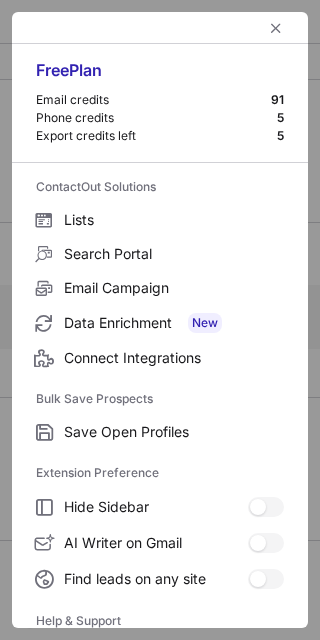 click on "Free  Plan Email credits 91 Phone credits 5 Export credits left 5 ContactOut Solutions Lists   Search Portal   Email Campaign   Data Enrichment   New Connect Integrations   Bulk Save Prospects Save Open Profiles   Extension Preference Hide Sidebar   AI Writer on Gmail   Write and reply to  emails using AI Find leads on any site   Search for prospects  on any website Help & Support Contact Us   Knowledge Base   Privacy Policy   Logout   Version" at bounding box center [160, 320] 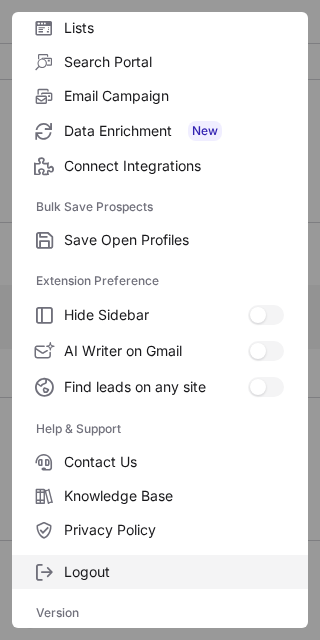 click on "Logout" at bounding box center (174, 572) 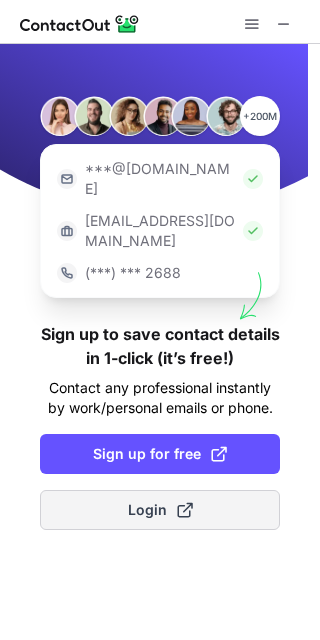 click on "Login" at bounding box center [160, 510] 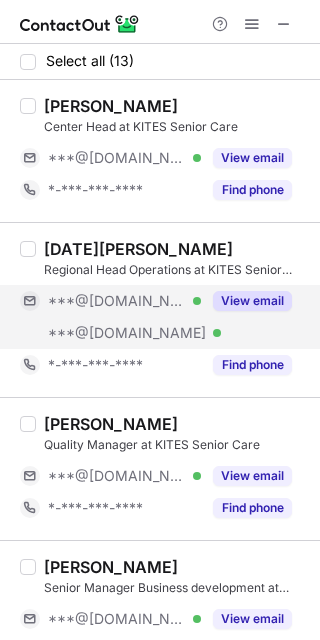 click on "View email" at bounding box center (252, 301) 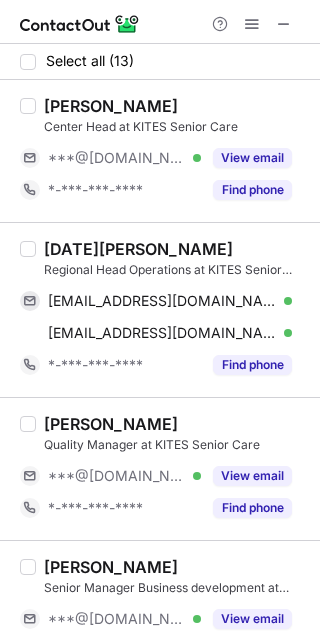 click on "Kartik Lakshmmanan" at bounding box center [138, 249] 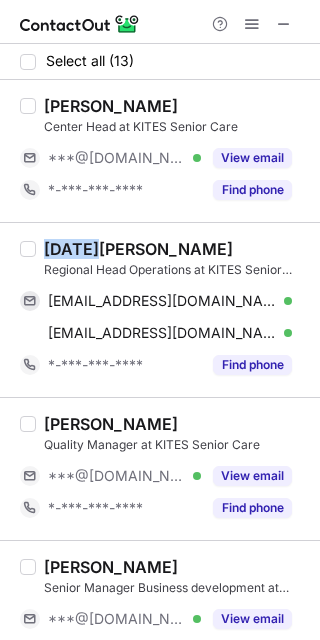 click on "Kartik Lakshmmanan" at bounding box center (138, 249) 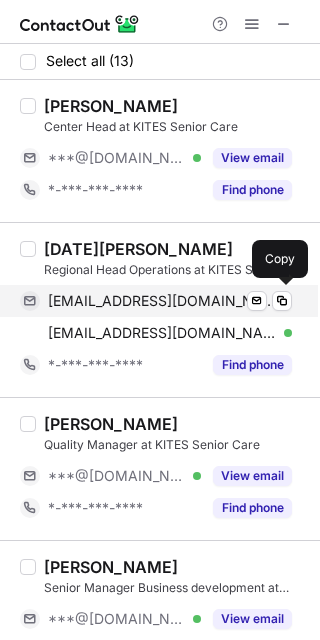 click on "karthikfive@gmail.com Verified Send email Copy" at bounding box center [156, 301] 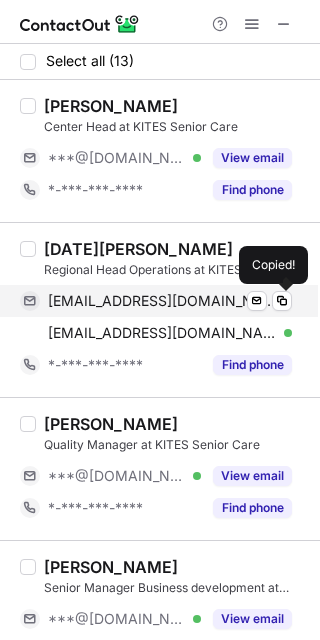 click on "karthikfive@gmail.com Verified Send email Copied!" at bounding box center [156, 301] 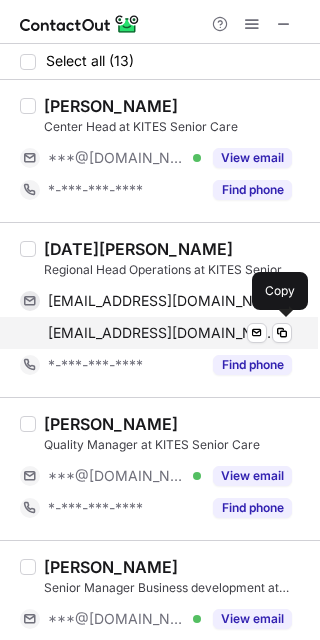 click on "kaarthiklakshmanan@gmail.com" at bounding box center (162, 333) 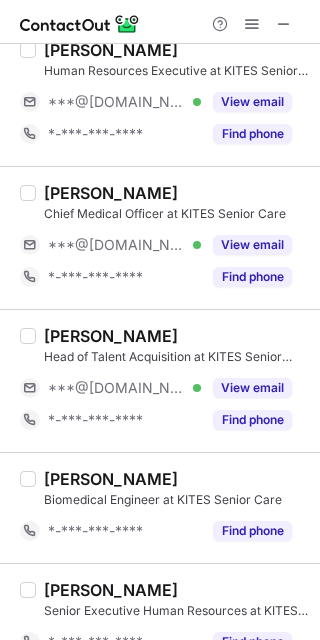 scroll, scrollTop: 1140, scrollLeft: 0, axis: vertical 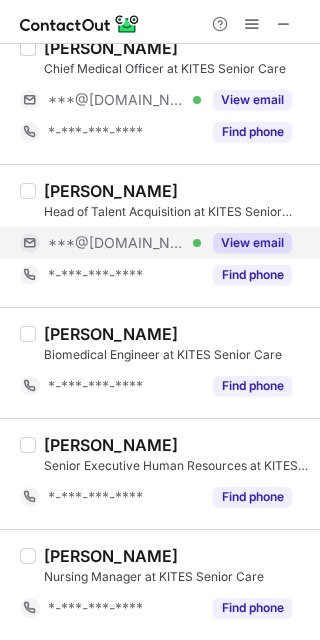 click on "View email" at bounding box center [252, 243] 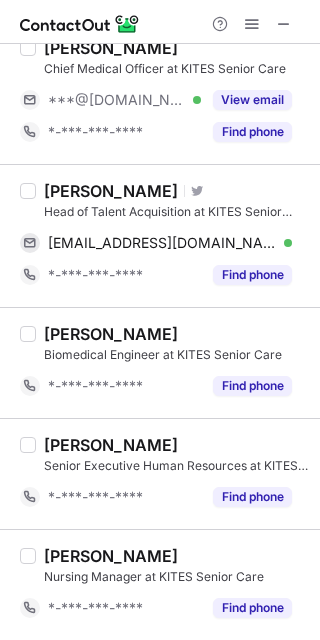 click on "Veerendra Kumar  B K" at bounding box center [111, 191] 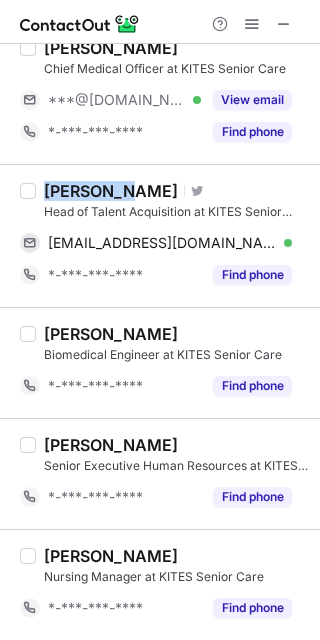 click on "Veerendra Kumar  B K" at bounding box center (111, 191) 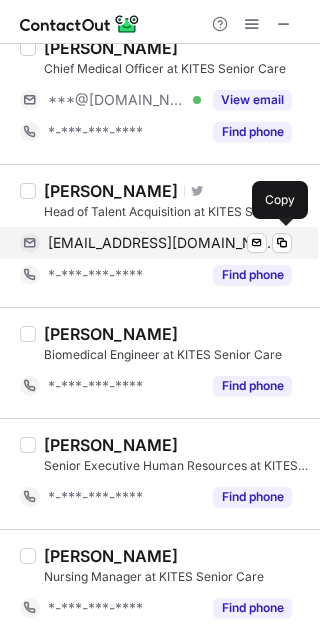 click on "kumarbkv@gmail.com" at bounding box center (162, 243) 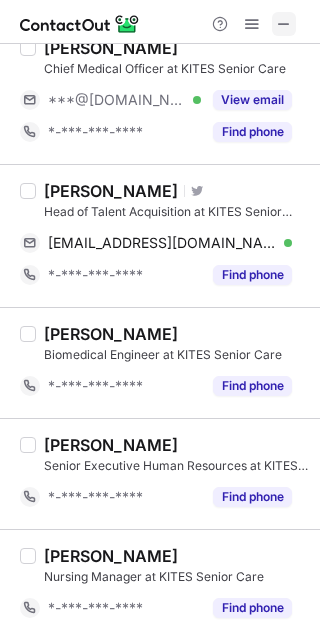 click at bounding box center (284, 24) 